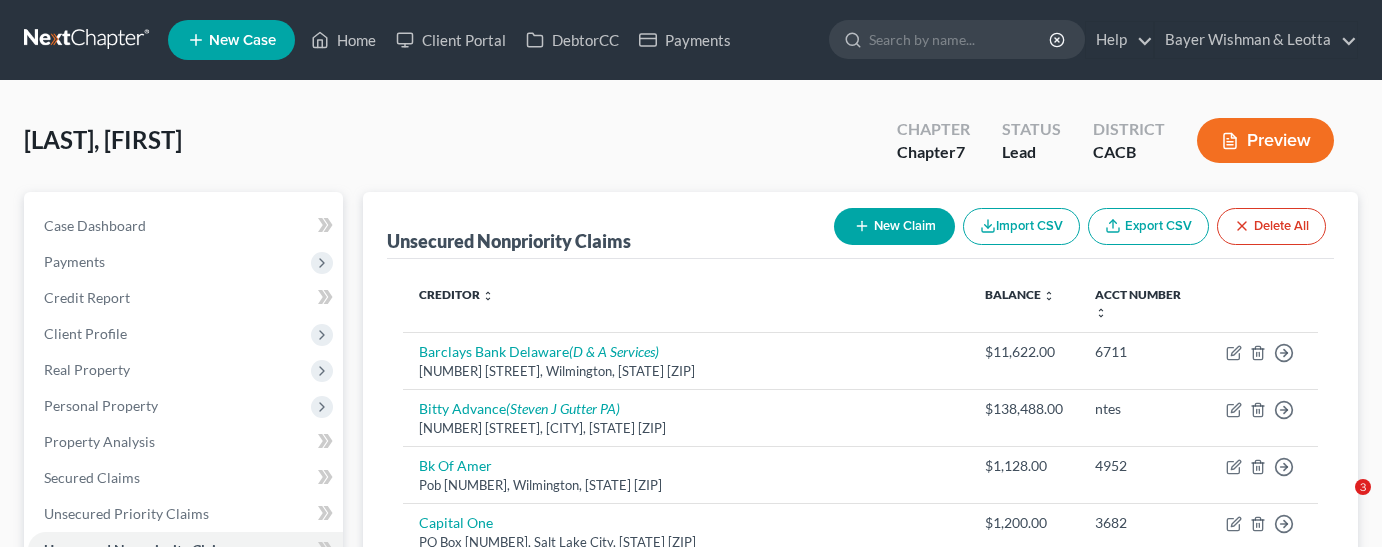 scroll, scrollTop: 500, scrollLeft: 0, axis: vertical 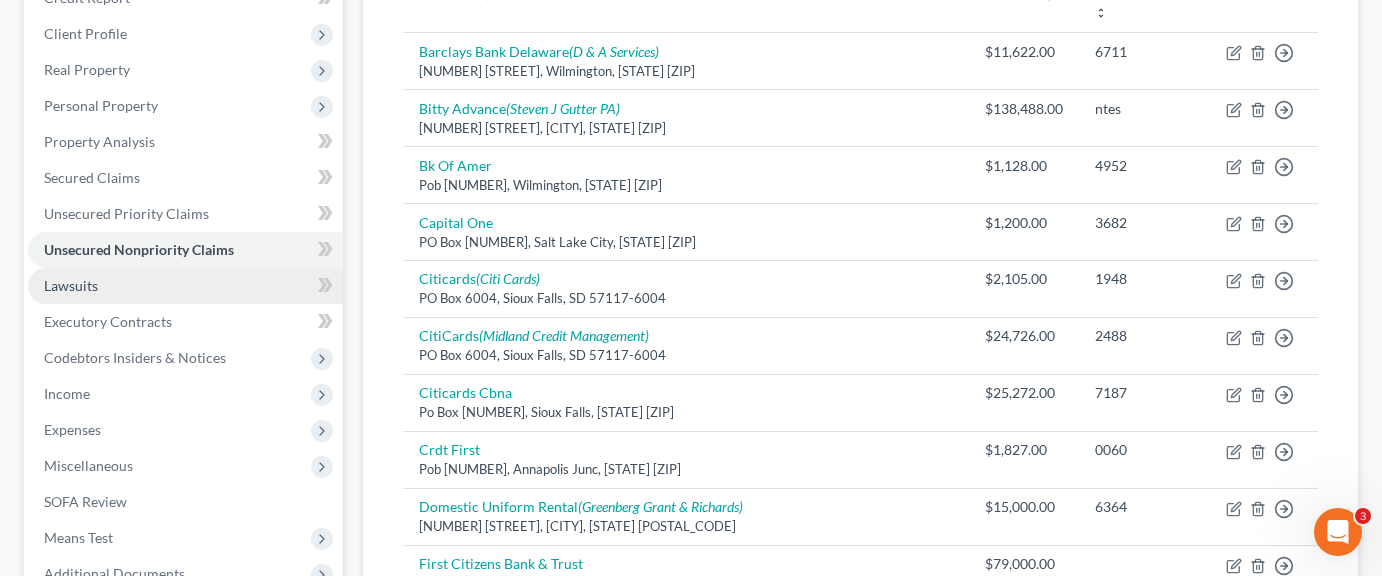 click on "Lawsuits" at bounding box center (185, 286) 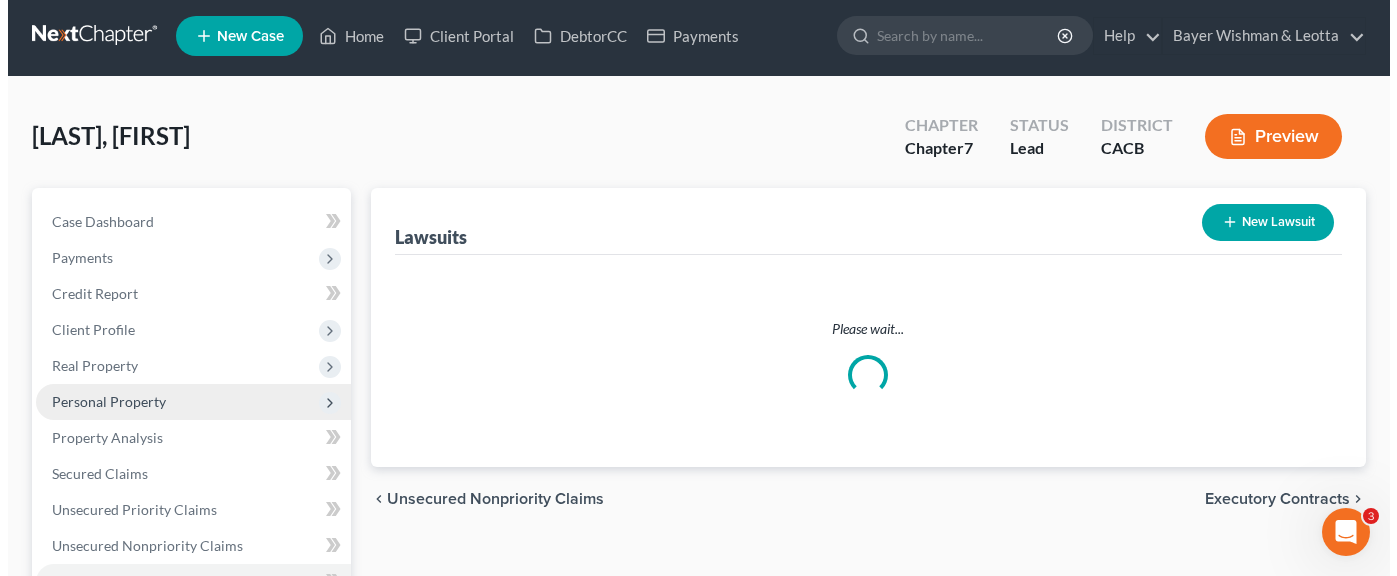 scroll, scrollTop: 0, scrollLeft: 0, axis: both 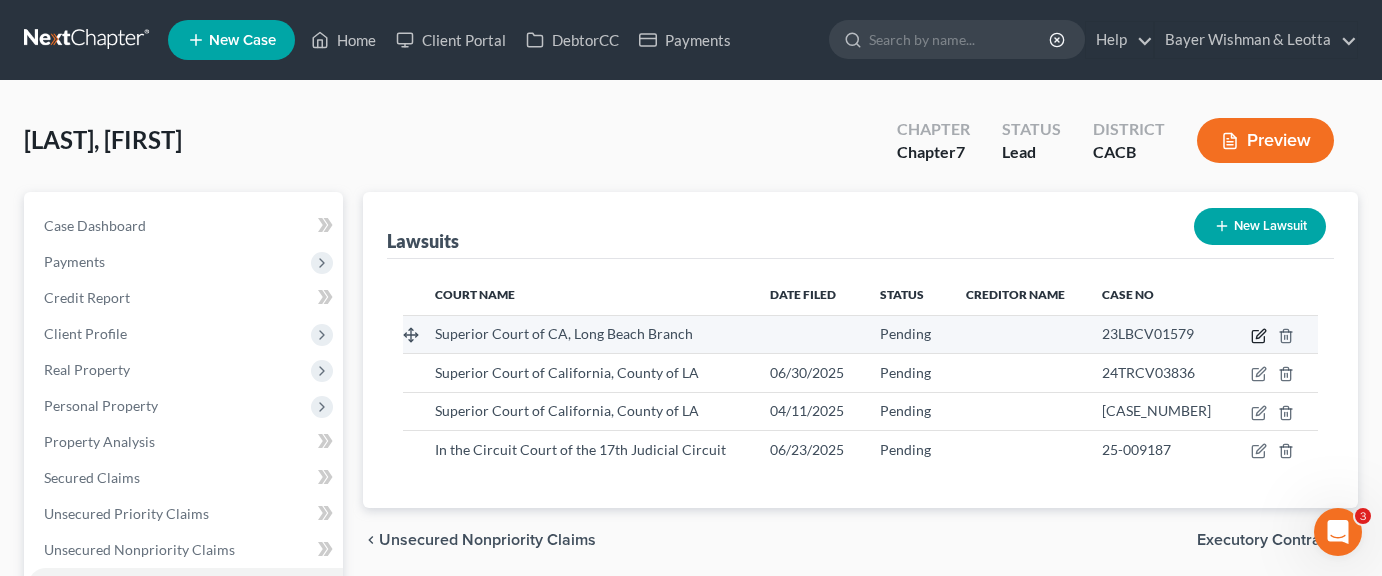 click 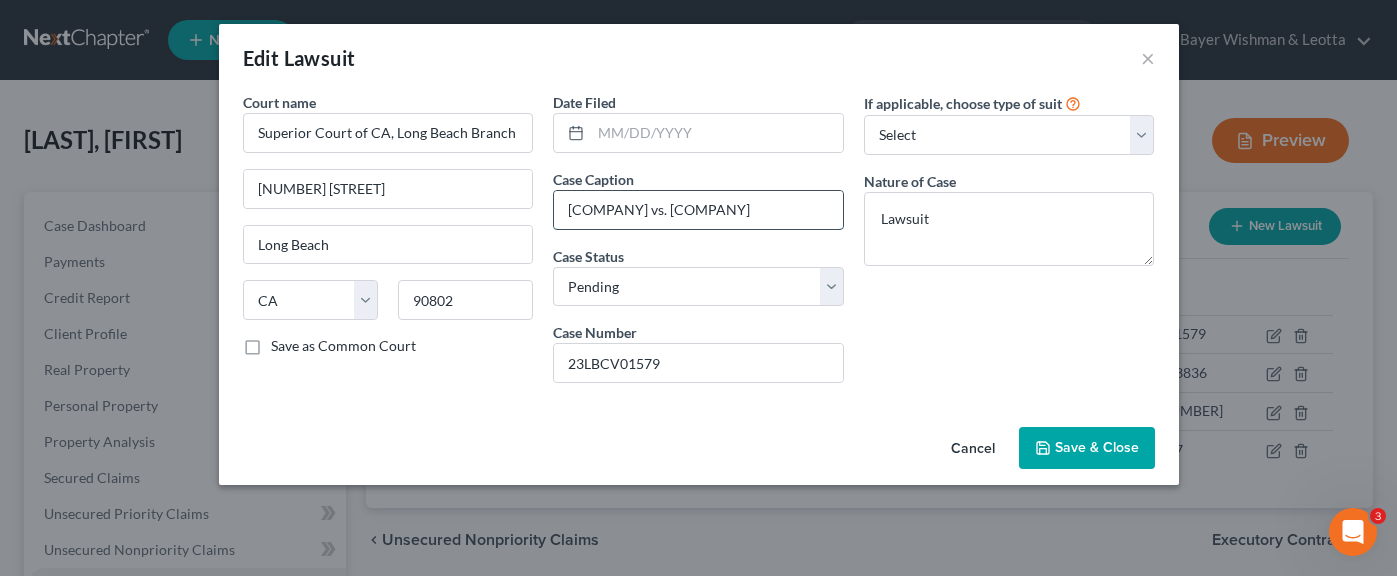 click on "[COMPANY] vs. [COMPANY]" at bounding box center [698, 210] 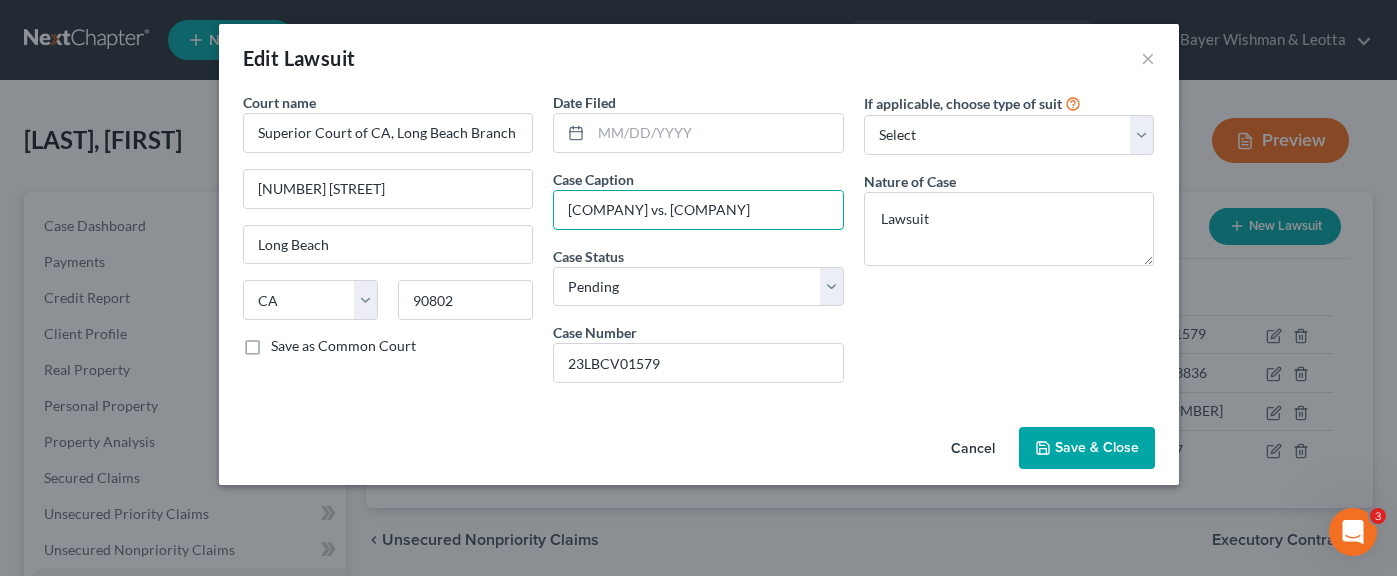 scroll, scrollTop: 0, scrollLeft: 247, axis: horizontal 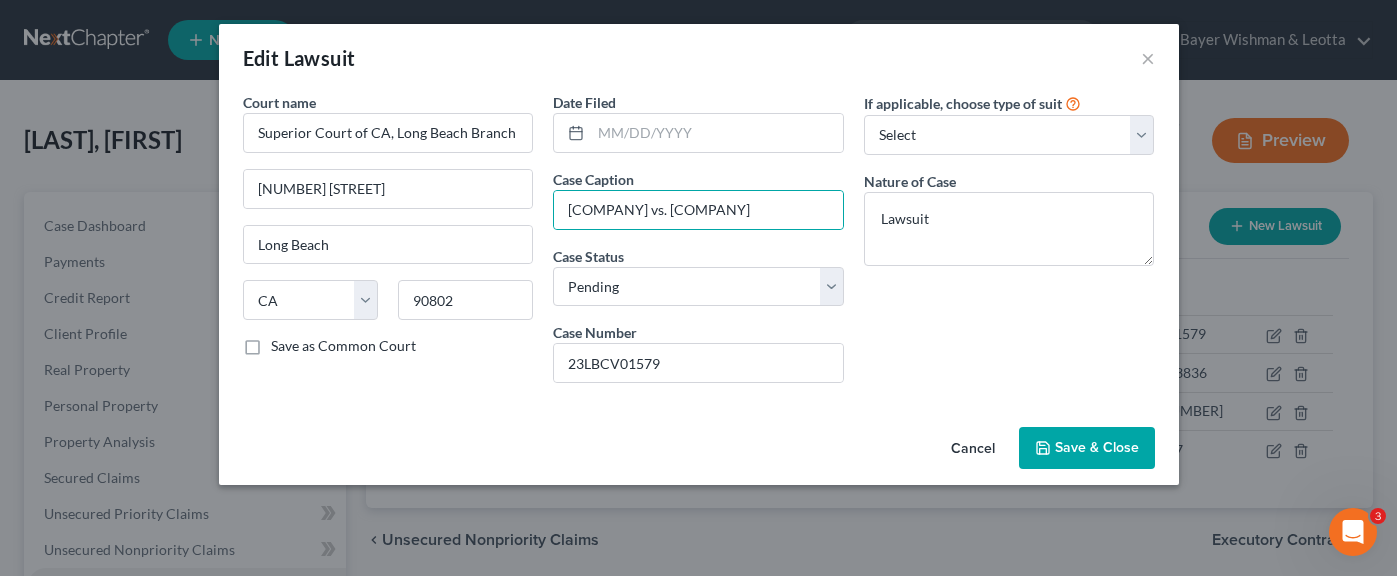 click on "Cancel" at bounding box center [973, 449] 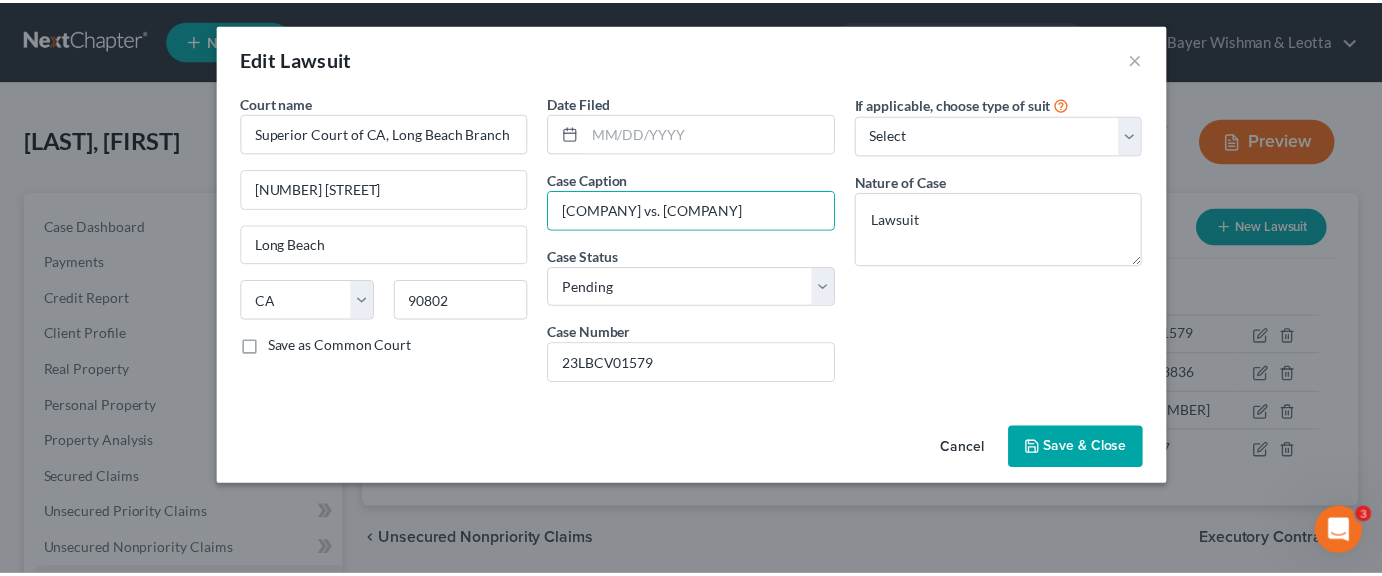 scroll, scrollTop: 0, scrollLeft: 0, axis: both 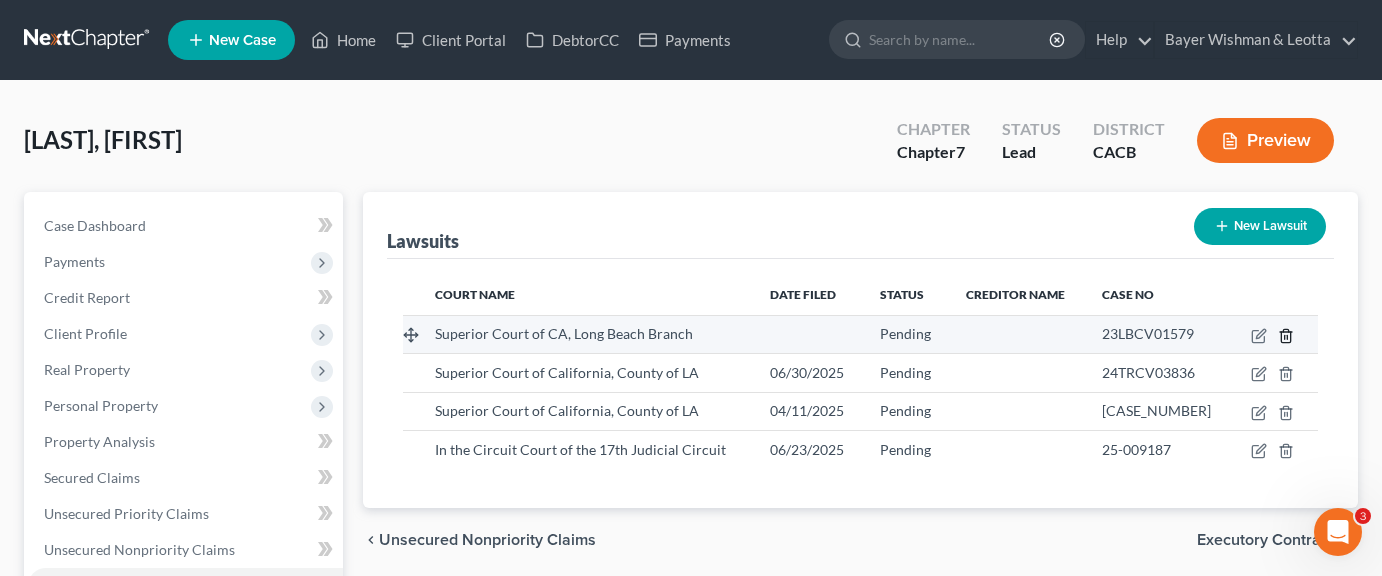 click 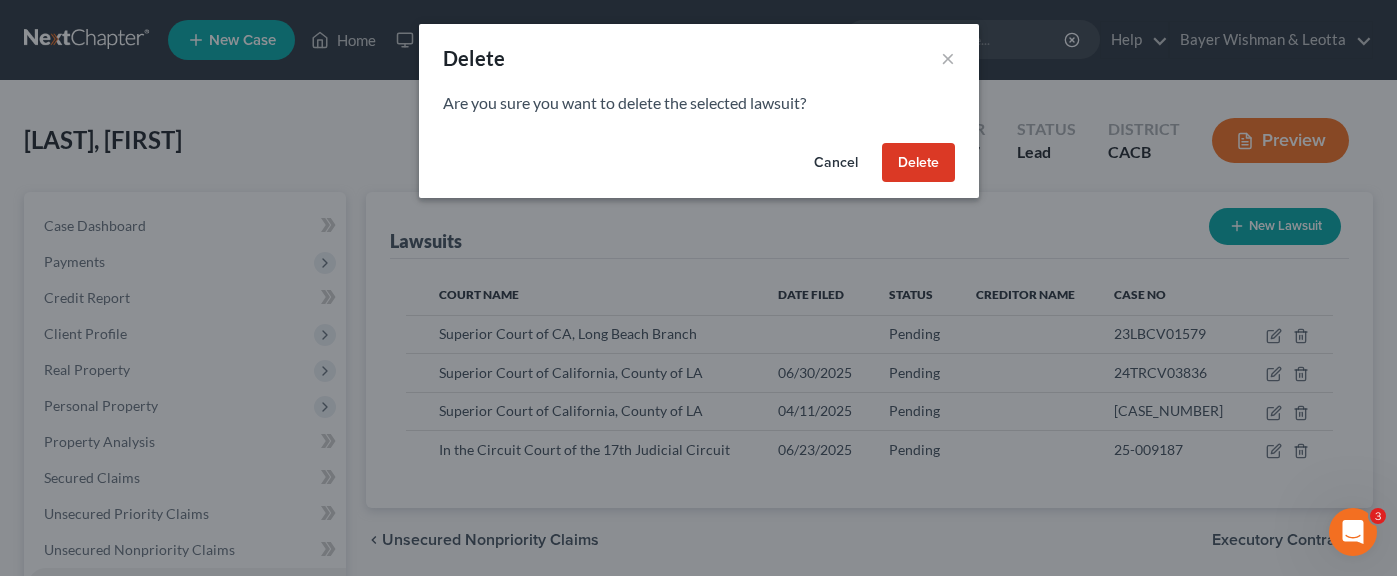 click on "Delete" at bounding box center (918, 163) 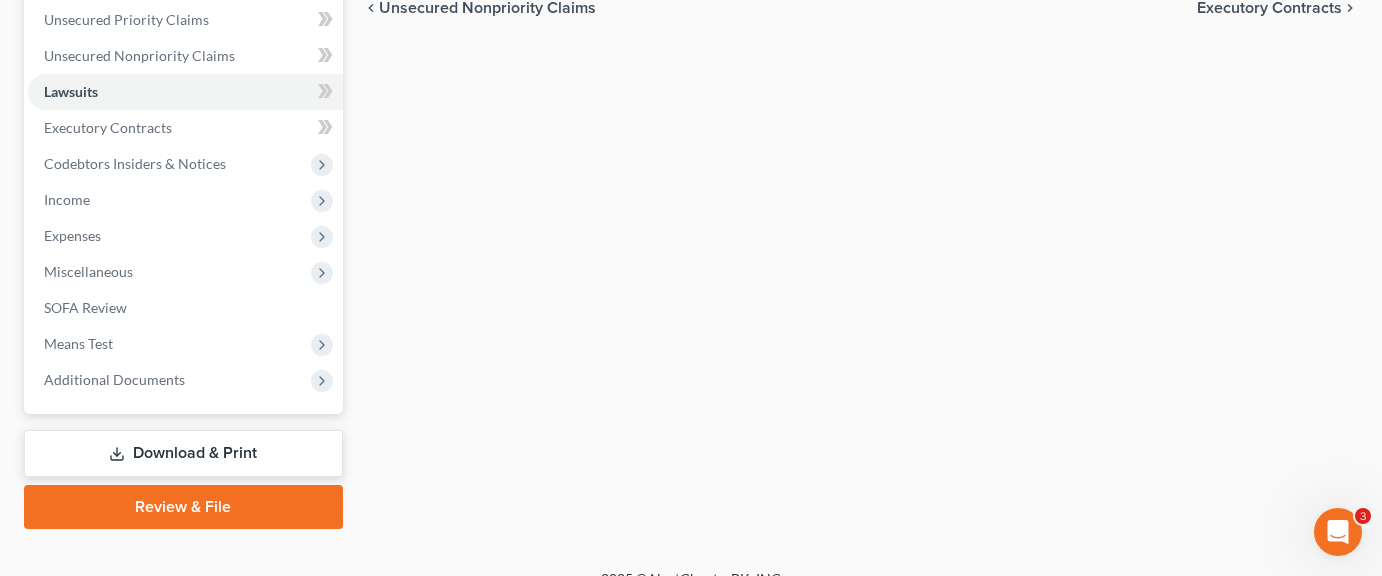 scroll, scrollTop: 500, scrollLeft: 0, axis: vertical 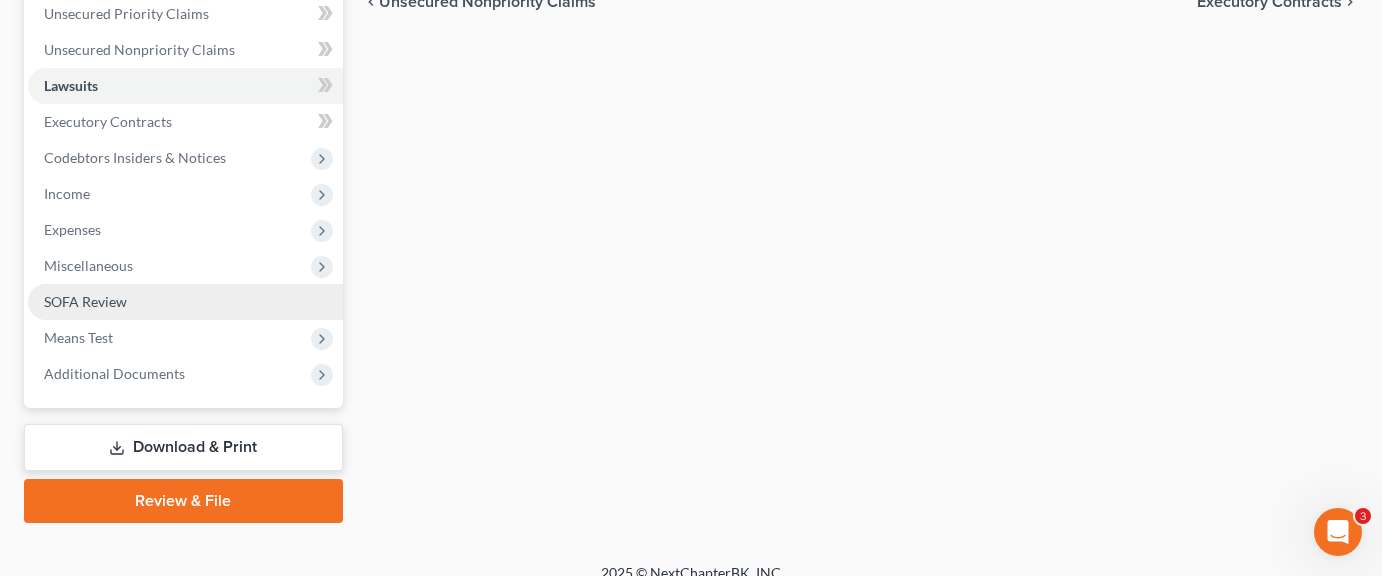 click on "SOFA Review" at bounding box center [185, 302] 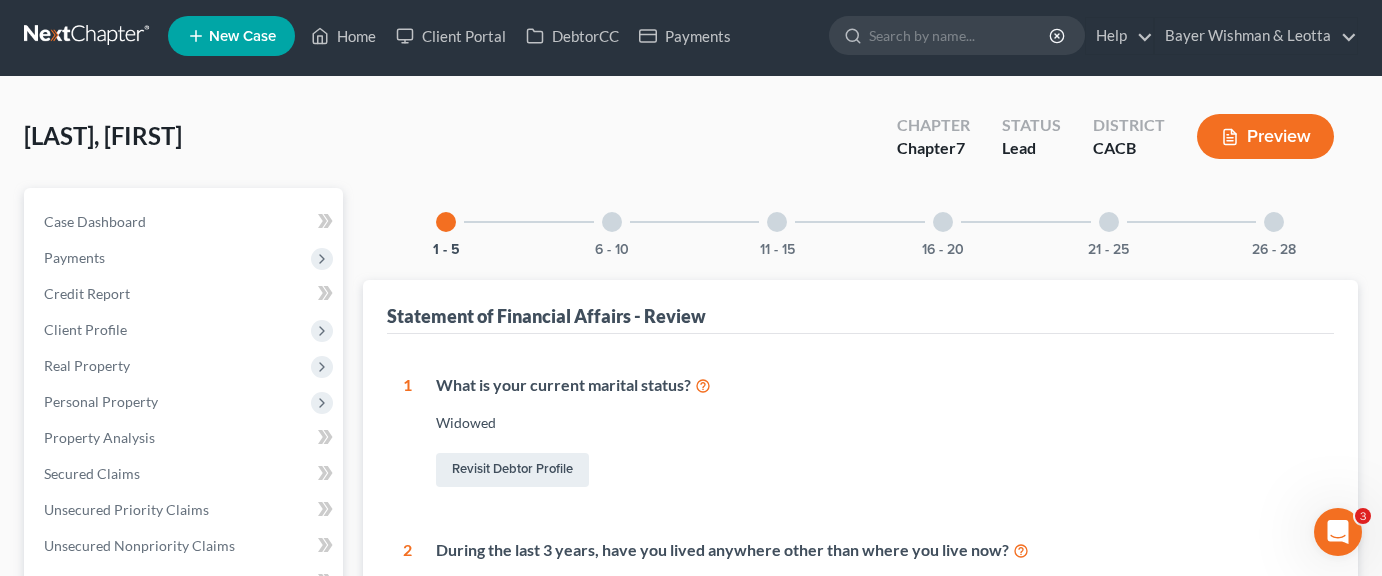 scroll, scrollTop: 0, scrollLeft: 0, axis: both 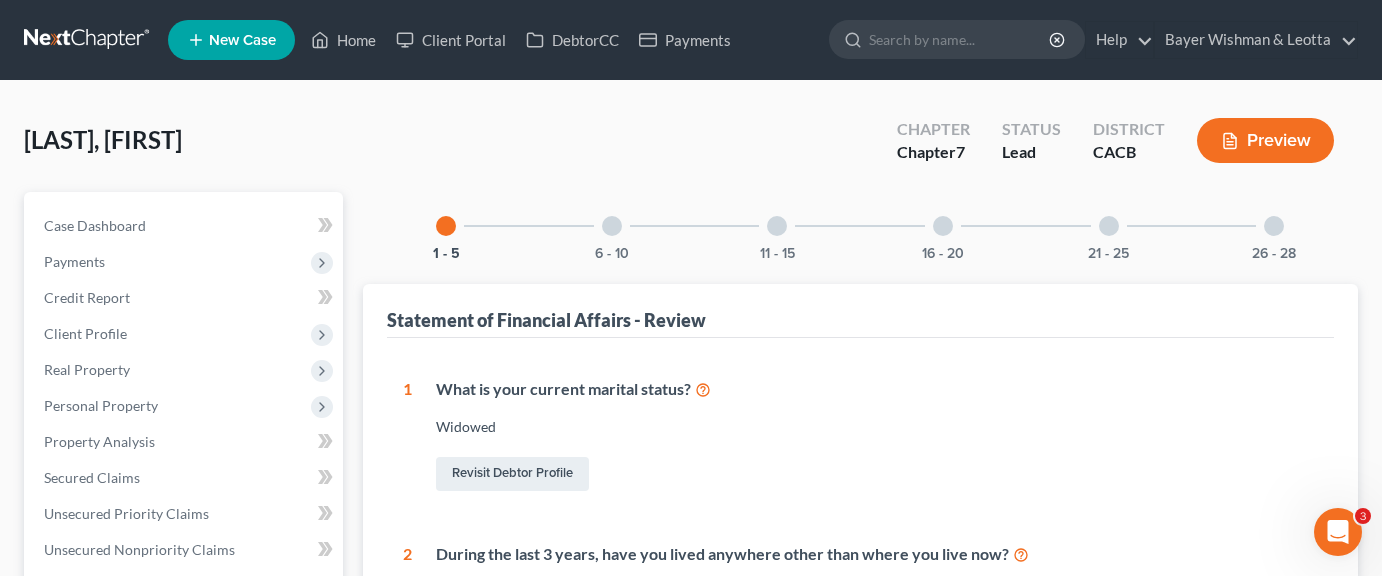 click at bounding box center [1274, 226] 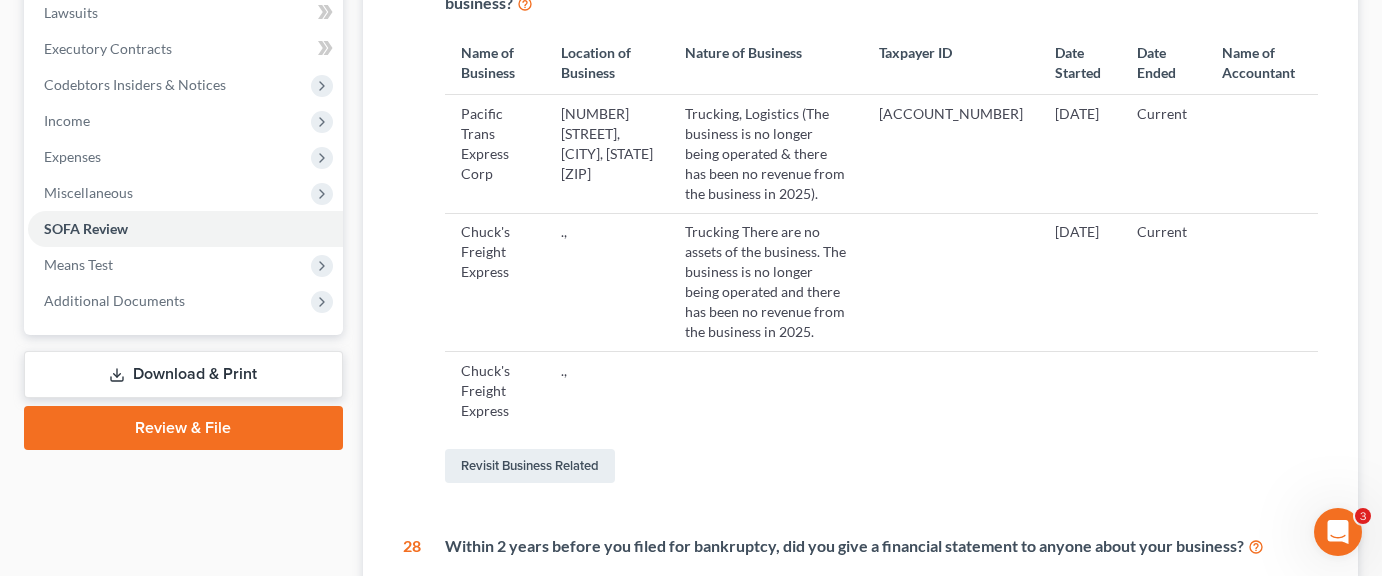 scroll, scrollTop: 600, scrollLeft: 0, axis: vertical 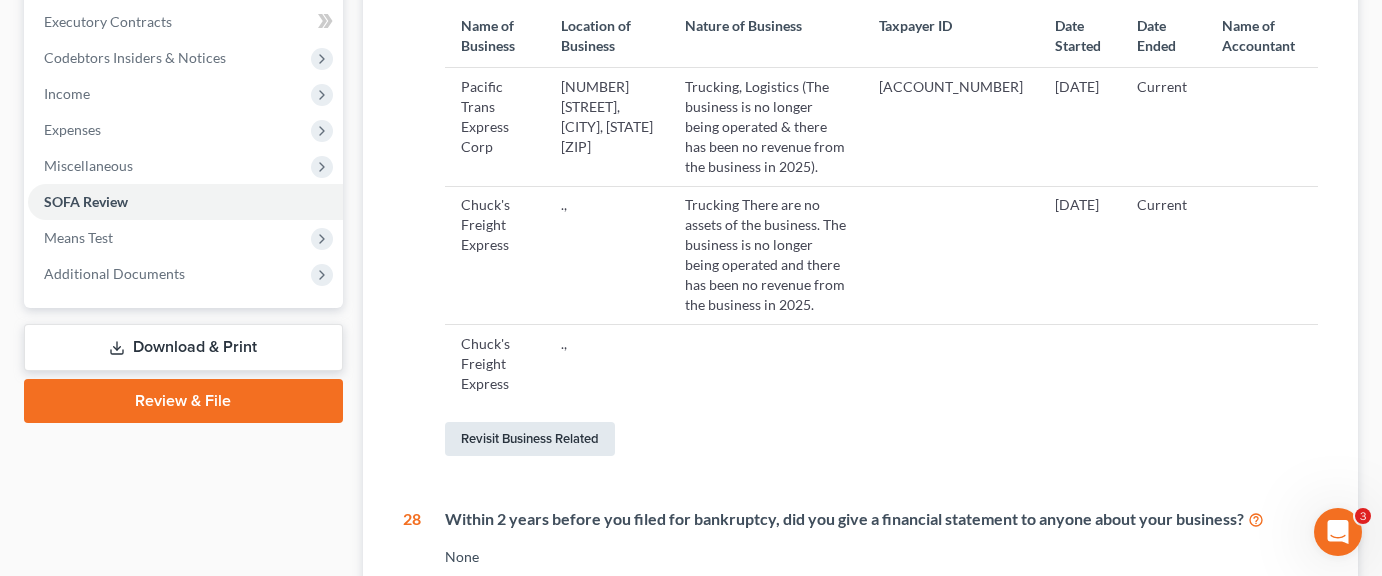 click on "Revisit Business Related" at bounding box center [530, 439] 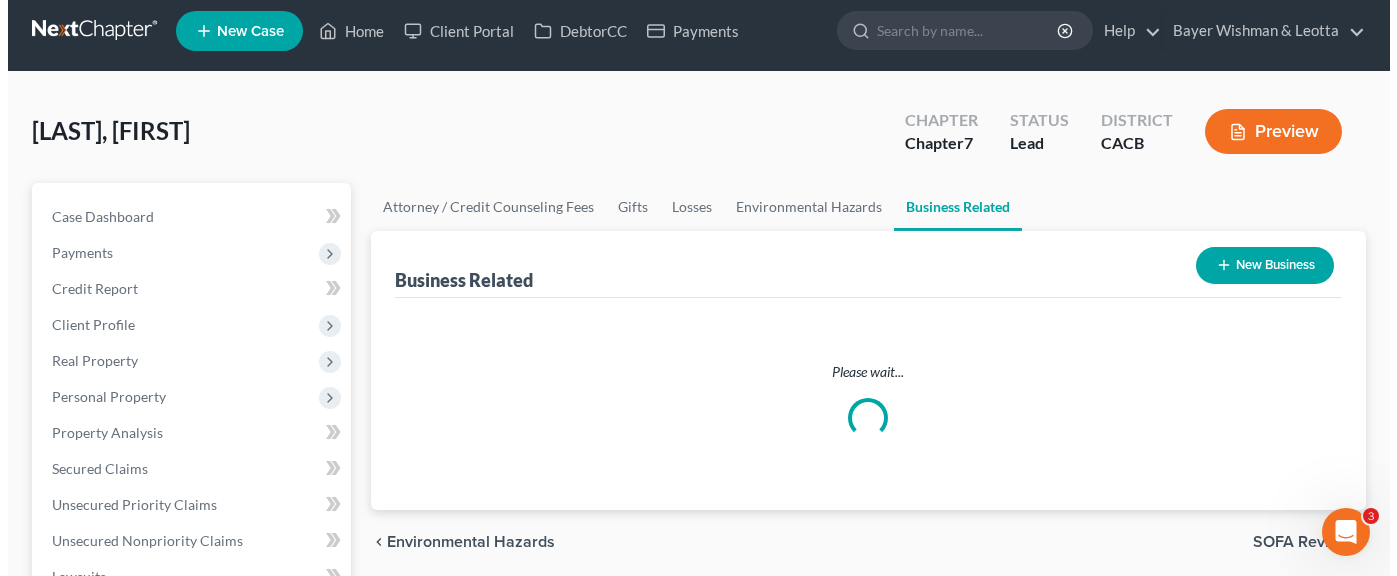 scroll, scrollTop: 0, scrollLeft: 0, axis: both 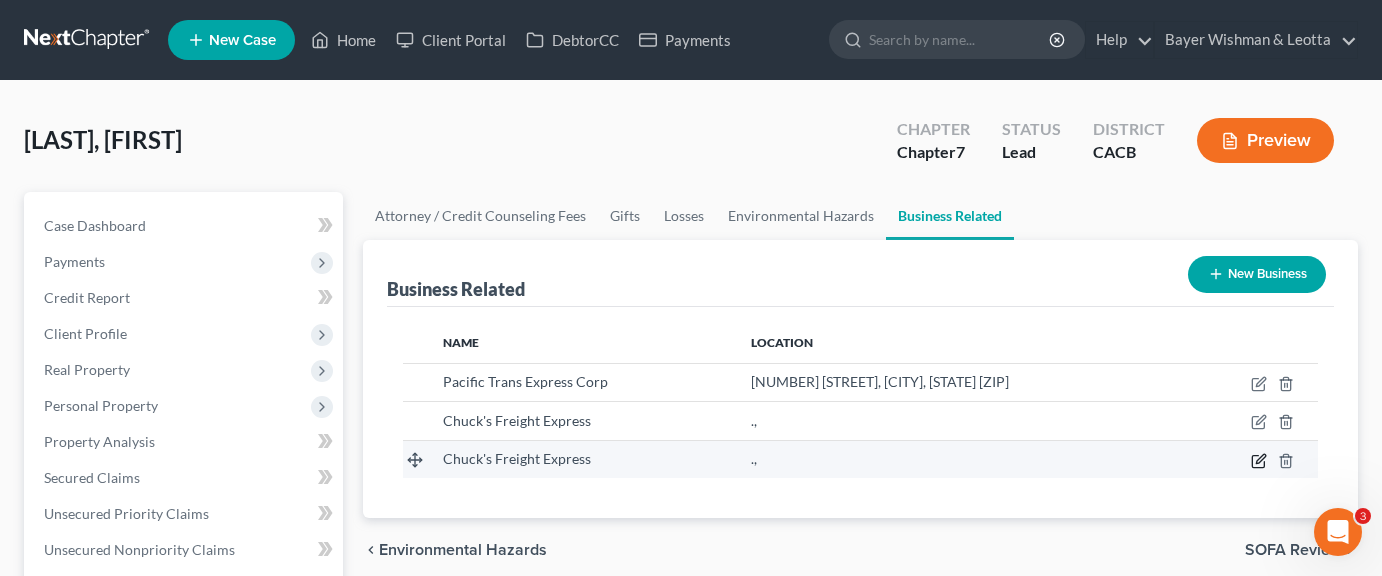 click 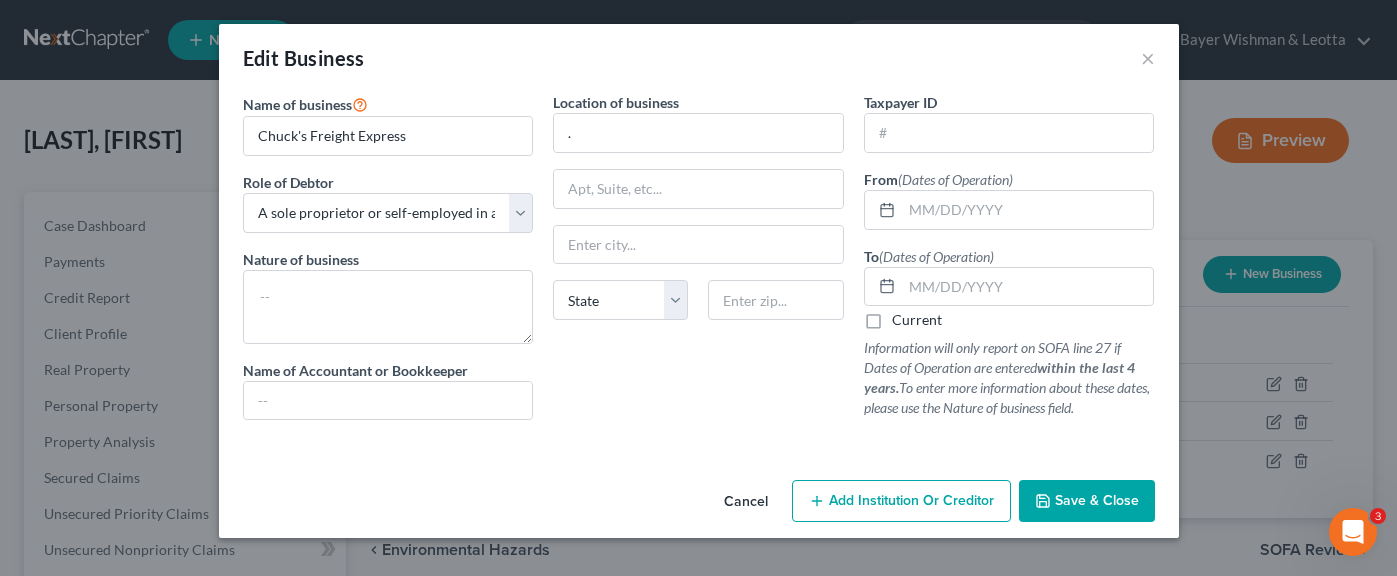 click on "Cancel" at bounding box center (746, 502) 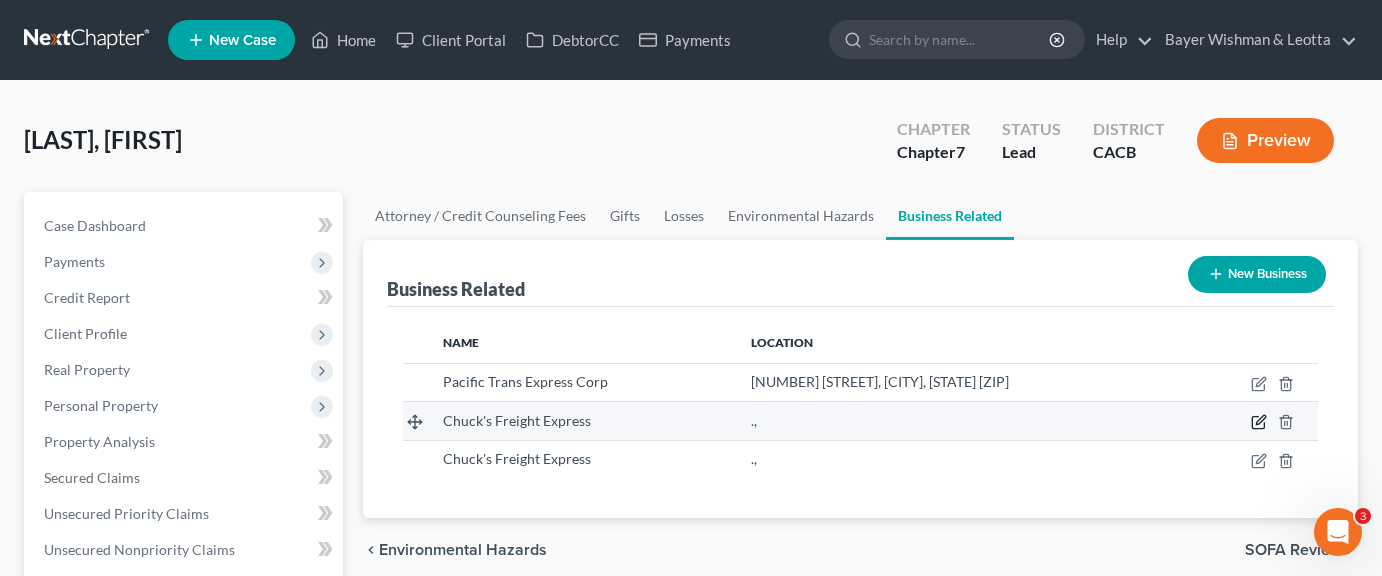 click 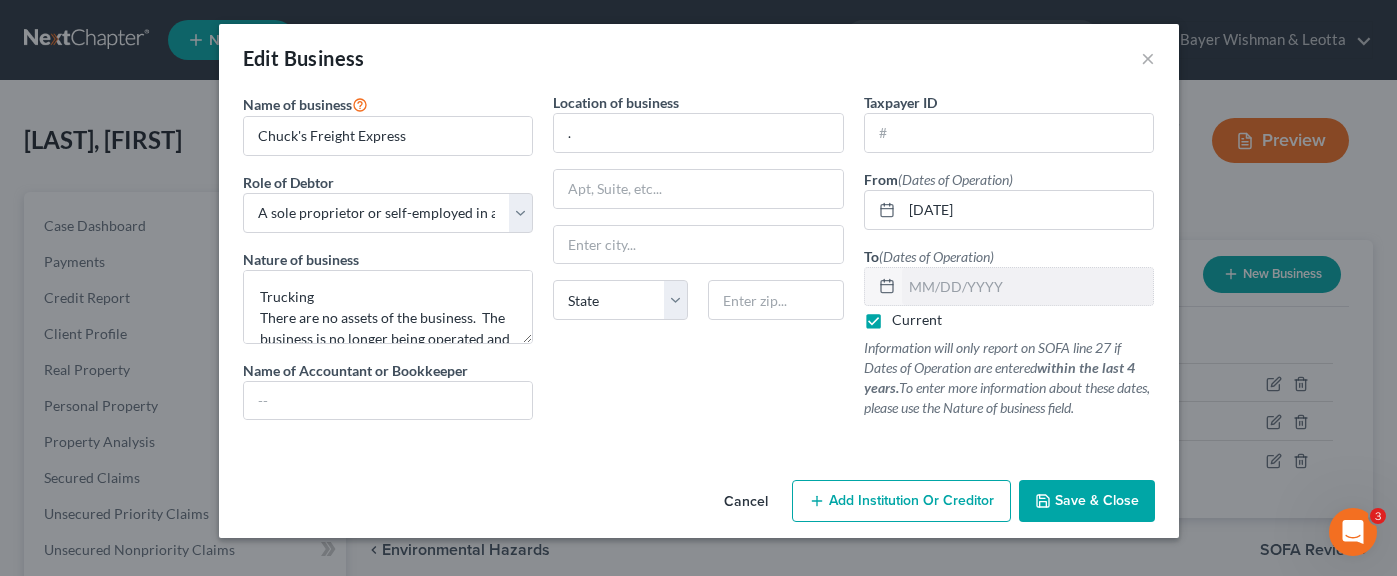 drag, startPoint x: 750, startPoint y: 501, endPoint x: 761, endPoint y: 505, distance: 11.7046995 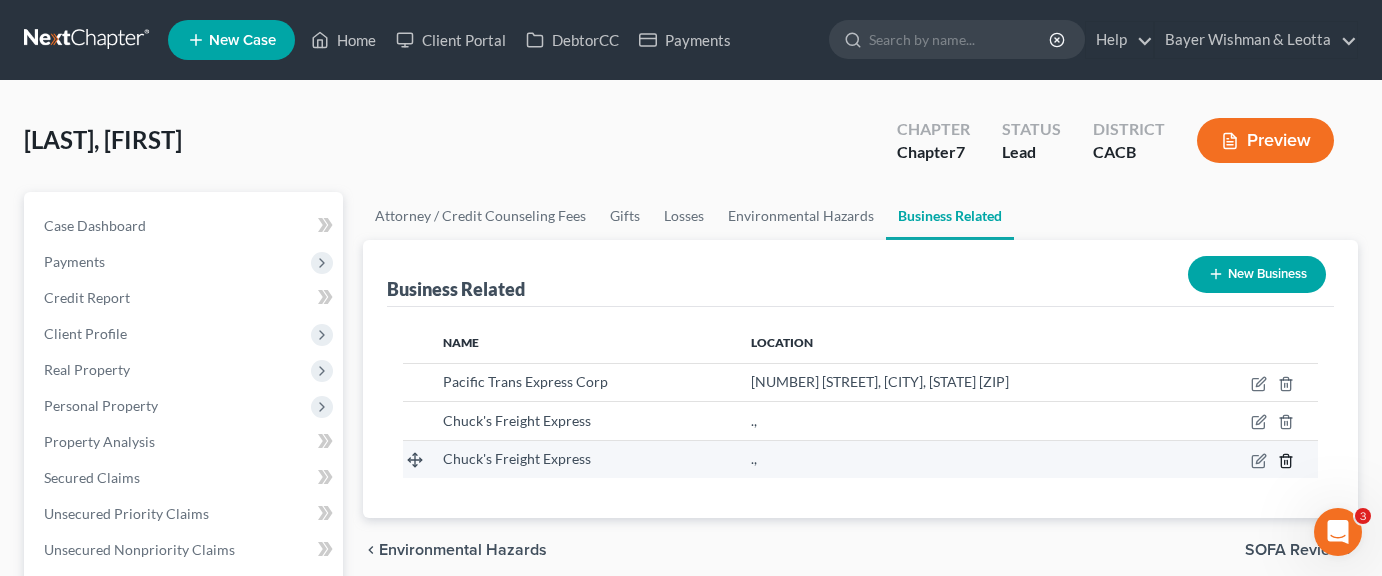 click 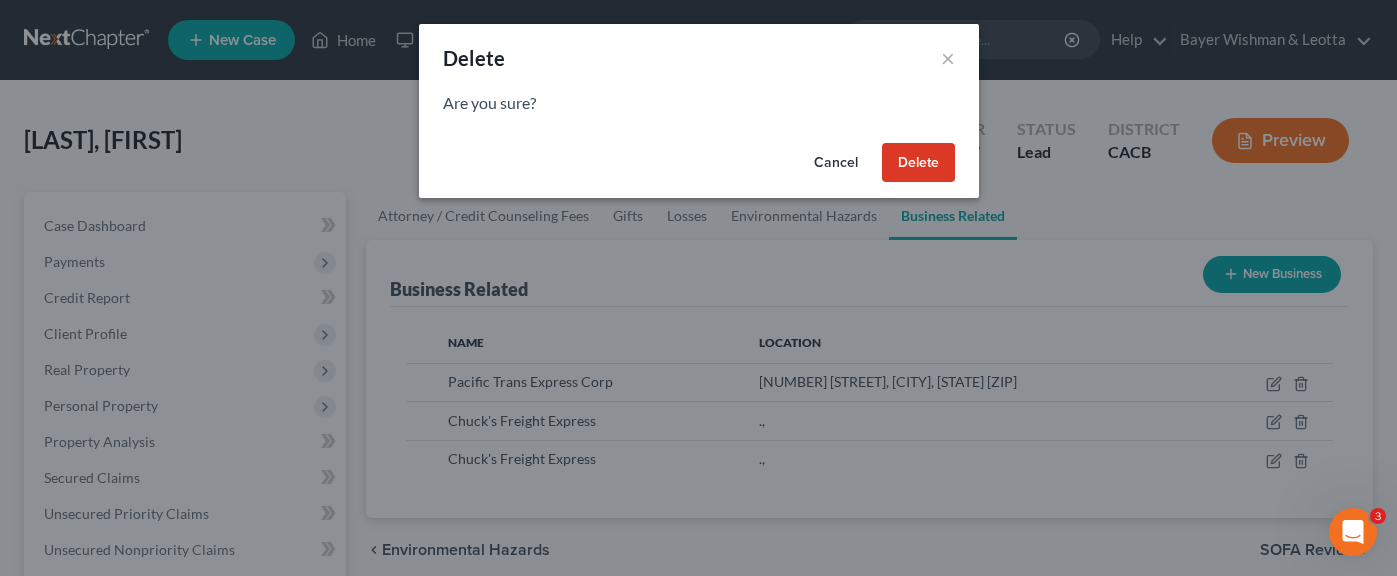 click on "Delete" at bounding box center (918, 163) 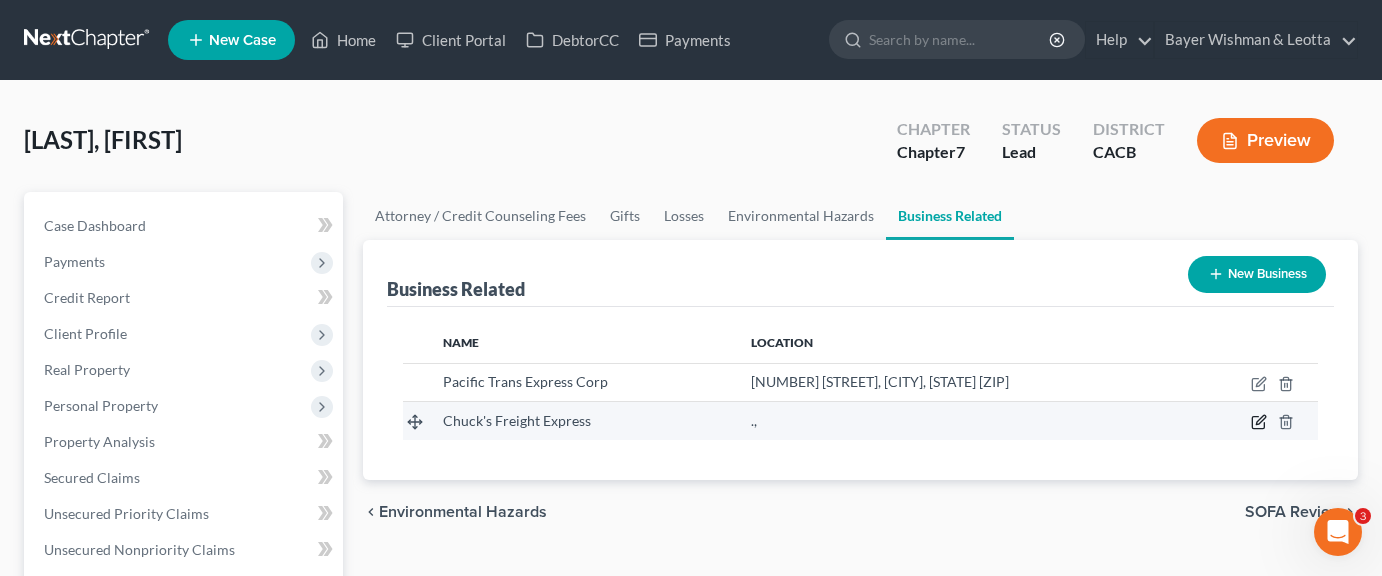 click 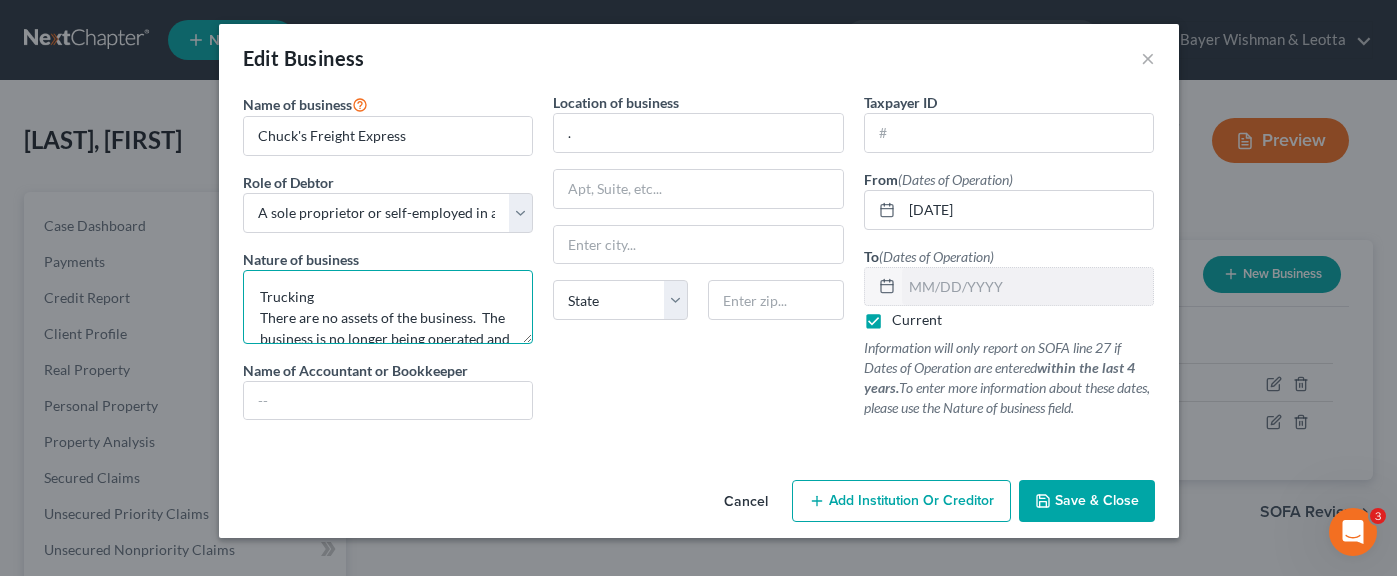 click on "Trucking
There are no assets of the business.  The business is no longer being operated and there has been no revenue from the business in 2025." at bounding box center (388, 307) 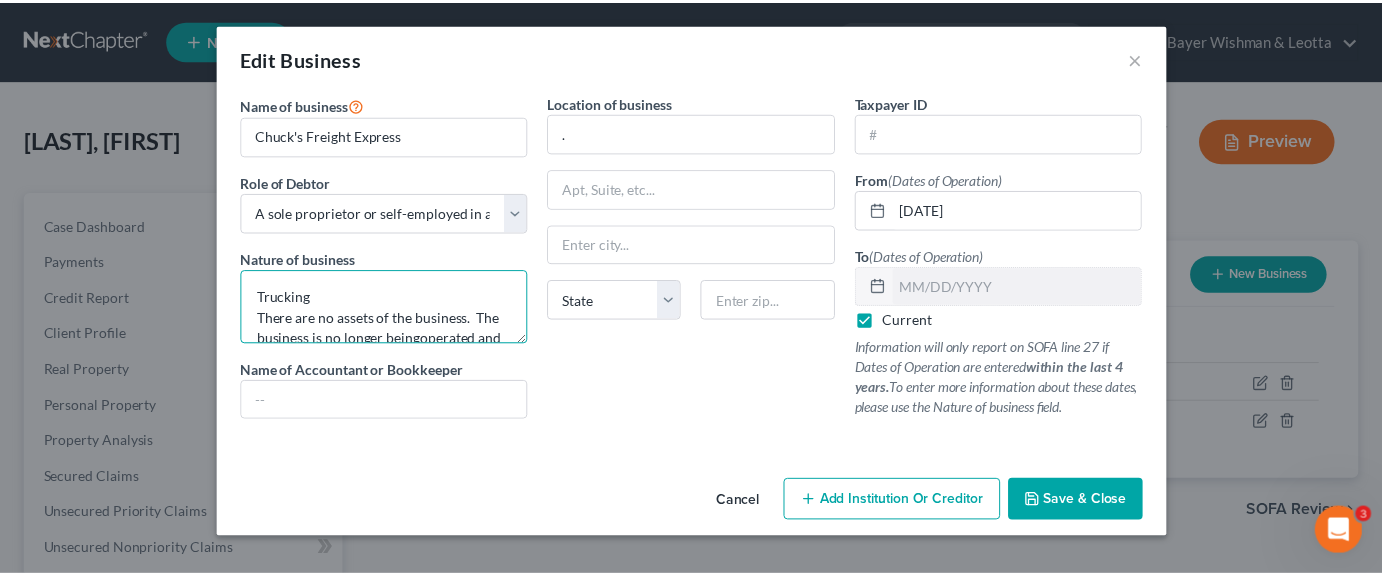 scroll, scrollTop: 25, scrollLeft: 0, axis: vertical 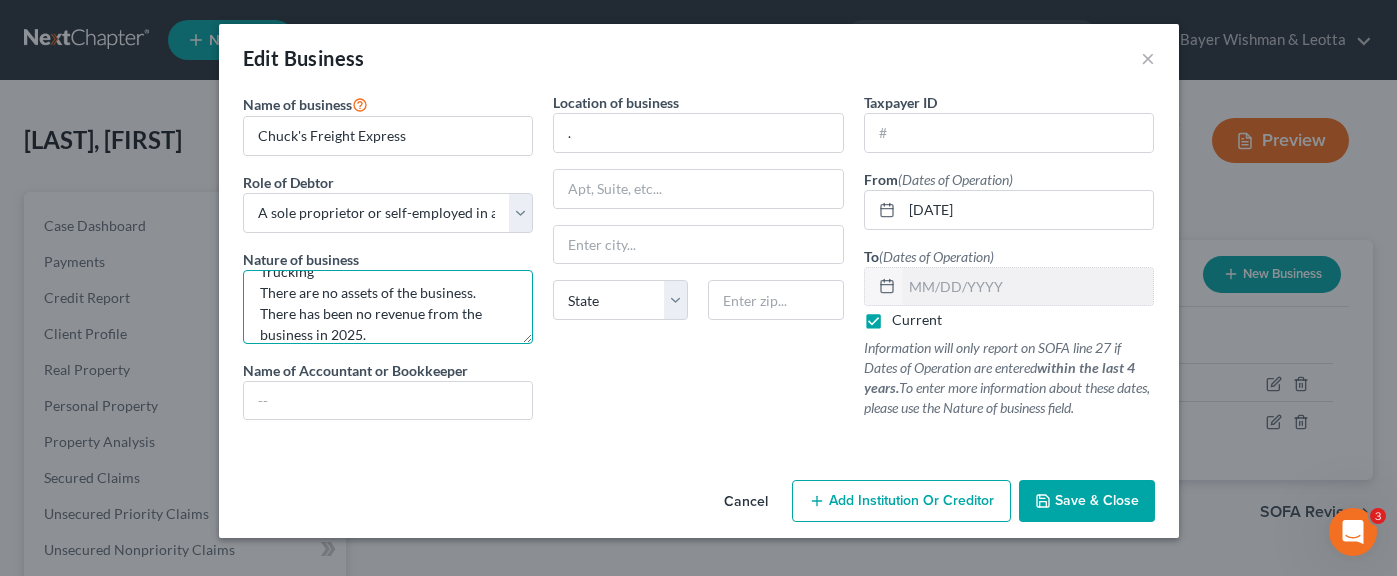 type on "Trucking
There are no assets of the business.  There has been no revenue from the business in 2025." 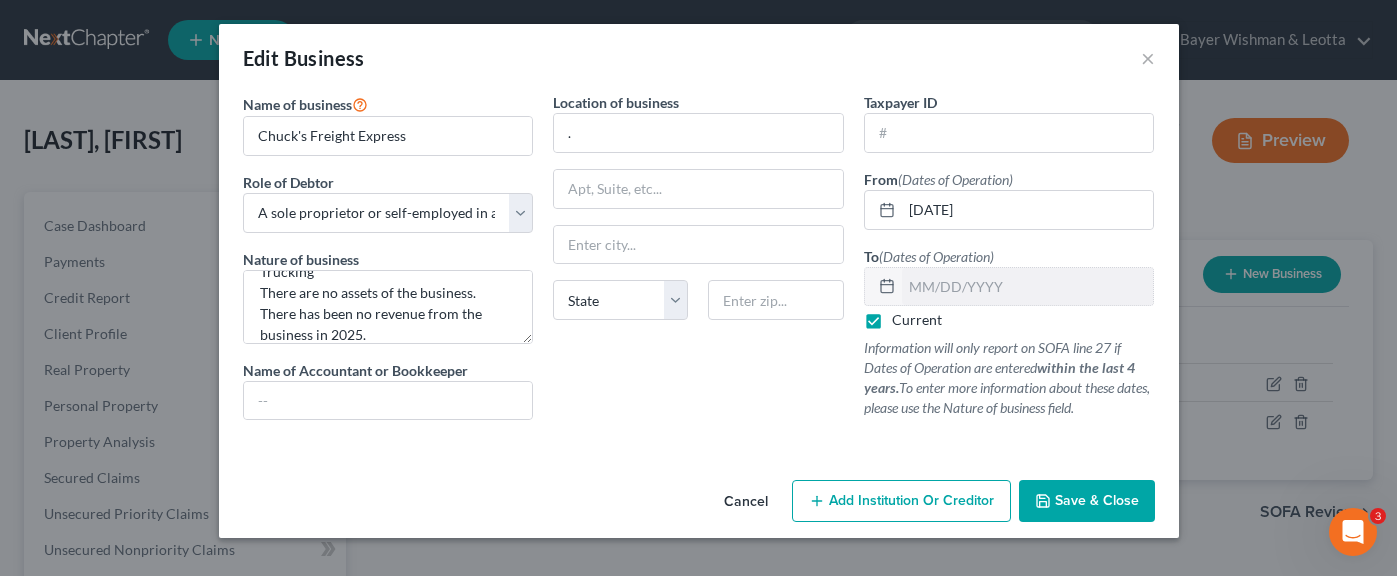drag, startPoint x: 1089, startPoint y: 496, endPoint x: 1052, endPoint y: 491, distance: 37.336308 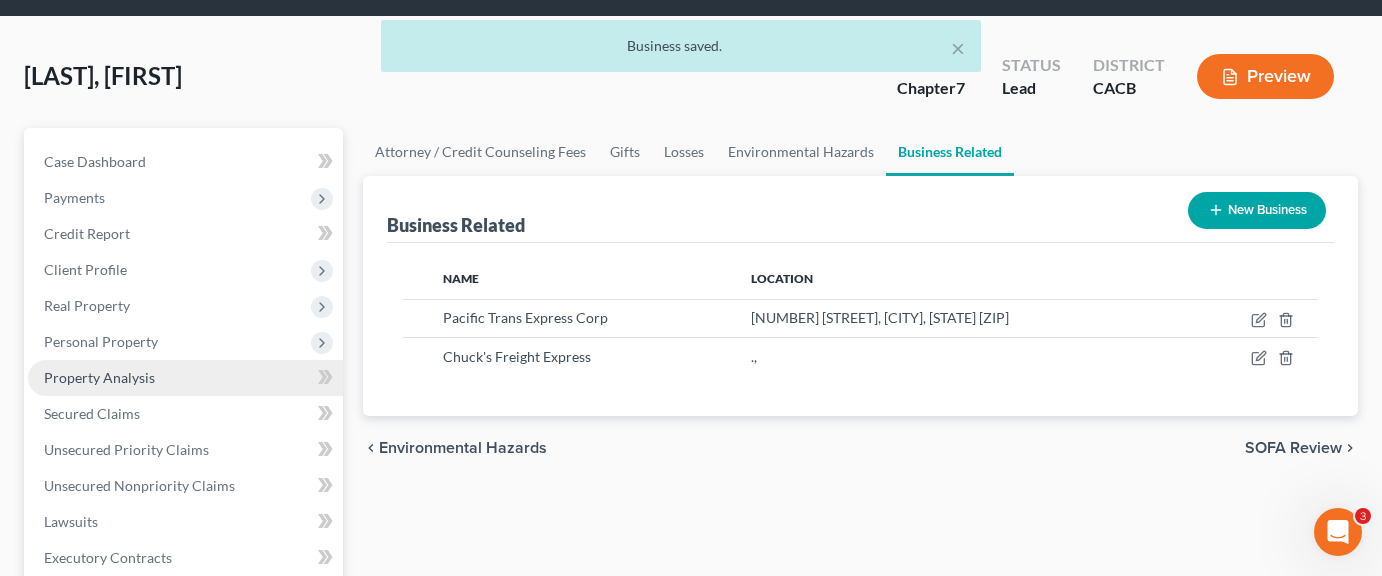 scroll, scrollTop: 100, scrollLeft: 0, axis: vertical 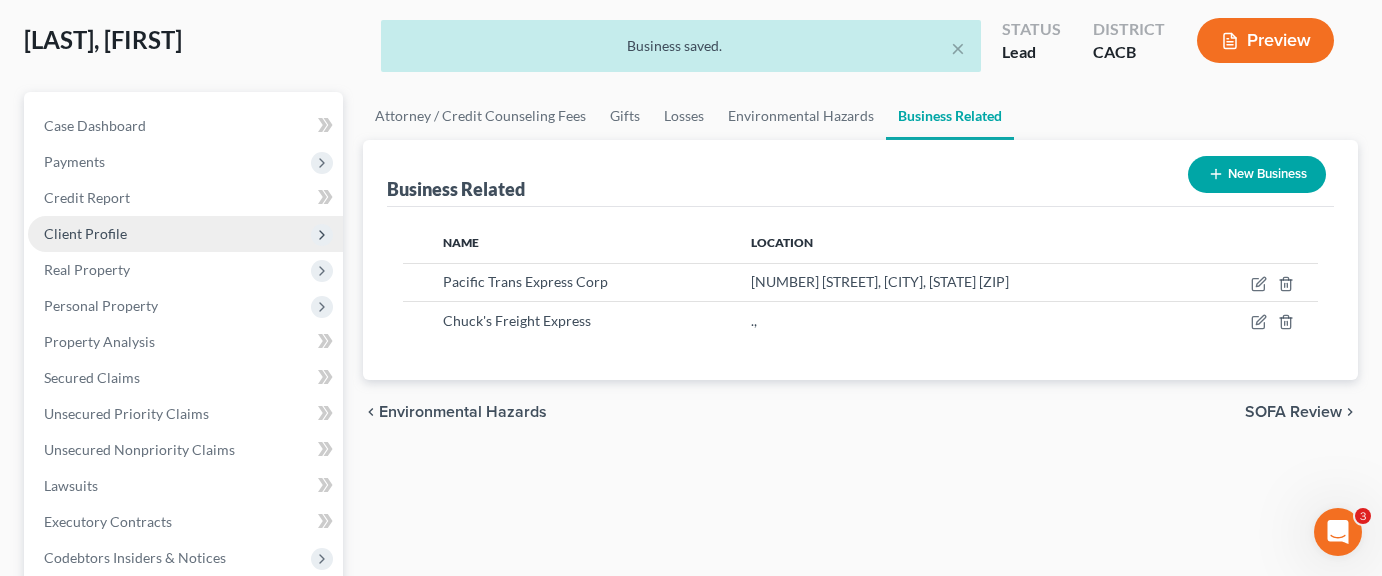 click on "Client Profile" at bounding box center [185, 234] 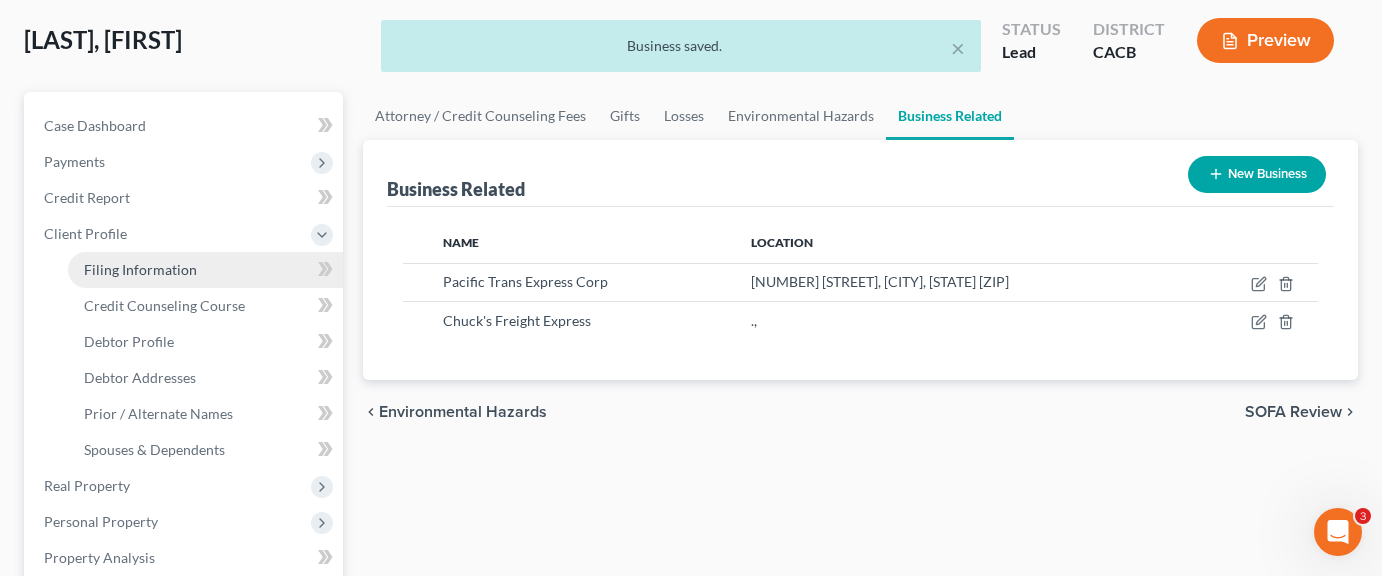 click on "Filing Information" at bounding box center (140, 269) 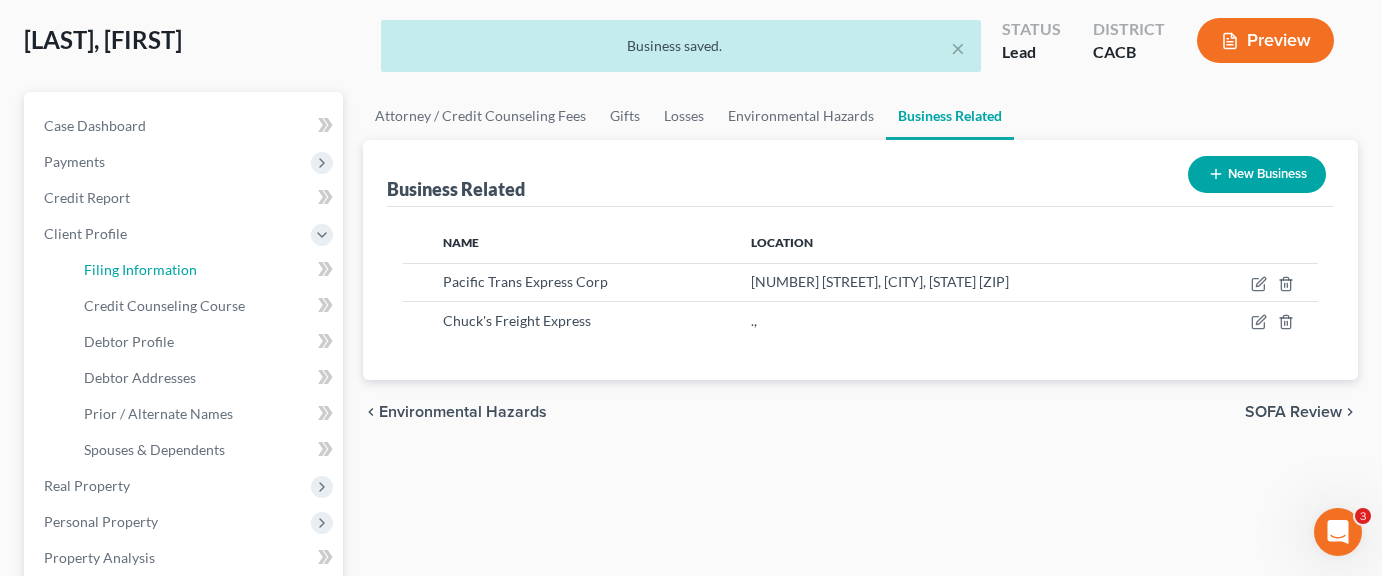select on "0" 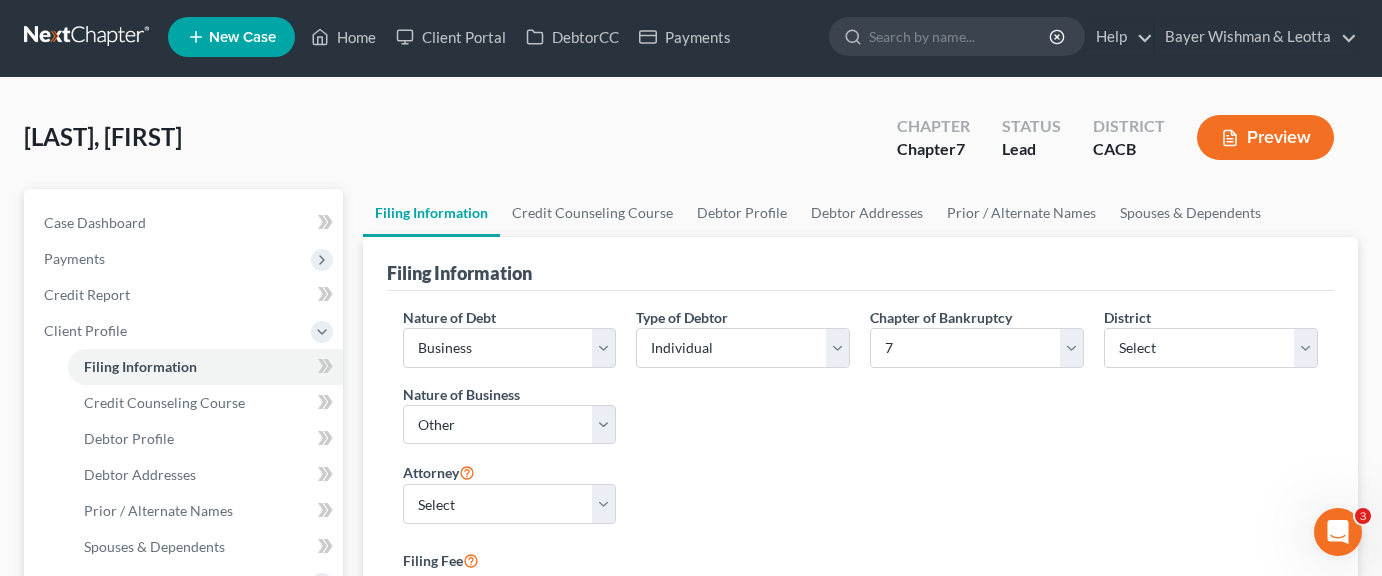 scroll, scrollTop: 0, scrollLeft: 0, axis: both 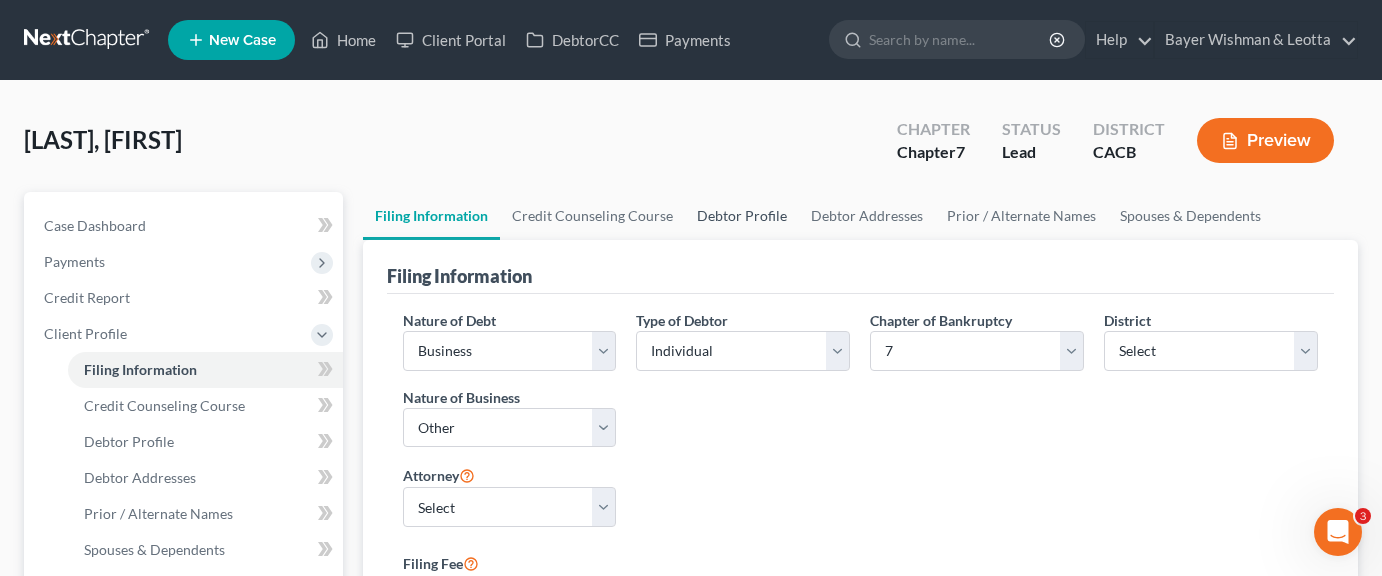 click on "Debtor Profile" at bounding box center [742, 216] 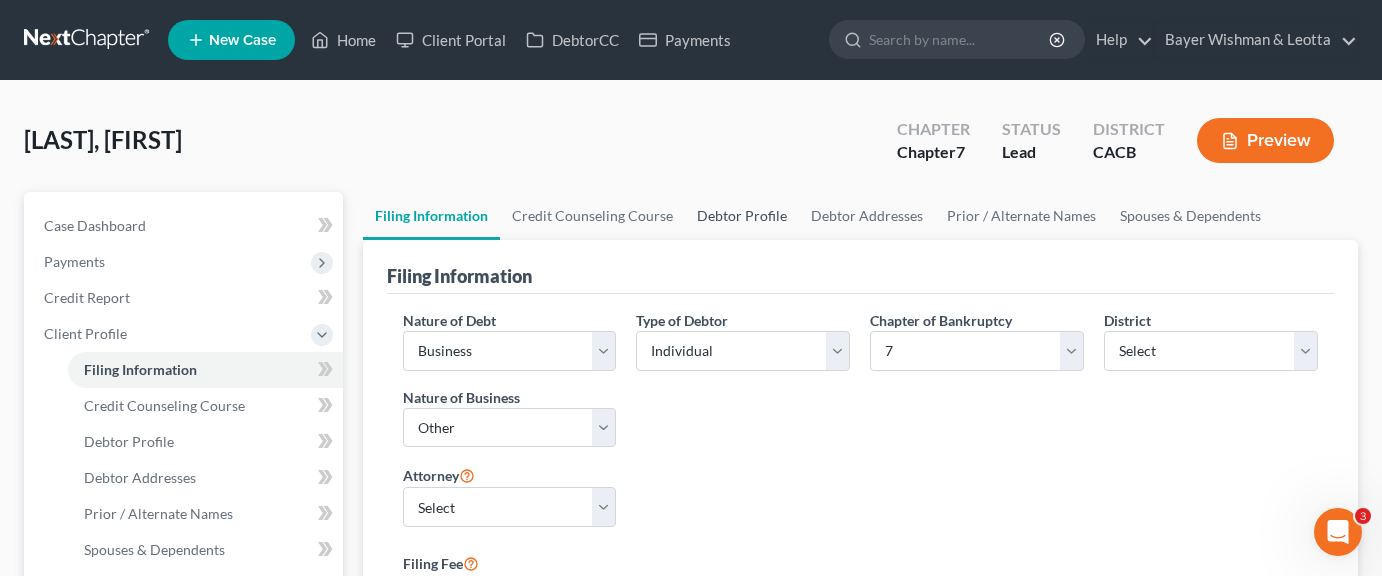 select on "4" 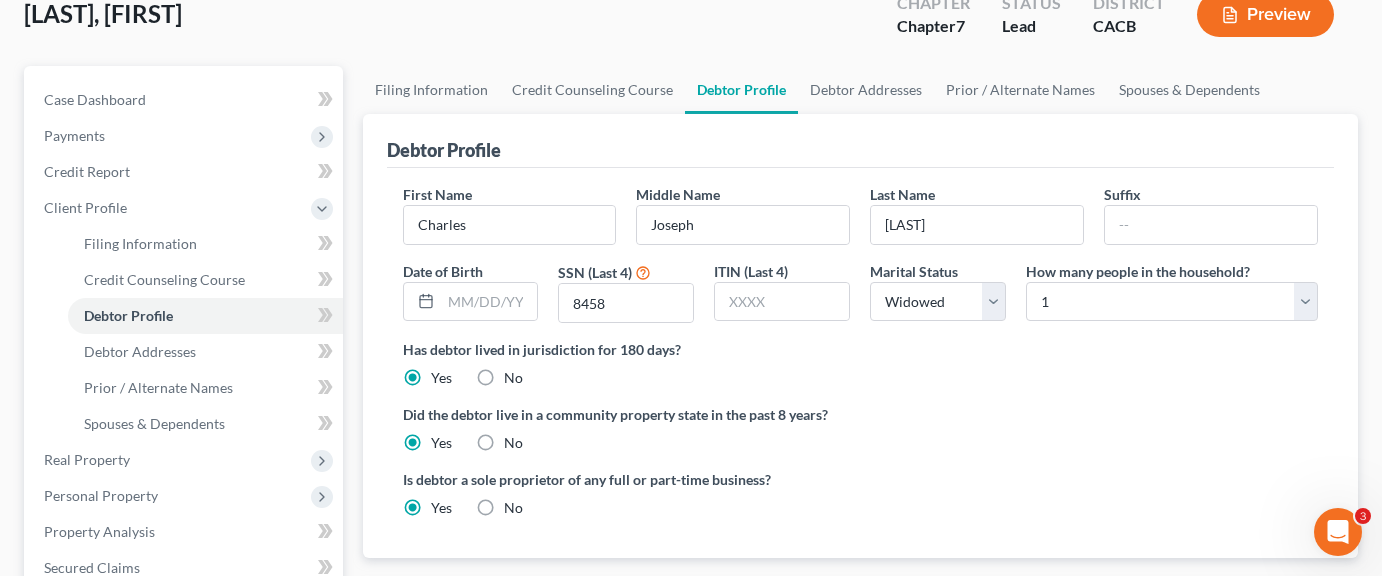 scroll, scrollTop: 300, scrollLeft: 0, axis: vertical 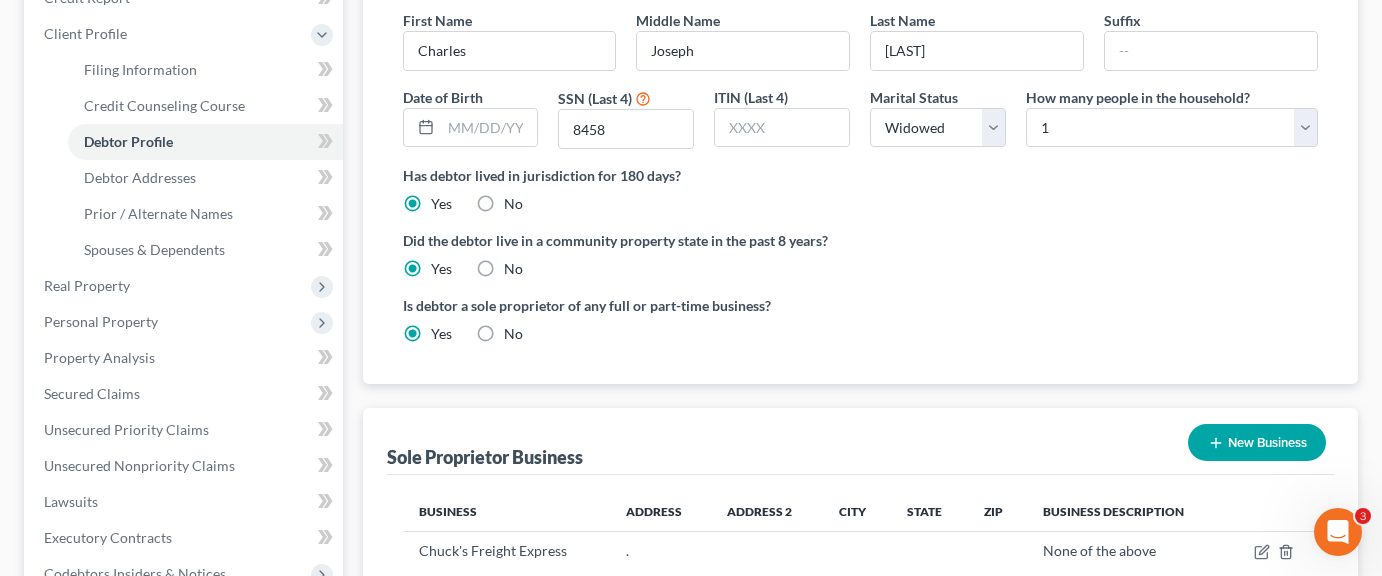 click on "Yes" at bounding box center [441, 334] 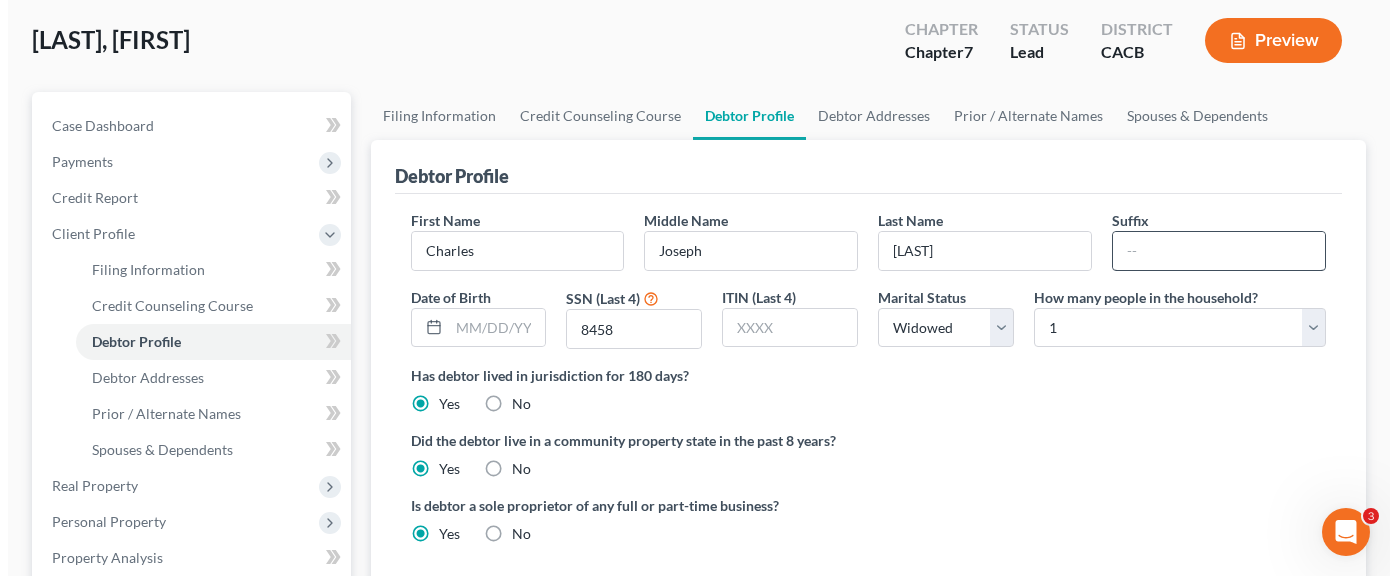 scroll, scrollTop: 0, scrollLeft: 0, axis: both 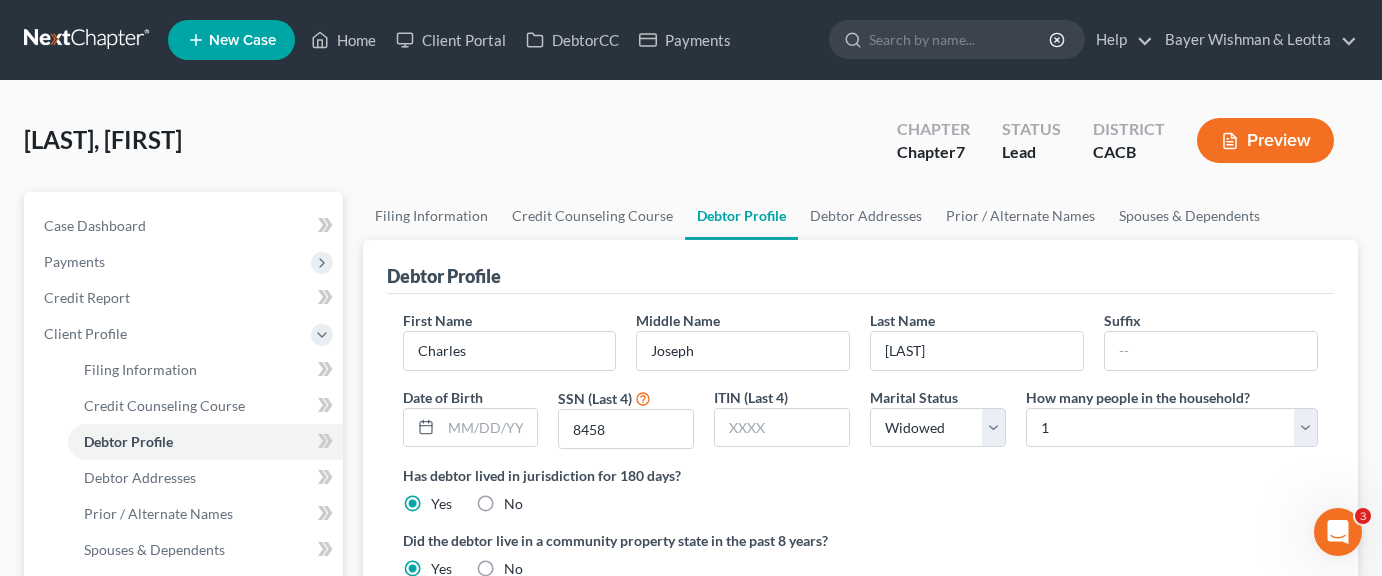 click on "Preview" at bounding box center [1265, 140] 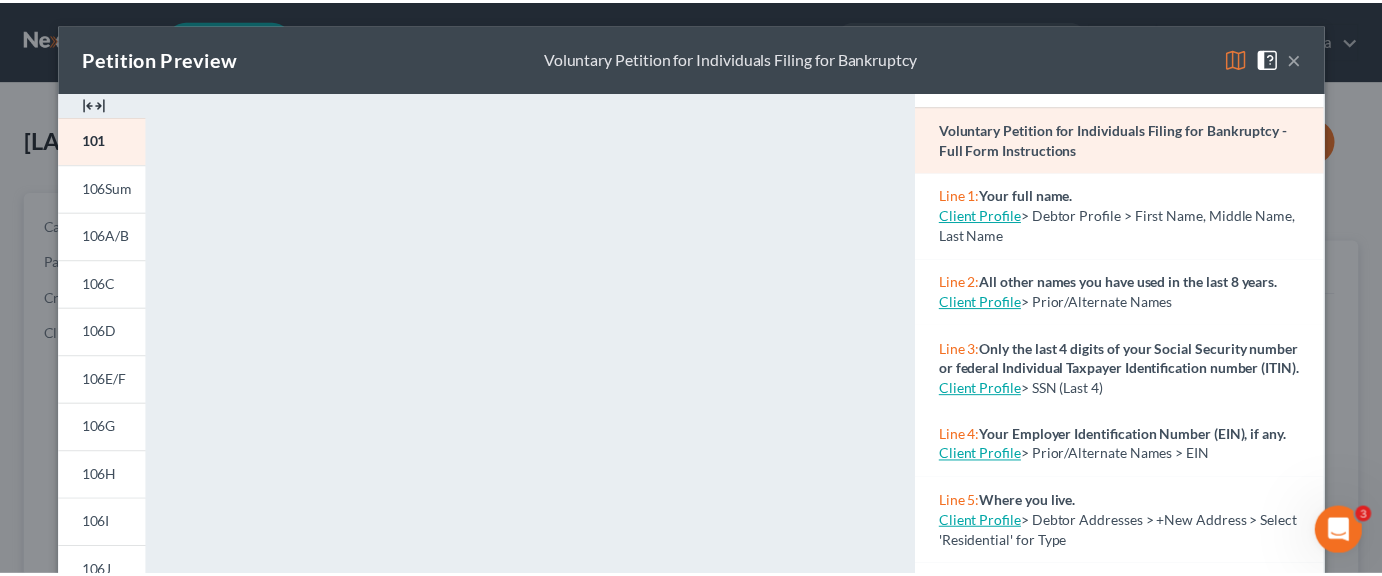 scroll, scrollTop: 100, scrollLeft: 0, axis: vertical 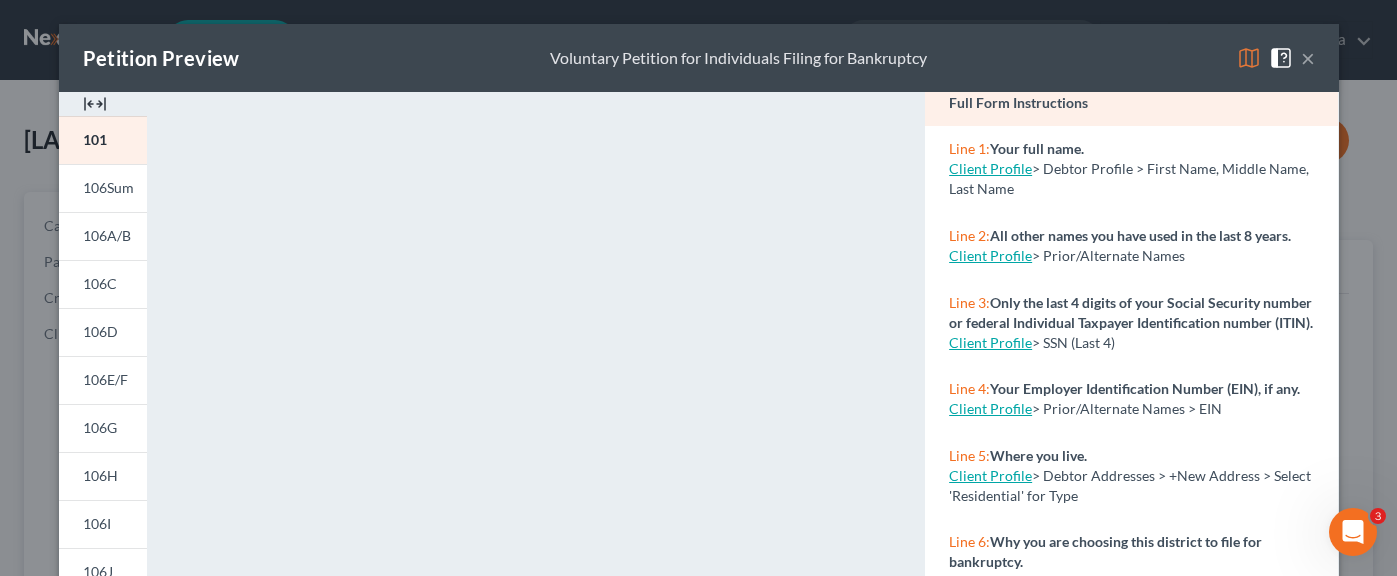 click on "×" at bounding box center [1308, 58] 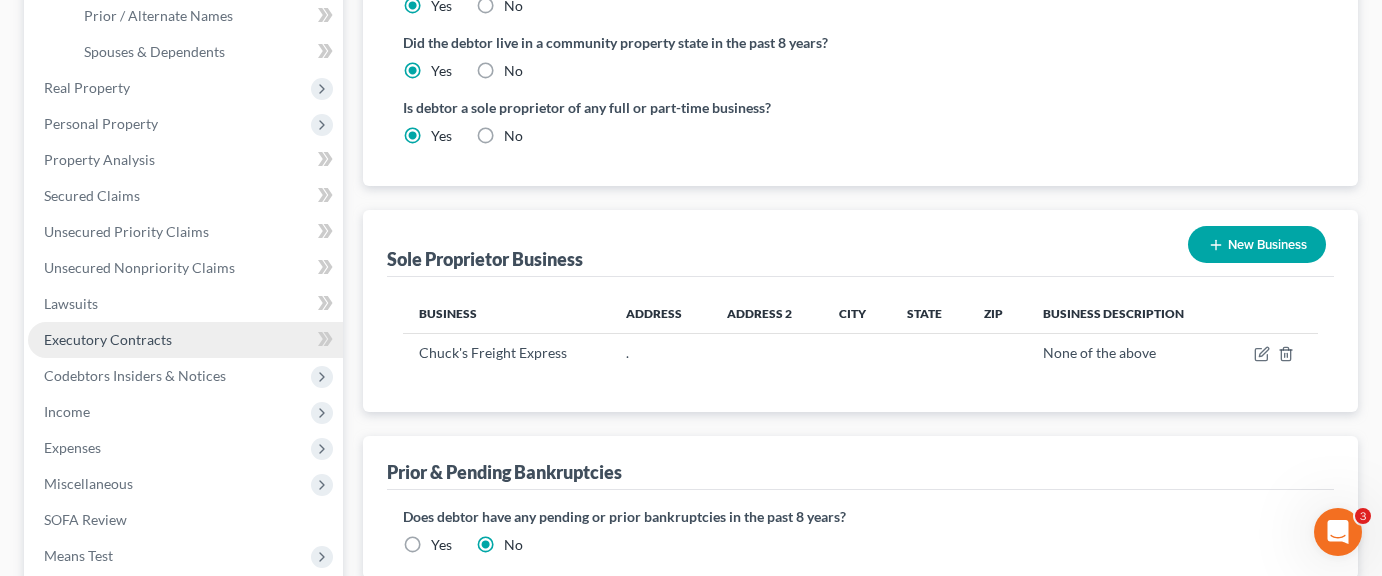 scroll, scrollTop: 500, scrollLeft: 0, axis: vertical 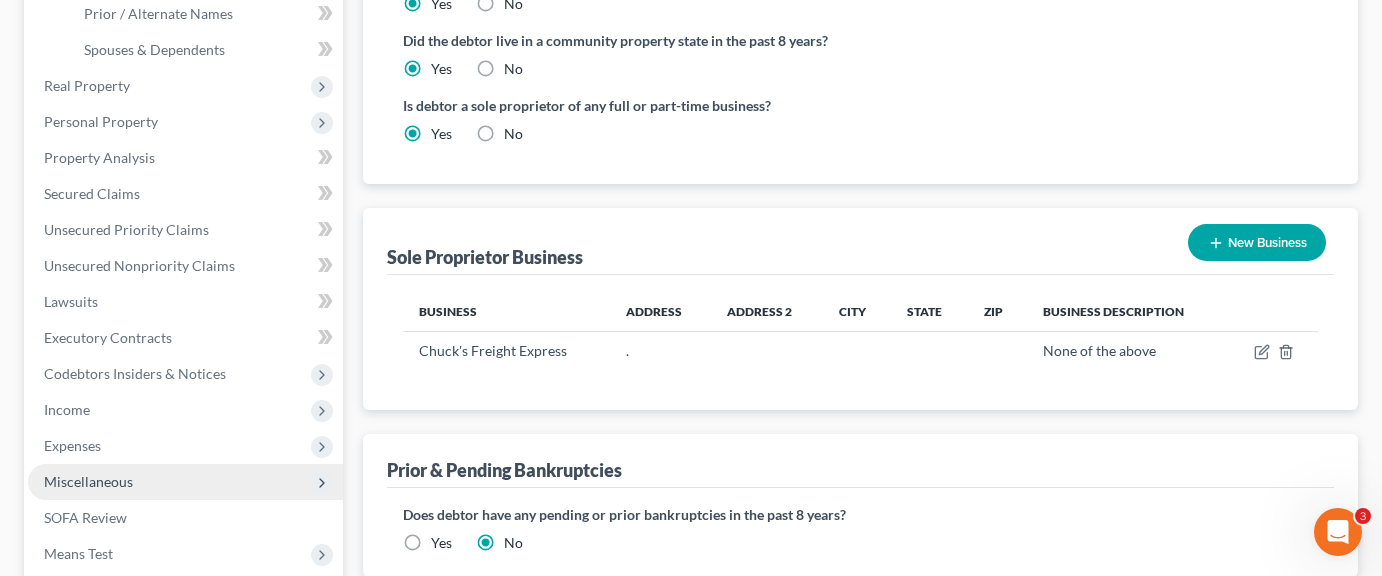click on "Miscellaneous" at bounding box center (185, 482) 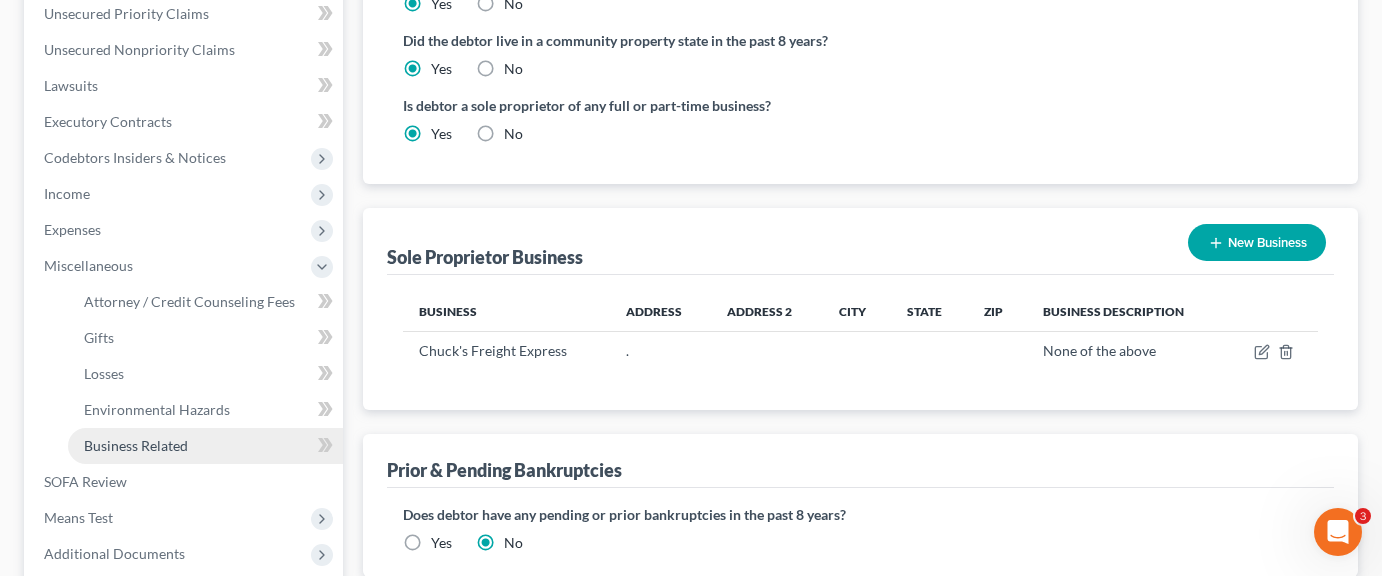 click on "Business Related" at bounding box center (136, 445) 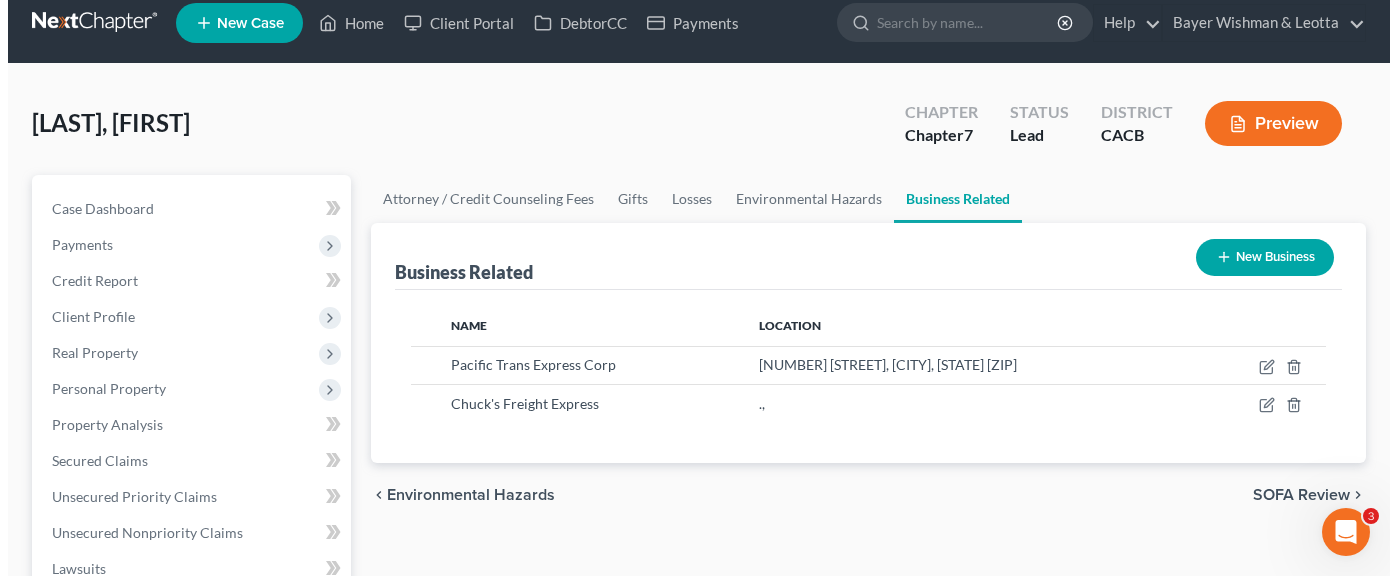scroll, scrollTop: 0, scrollLeft: 0, axis: both 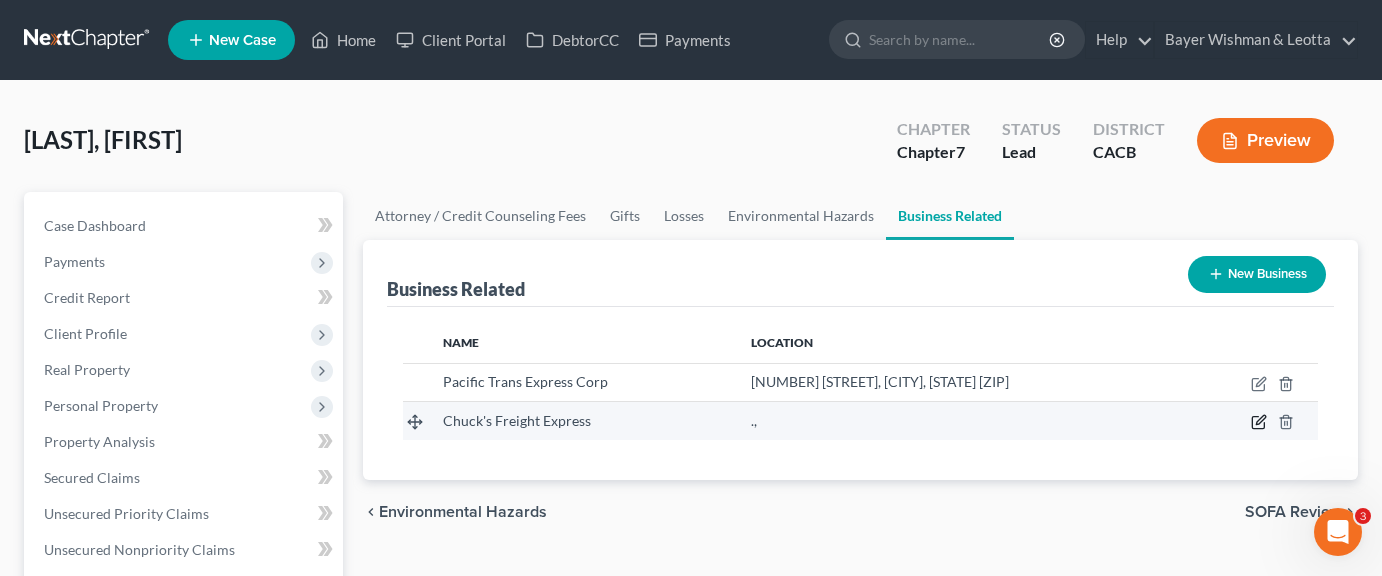 click 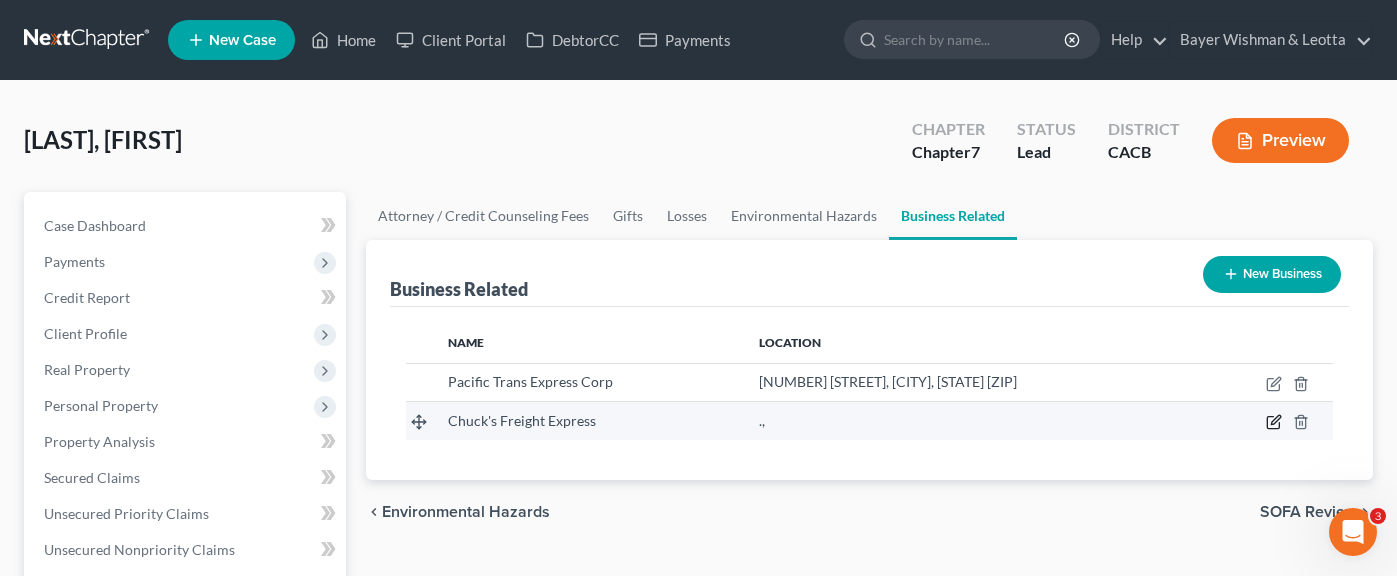 select on "sole_proprietor" 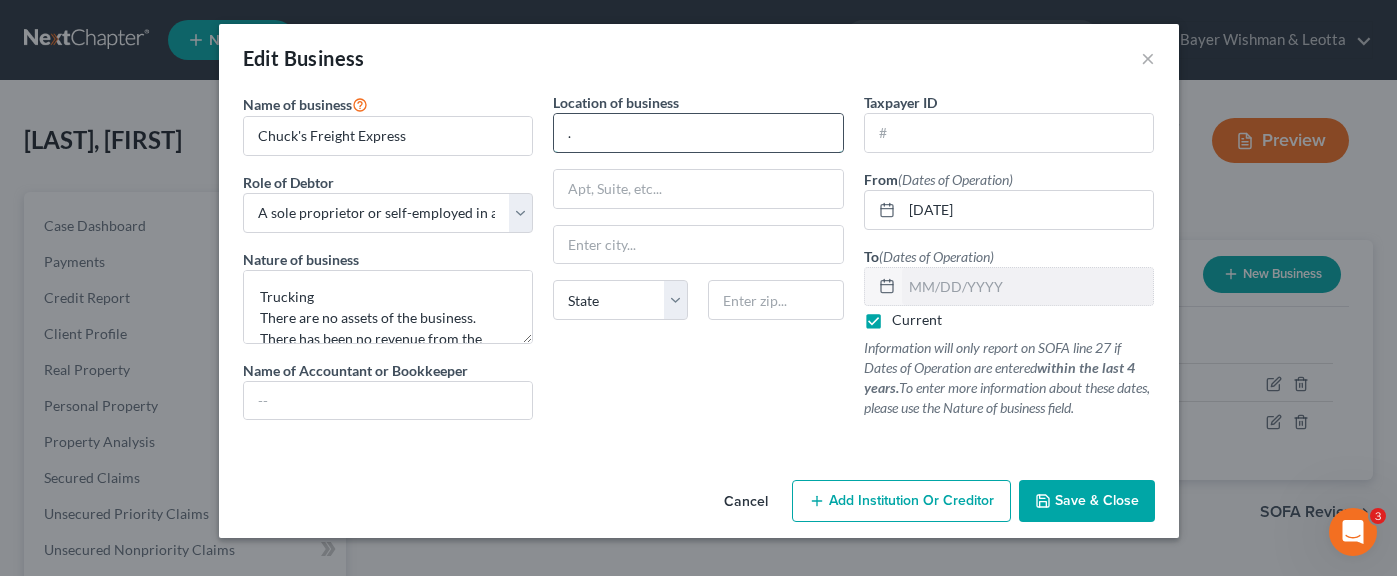 click on "." at bounding box center [698, 133] 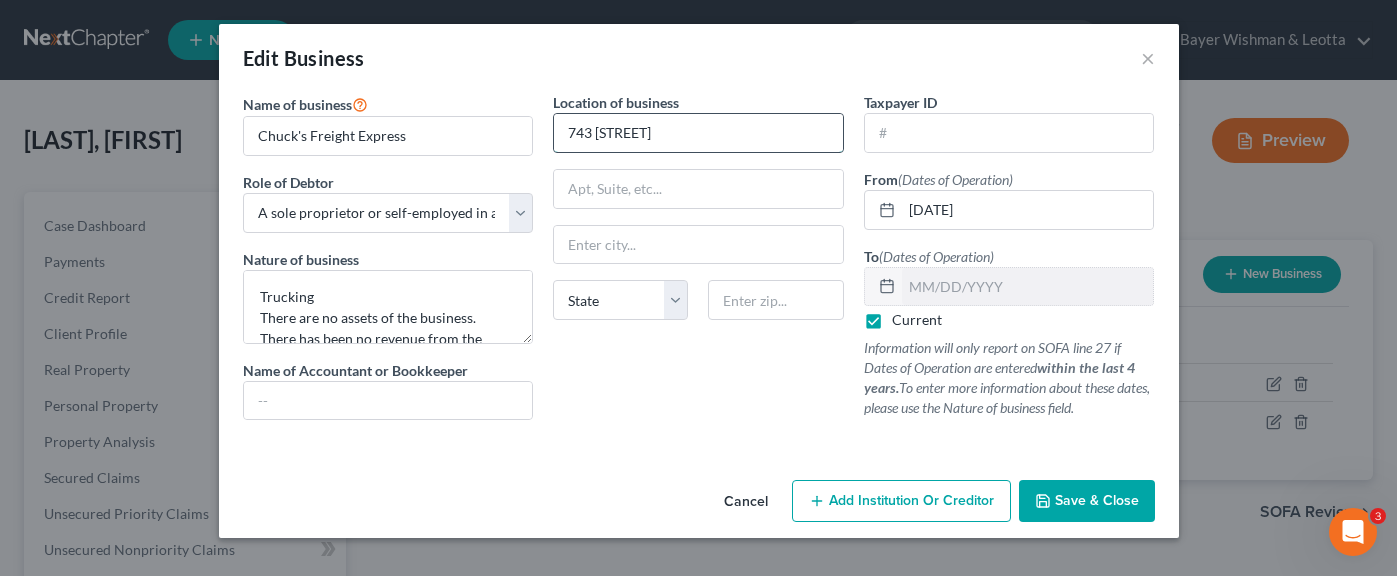 type on "743 [STREET]" 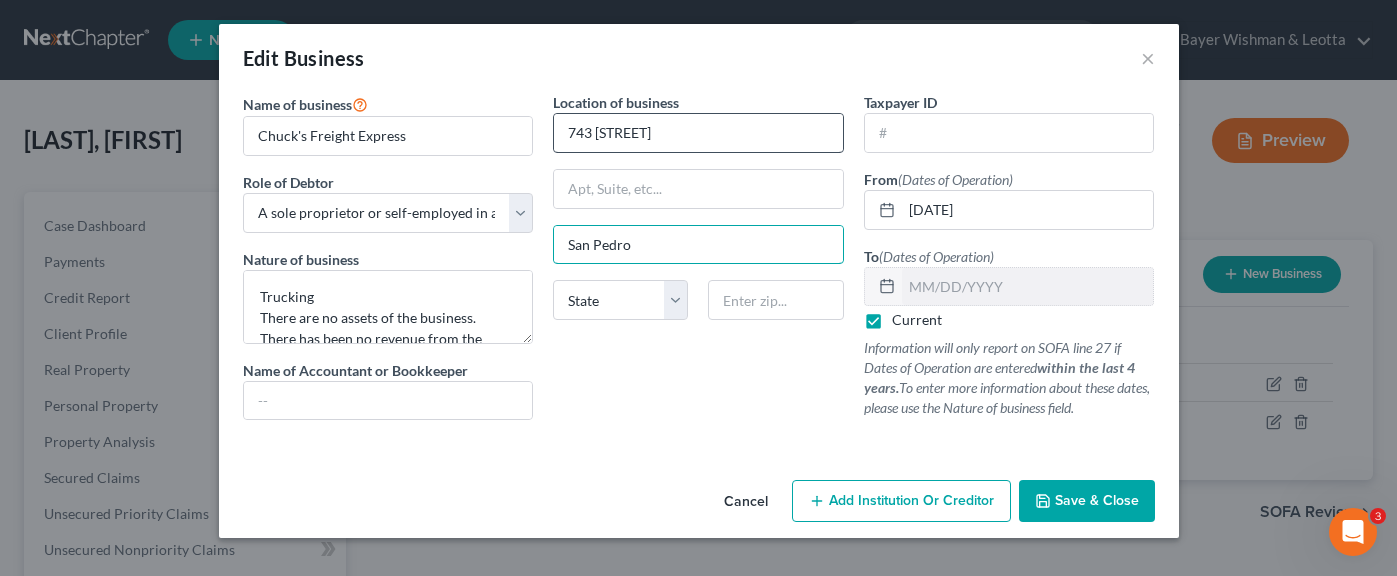 type on "San Pedro" 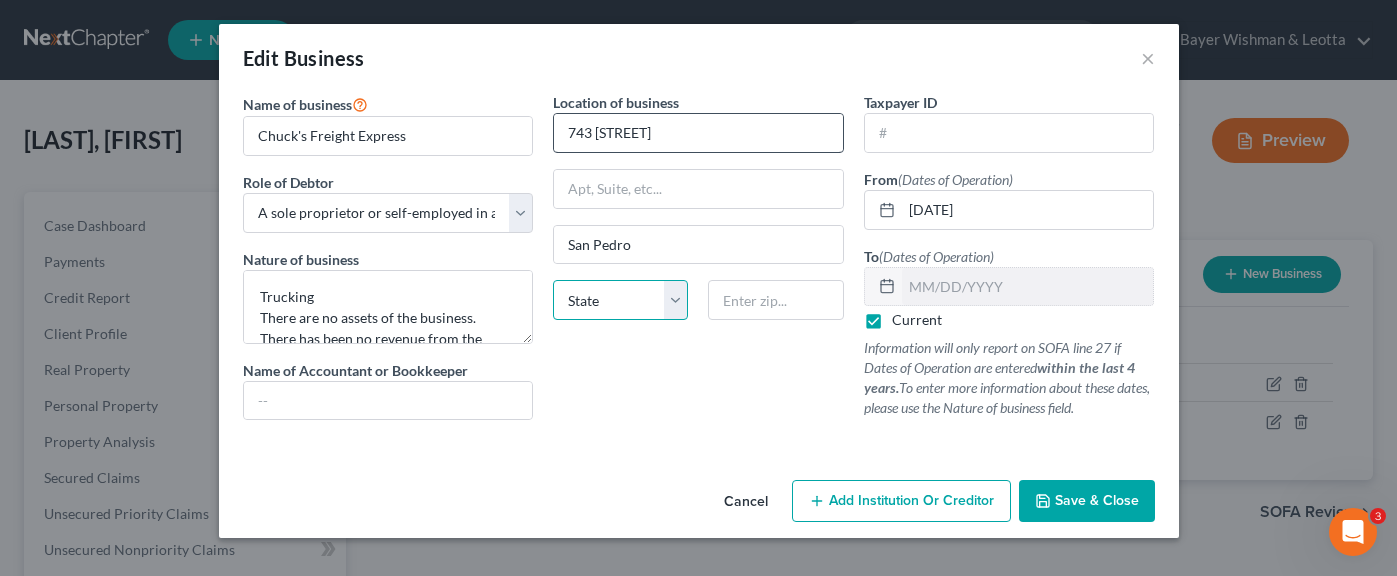 select on "4" 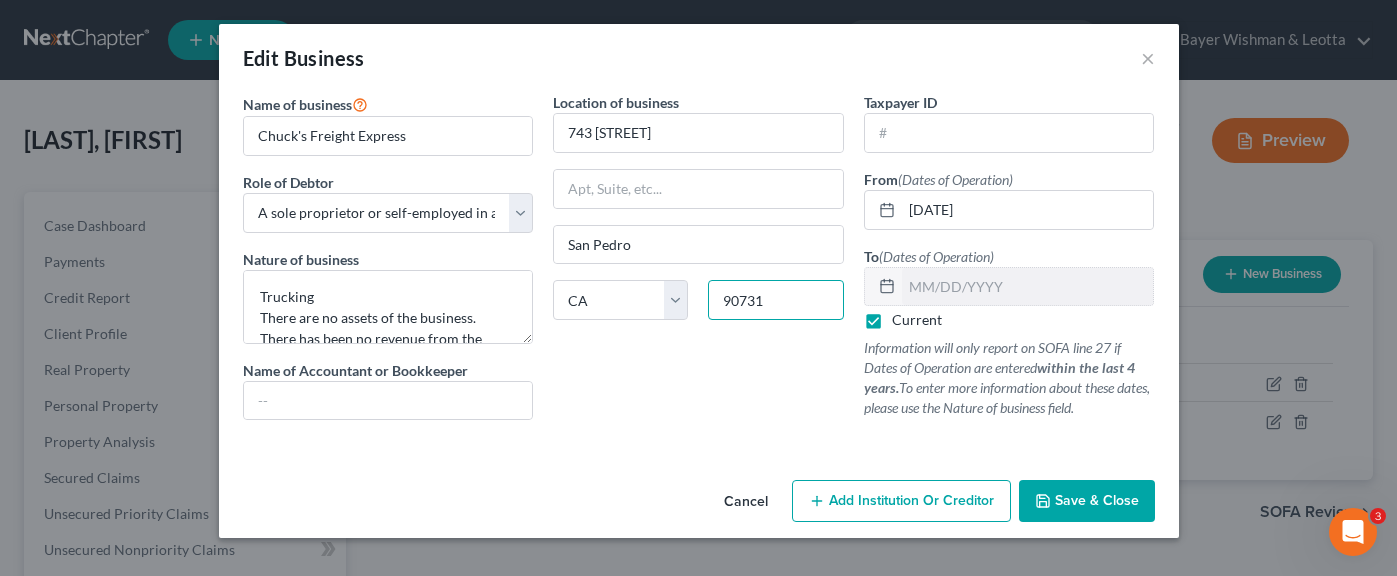 type on "90731" 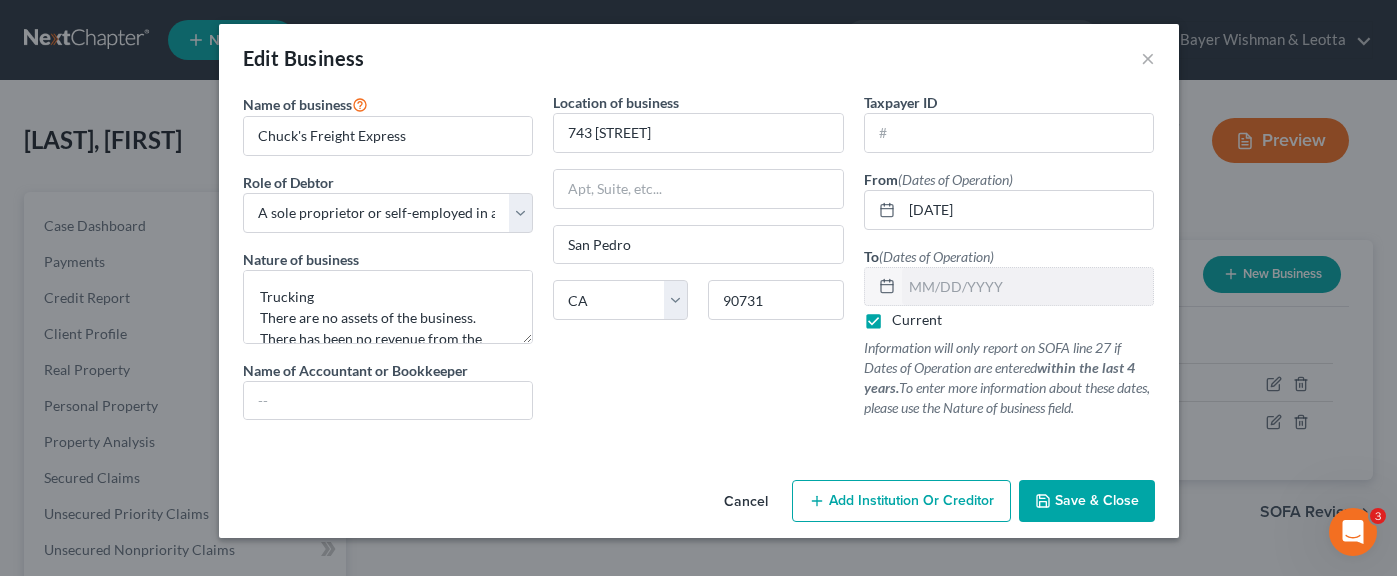click on "Save & Close" at bounding box center (1097, 500) 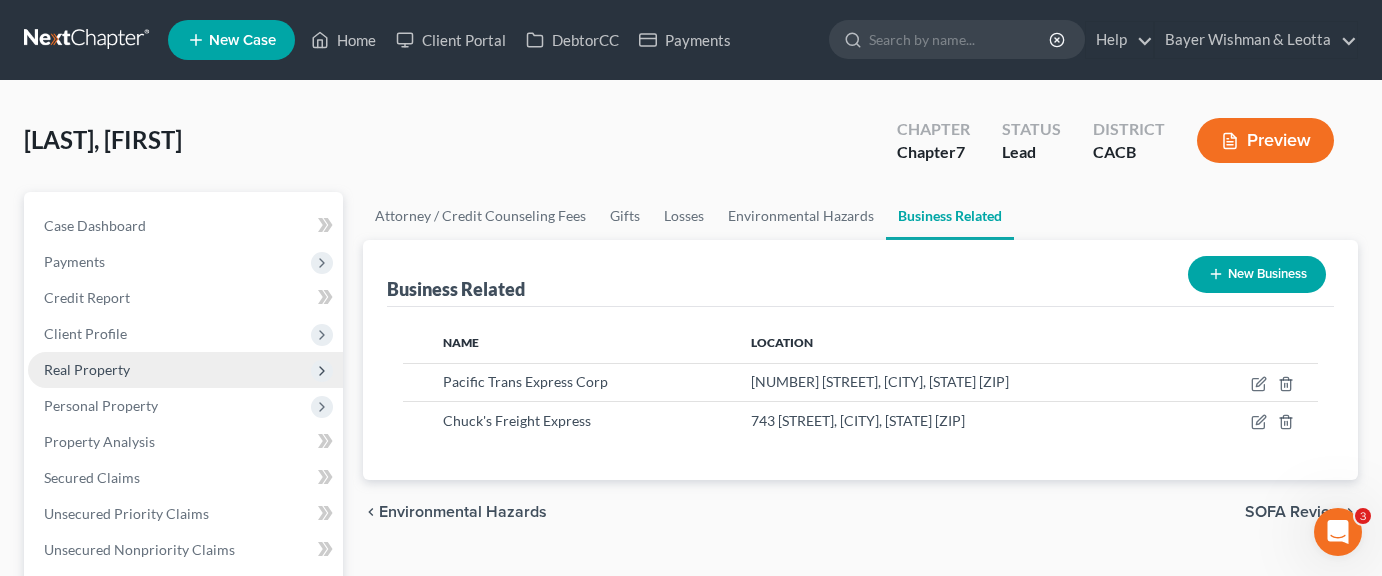 click on "Real Property" at bounding box center [185, 370] 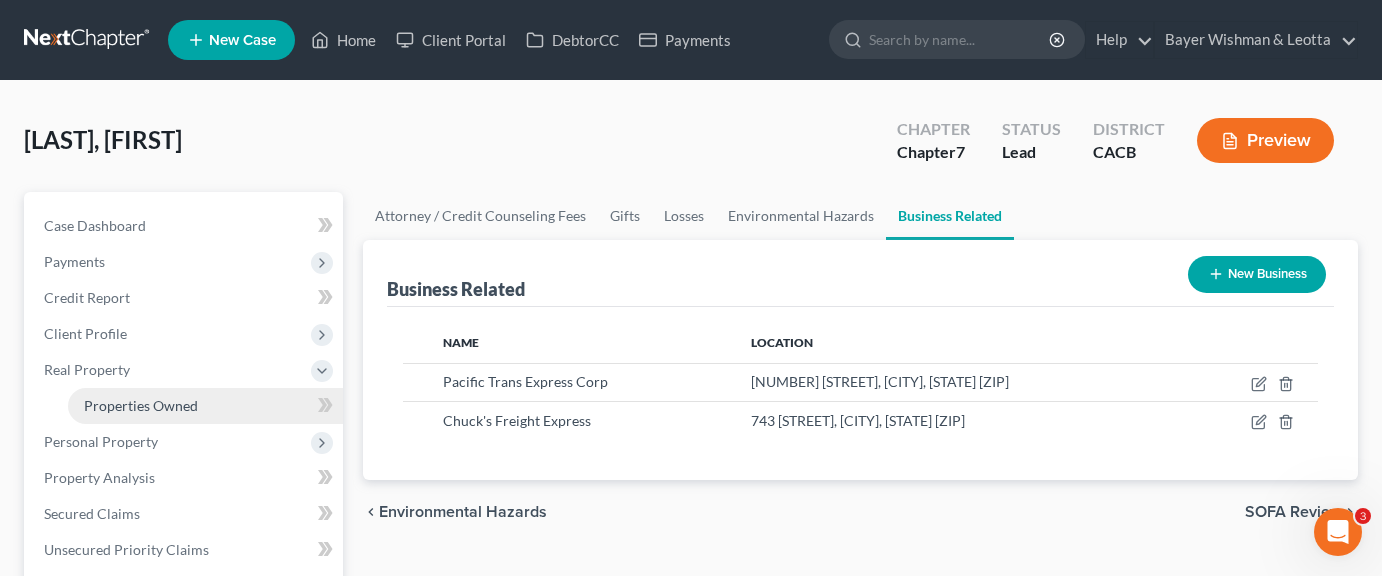 click on "Properties Owned" at bounding box center (141, 405) 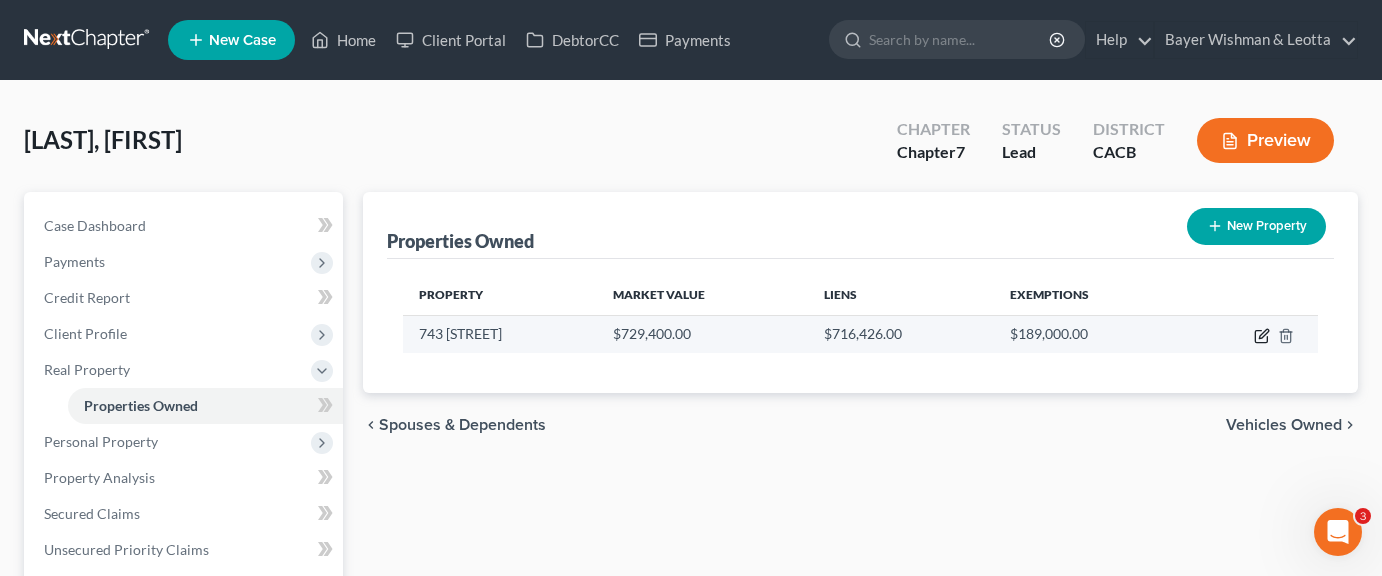 click 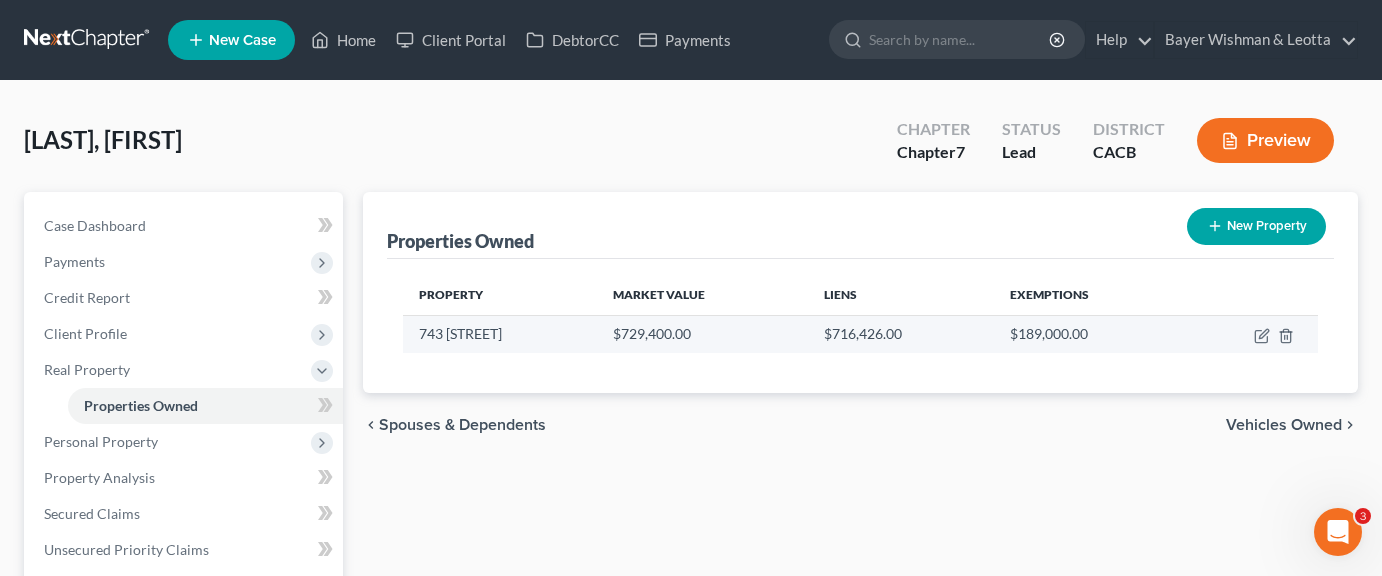 select on "4" 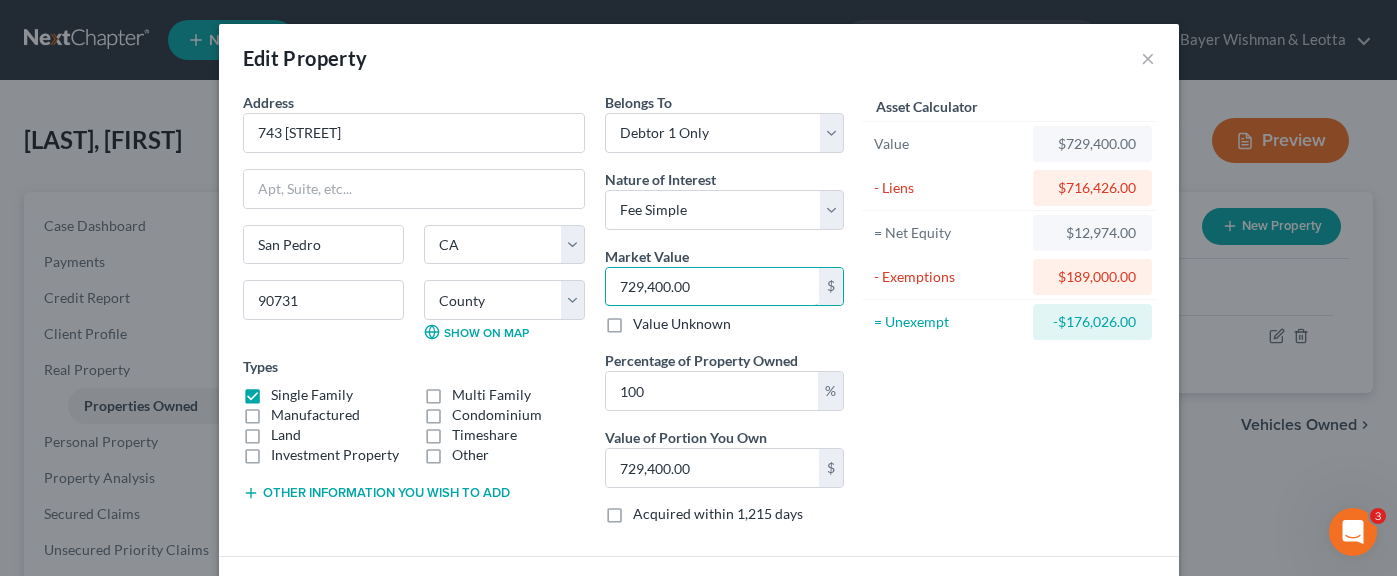 type on "7" 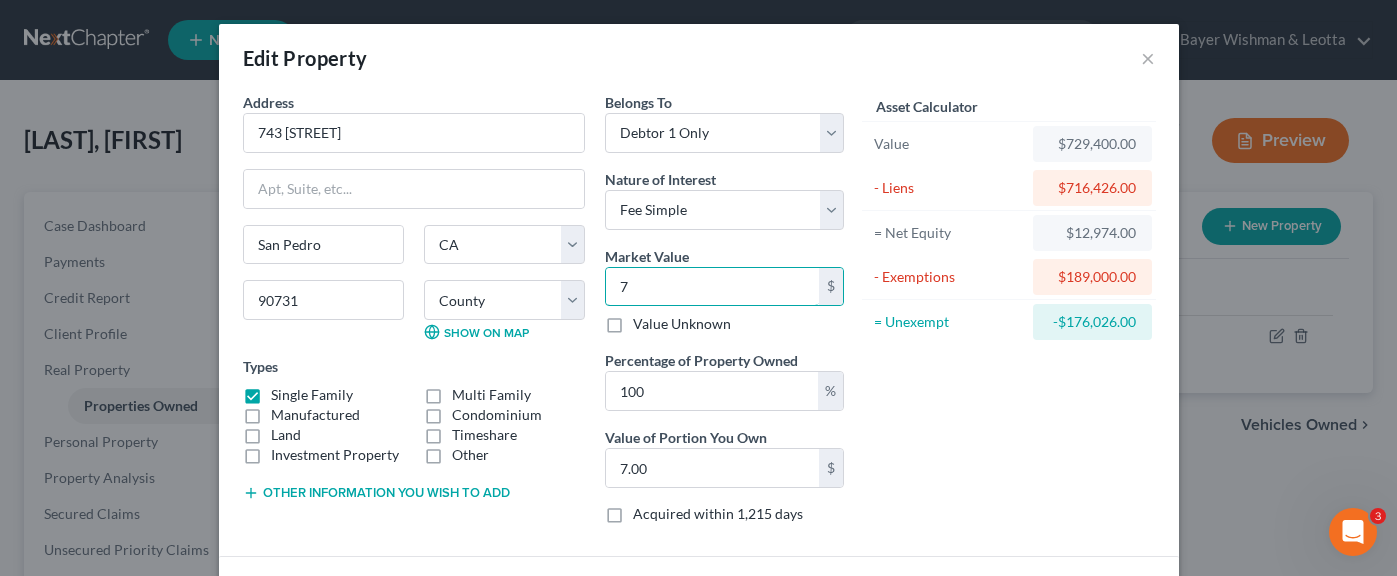 type on "70" 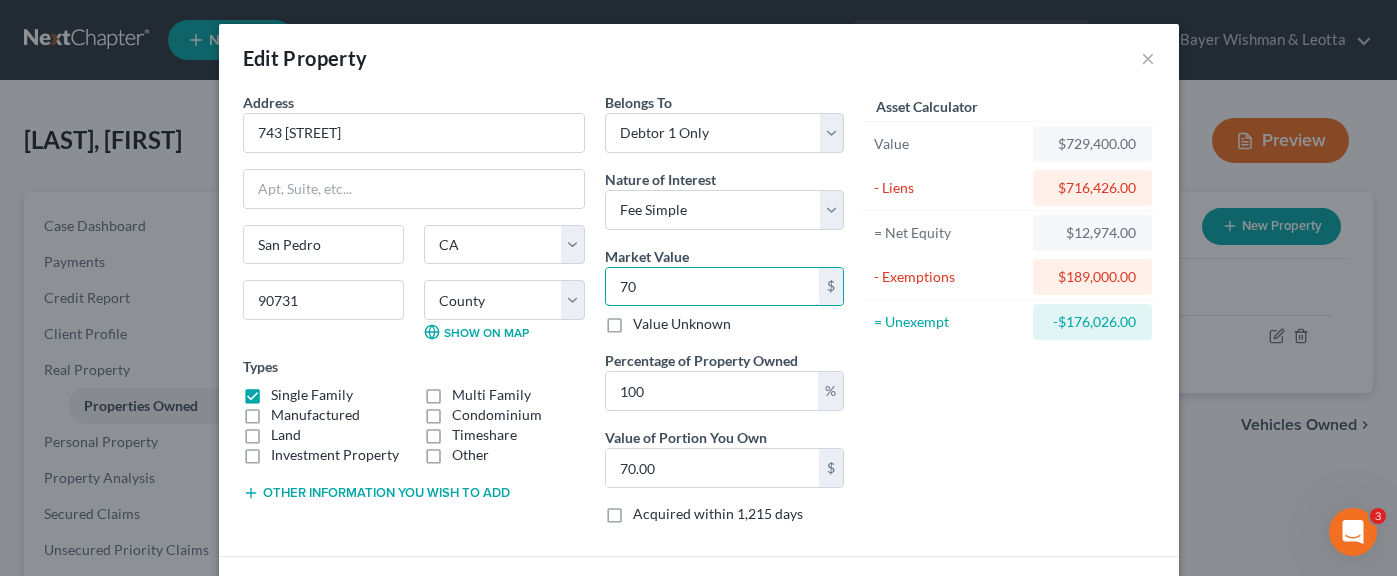type on "700" 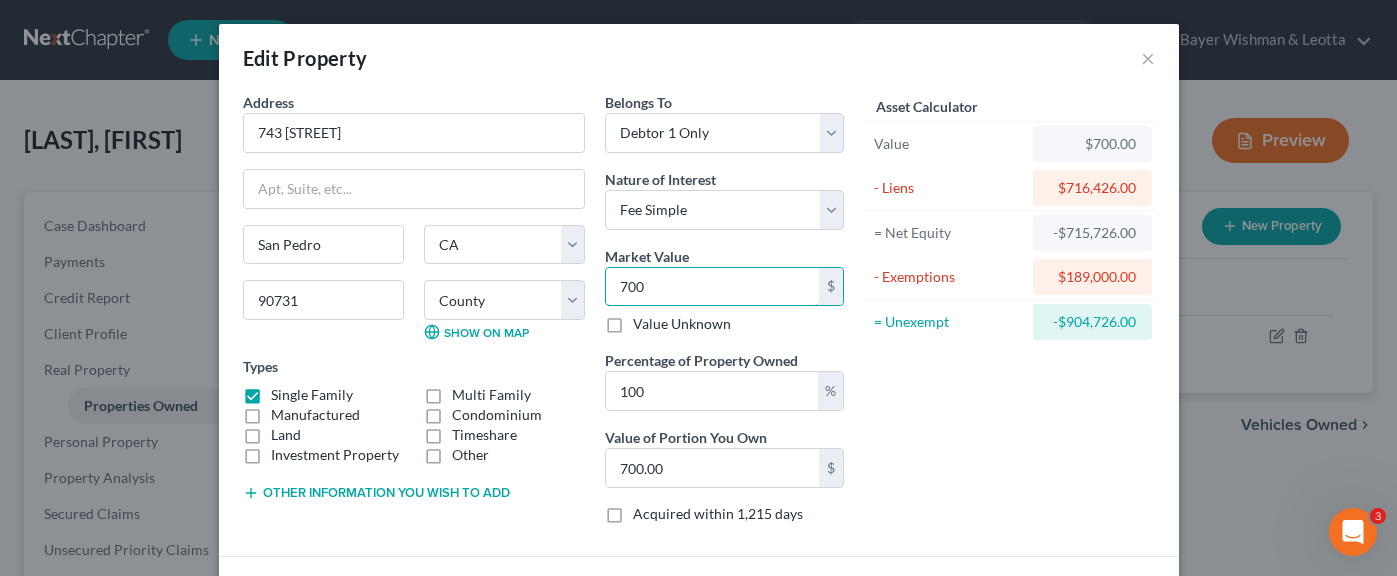 type on "7000" 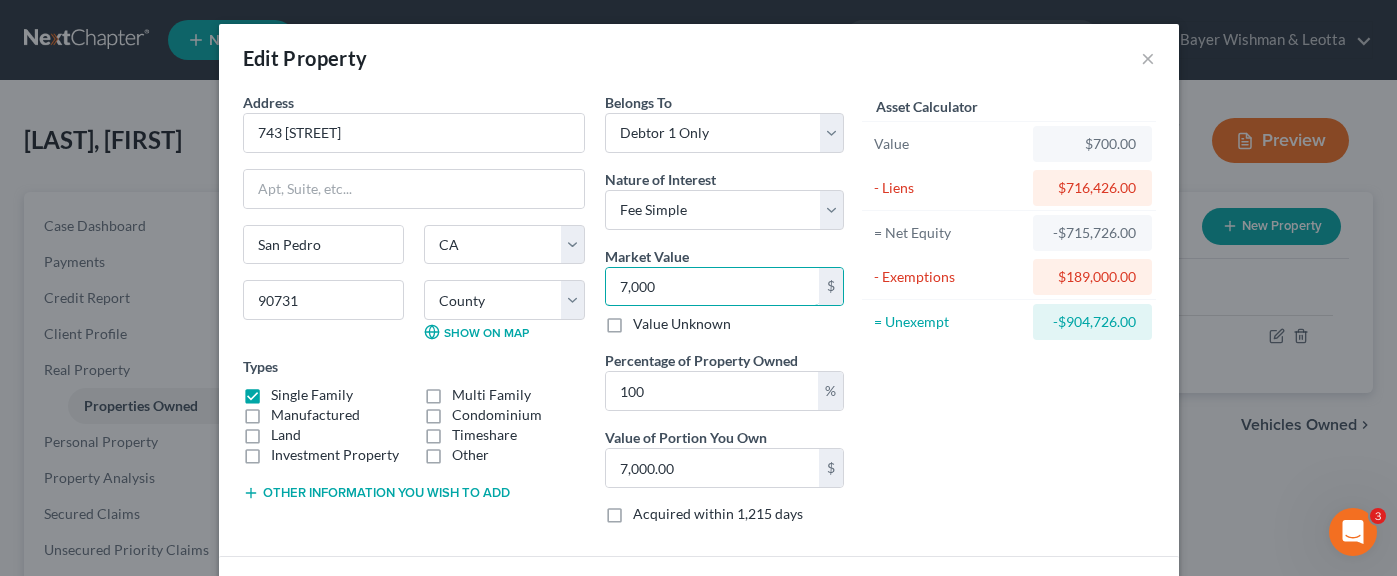 type on "7,0000" 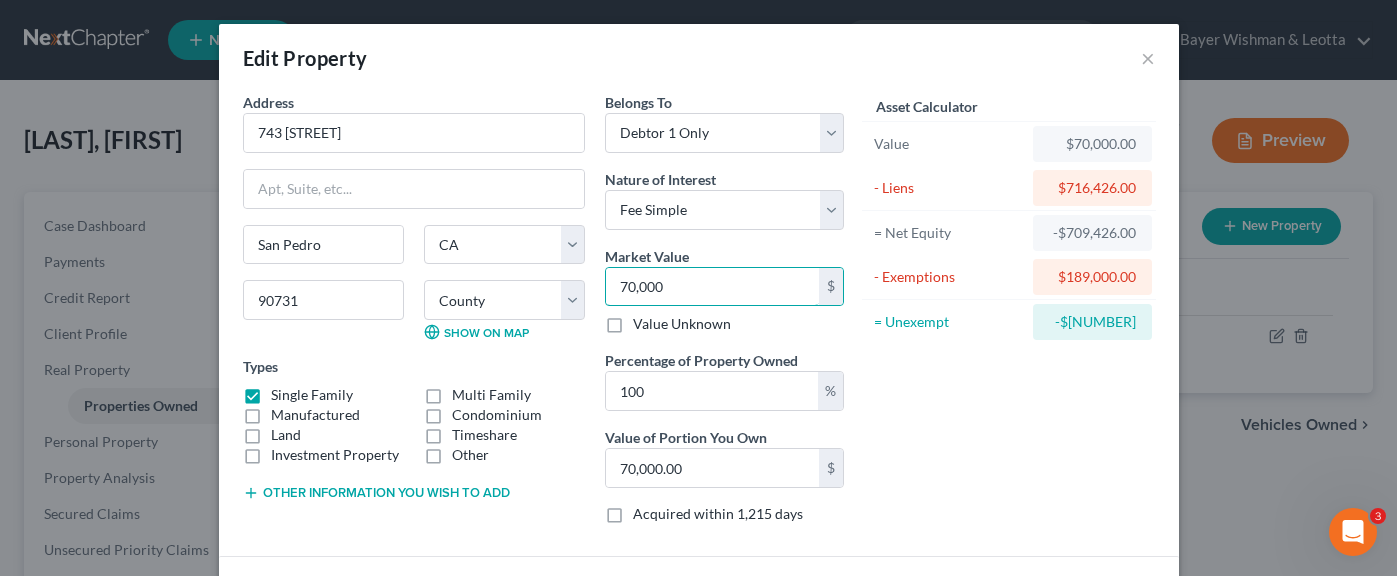 type on "70,0000" 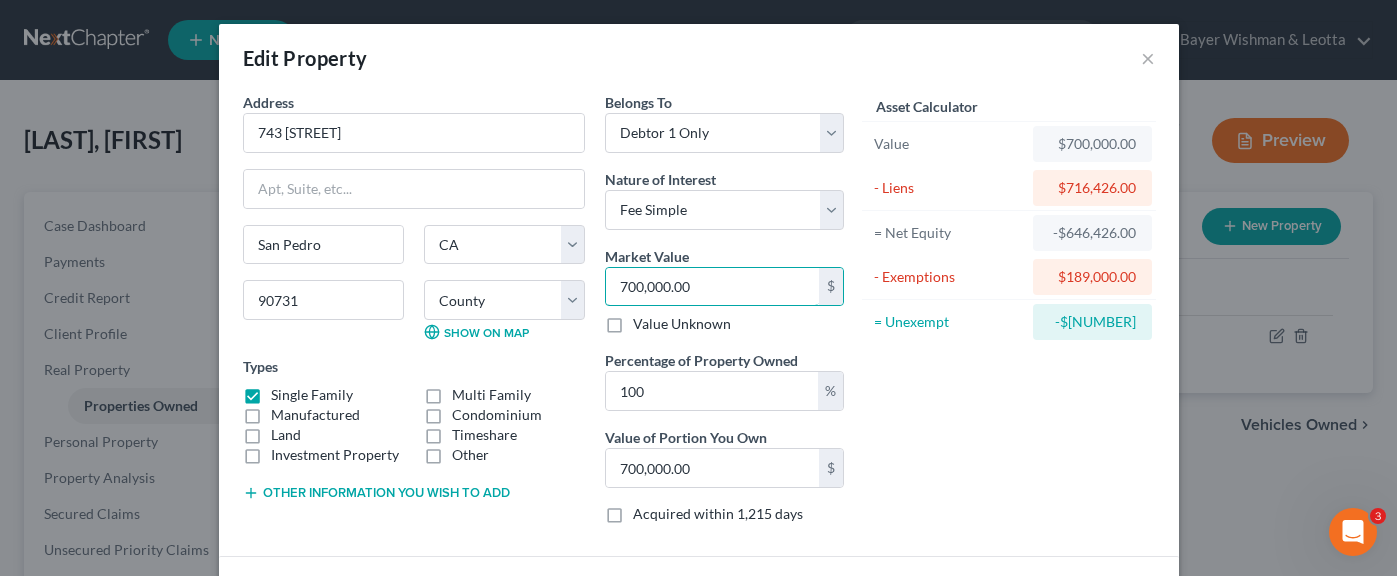 type on "700,000.00" 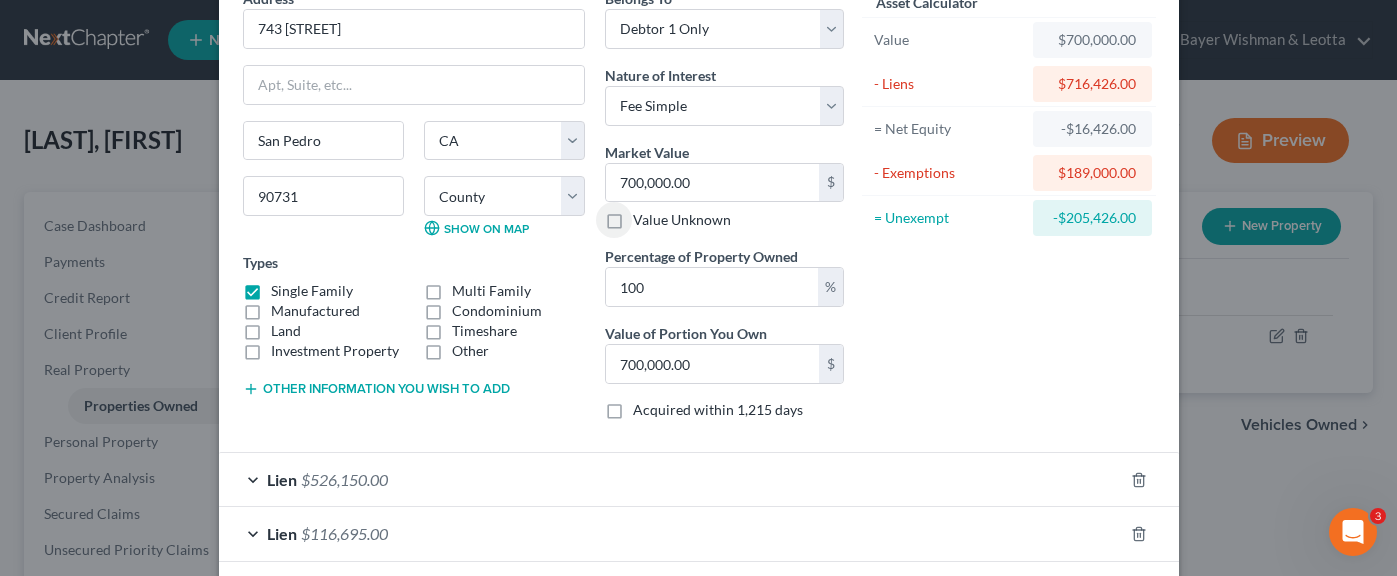 scroll, scrollTop: 308, scrollLeft: 0, axis: vertical 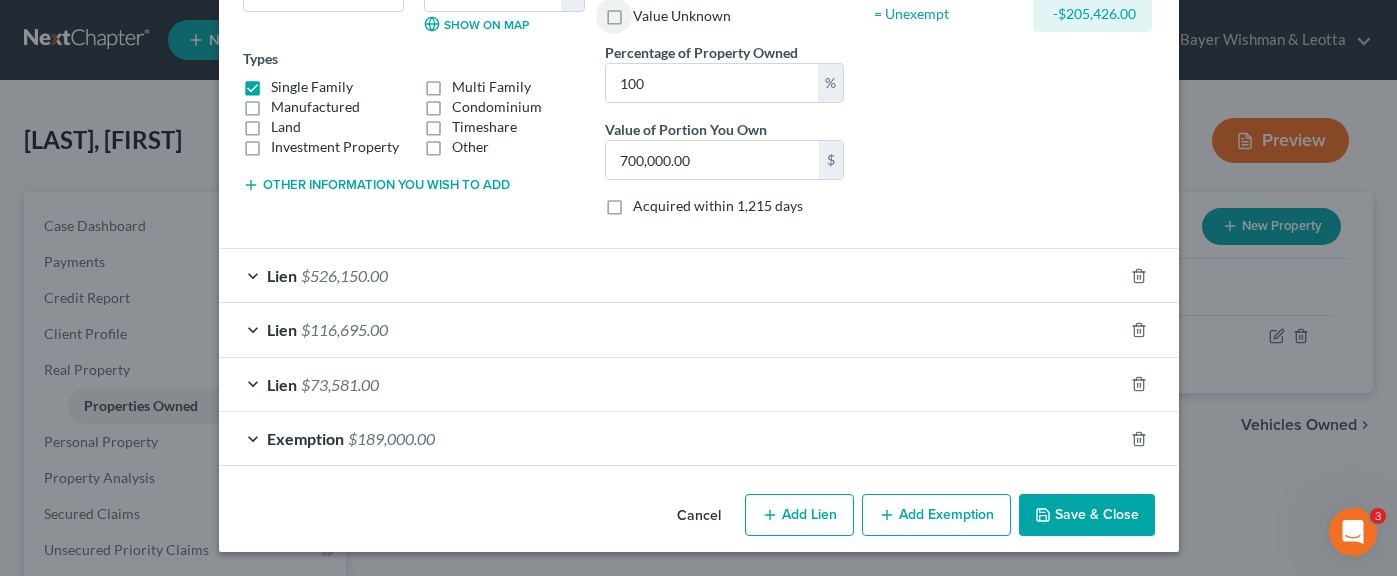 click on "Exemption $189,000.00" at bounding box center [671, 438] 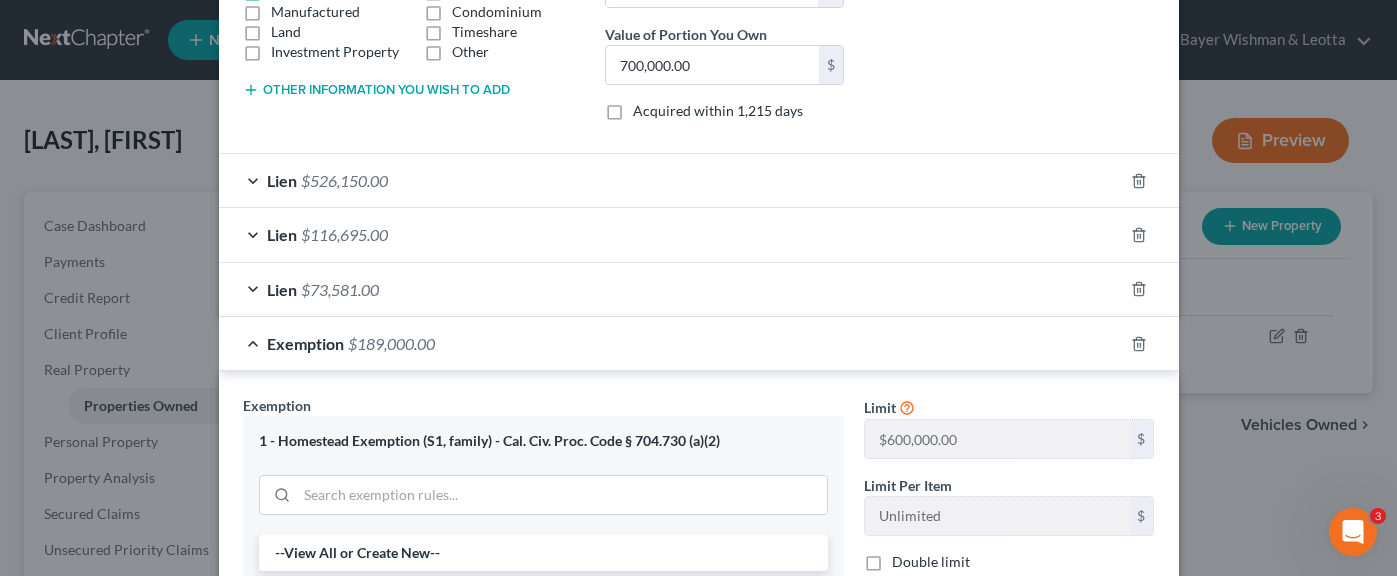 scroll, scrollTop: 608, scrollLeft: 0, axis: vertical 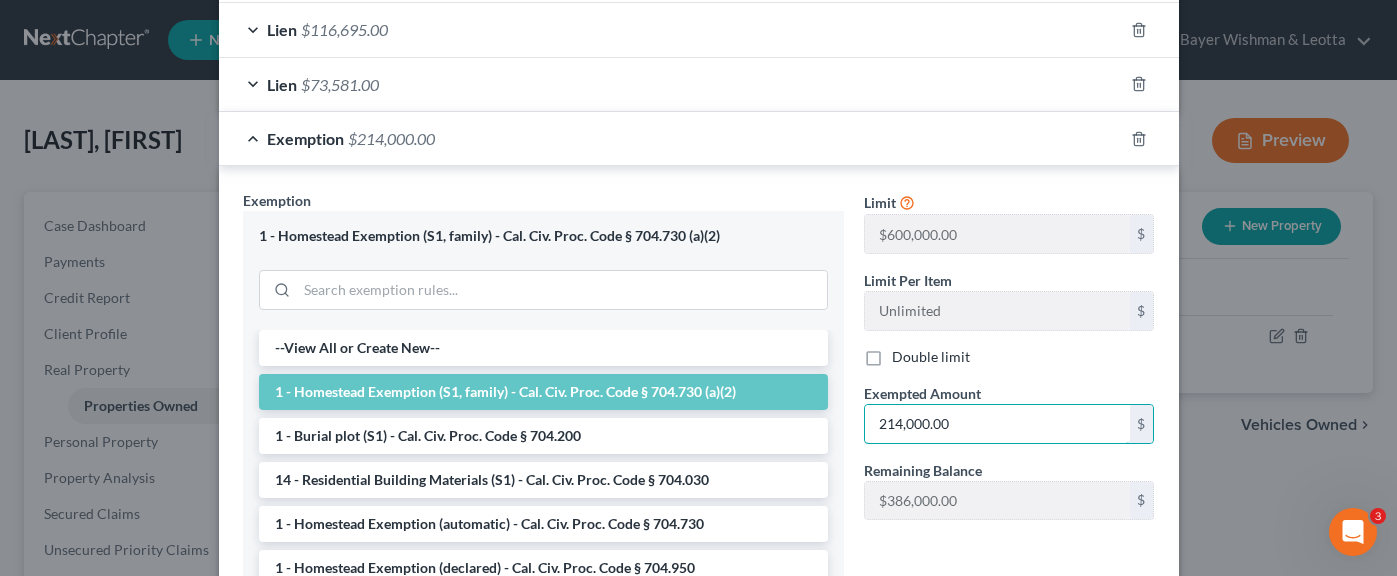 type on "214,000.00" 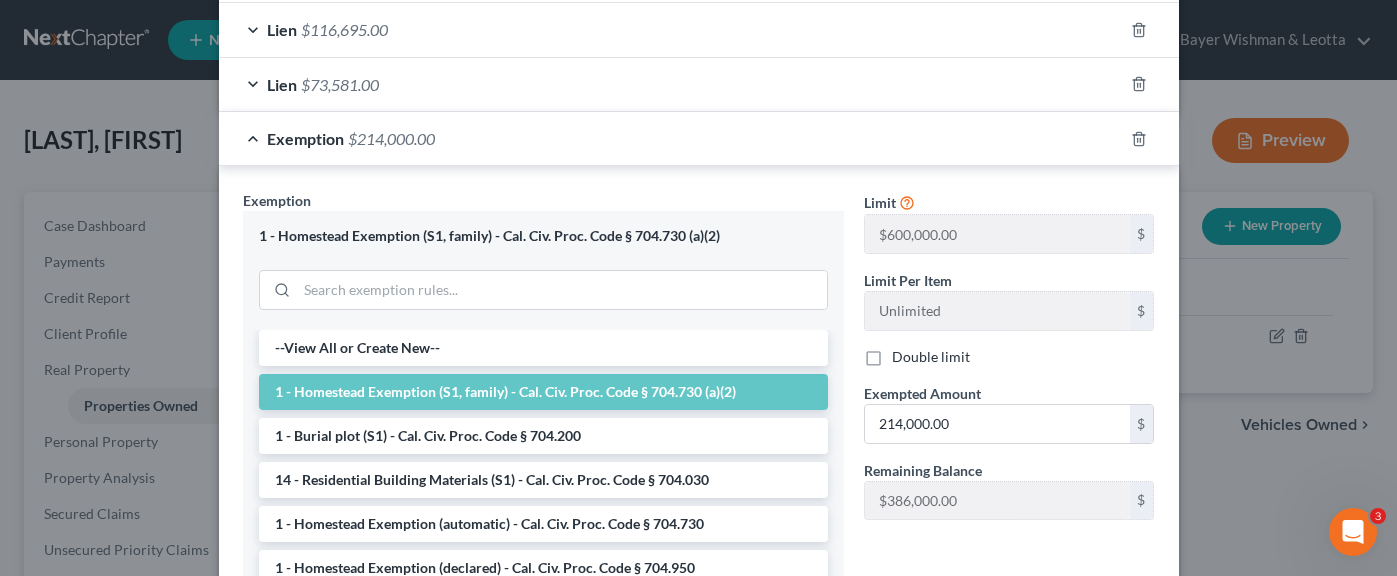type 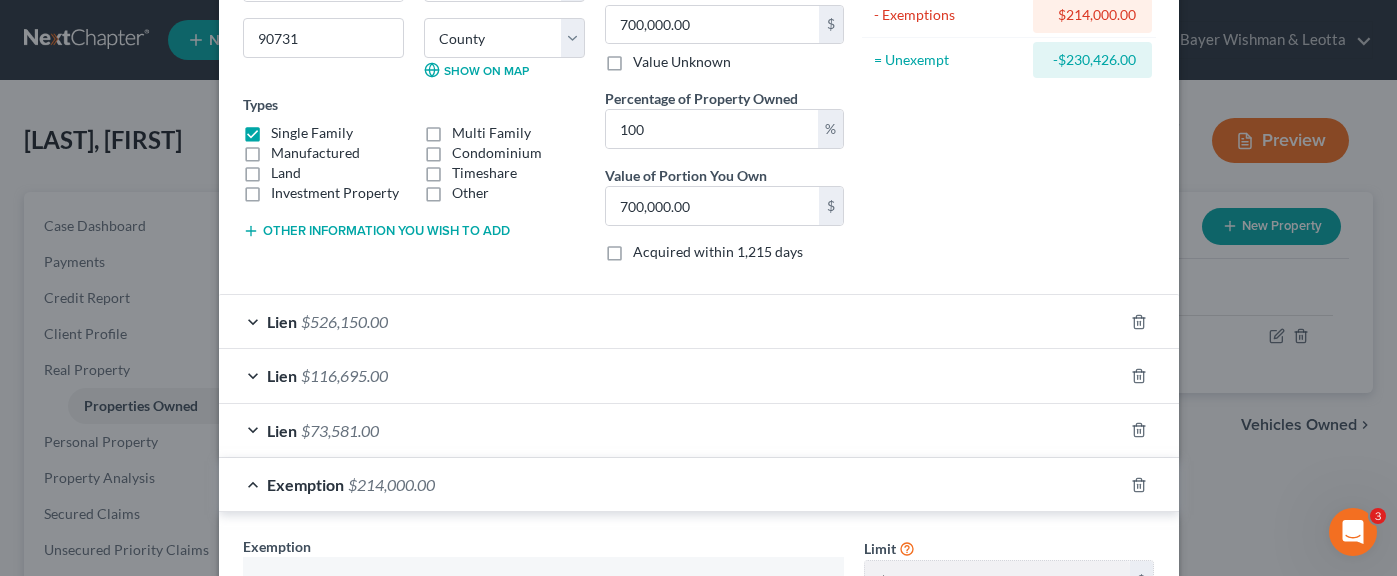 scroll, scrollTop: 124, scrollLeft: 0, axis: vertical 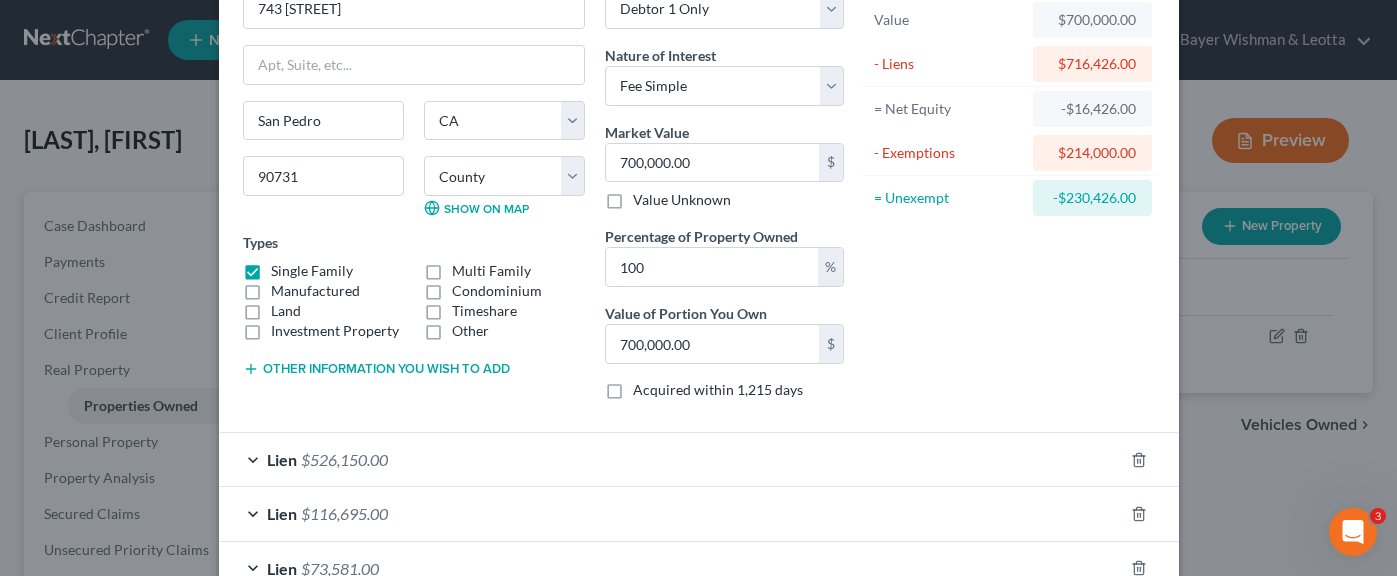 click on "Acquired within 1,215 days" at bounding box center [718, 390] 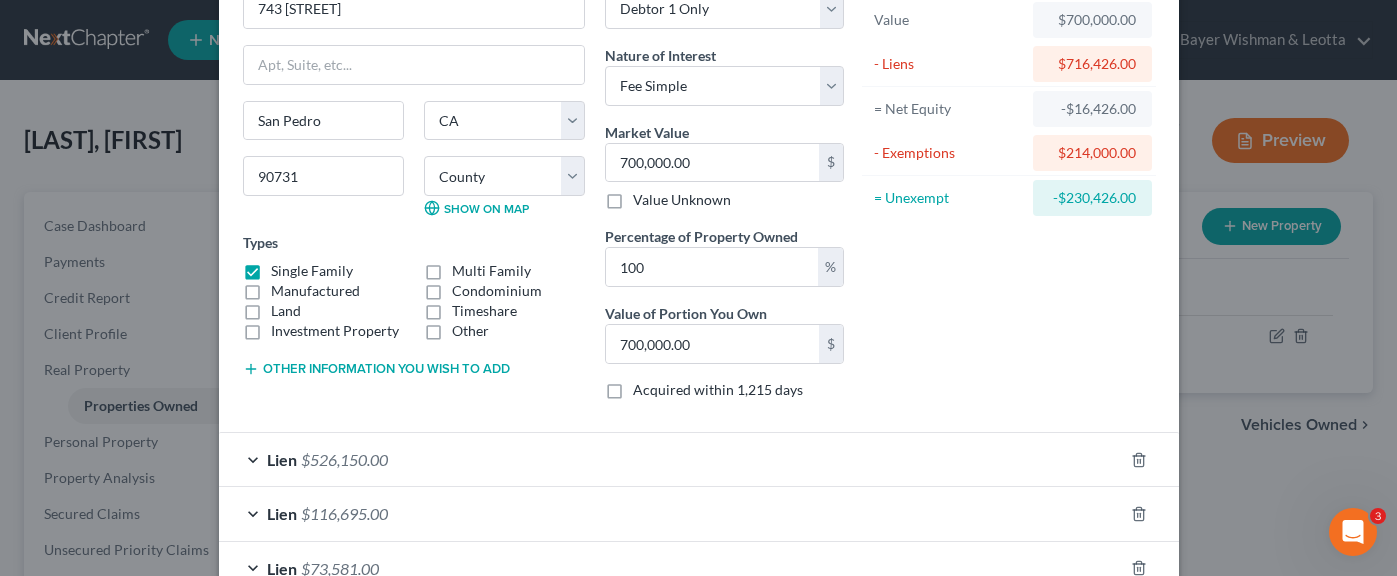 click on "Acquired within 1,215 days" at bounding box center [647, 386] 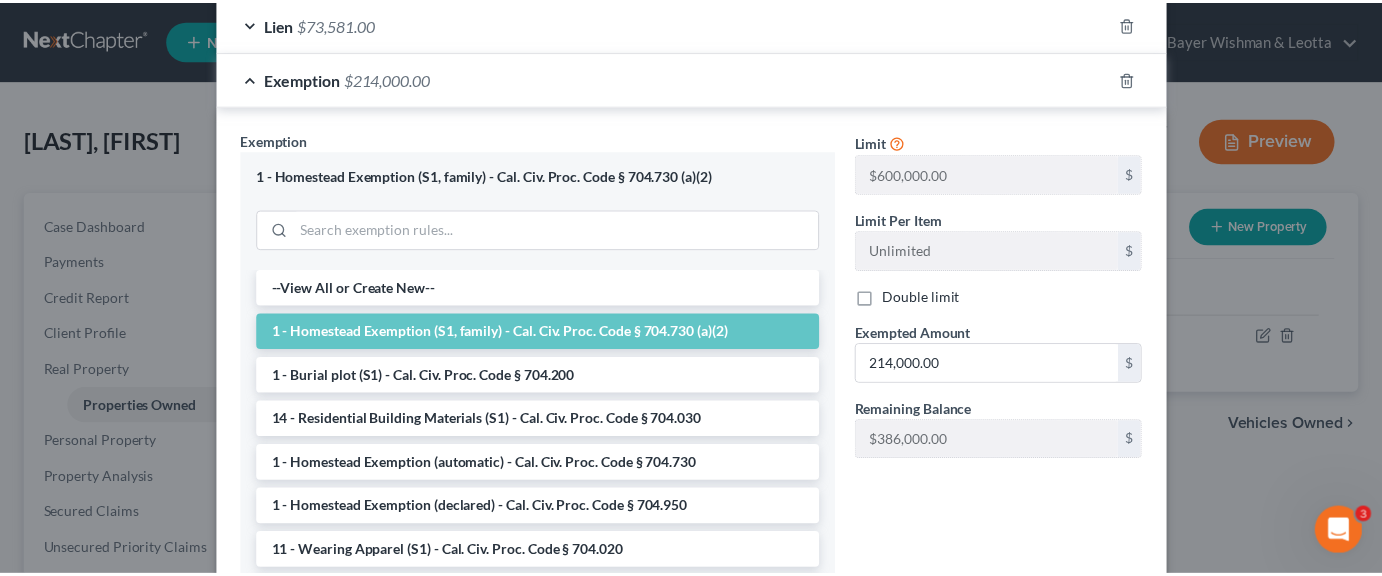 scroll, scrollTop: 824, scrollLeft: 0, axis: vertical 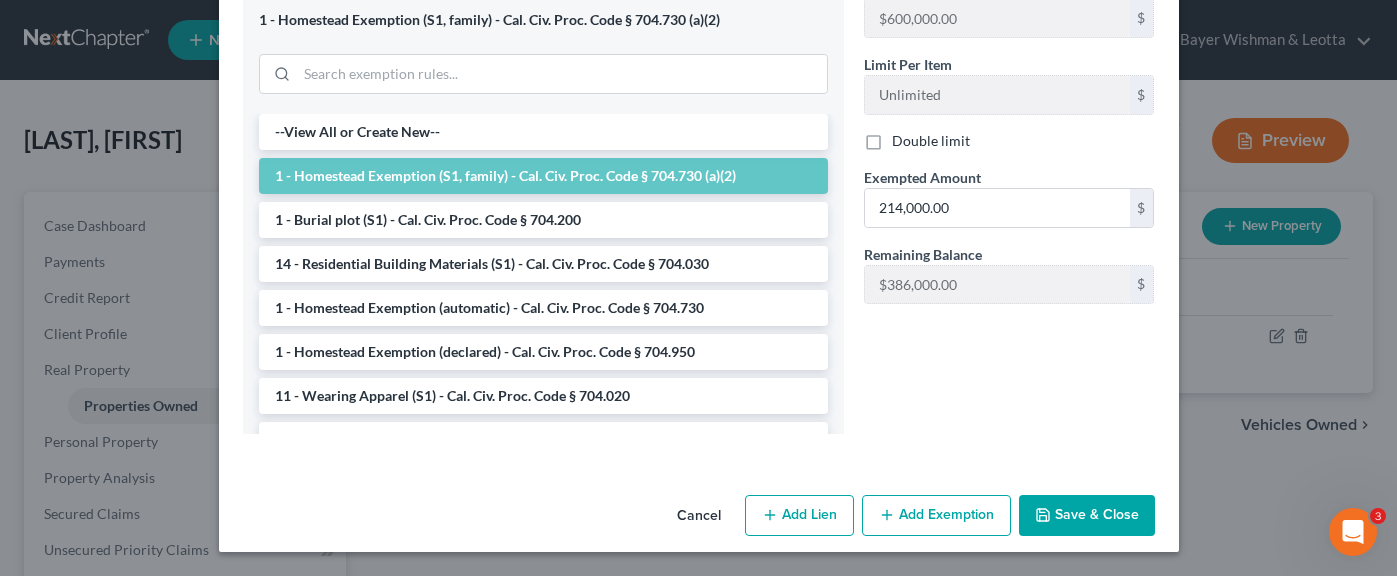 click on "Save & Close" at bounding box center (1087, 516) 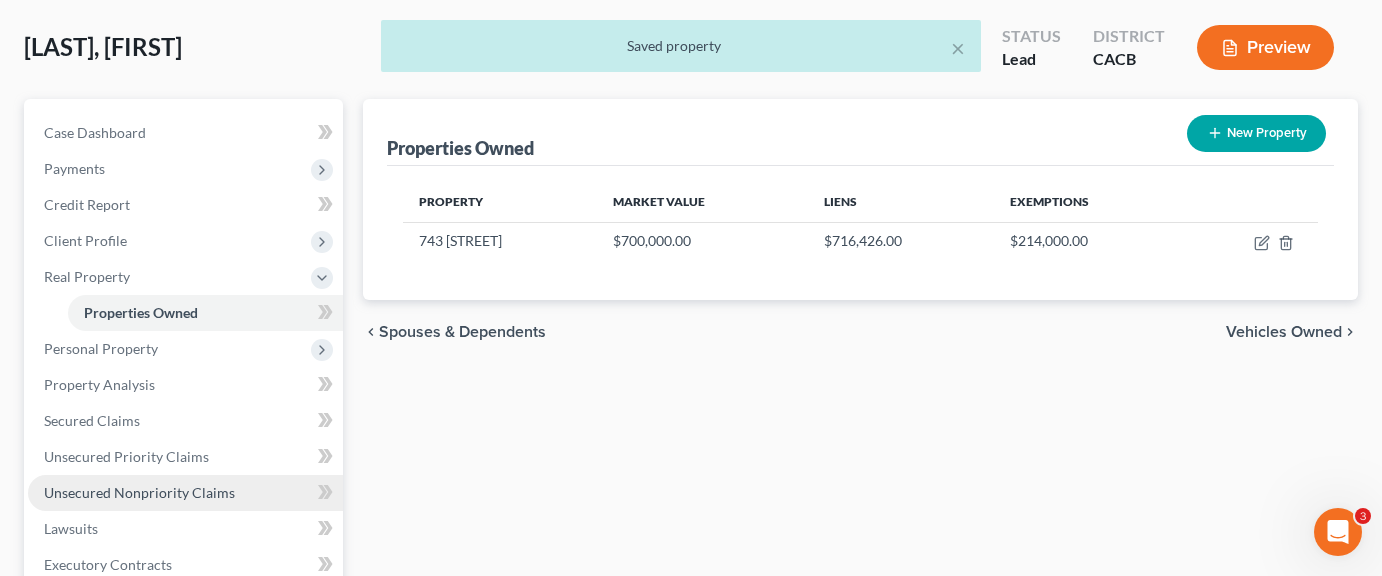 scroll, scrollTop: 200, scrollLeft: 0, axis: vertical 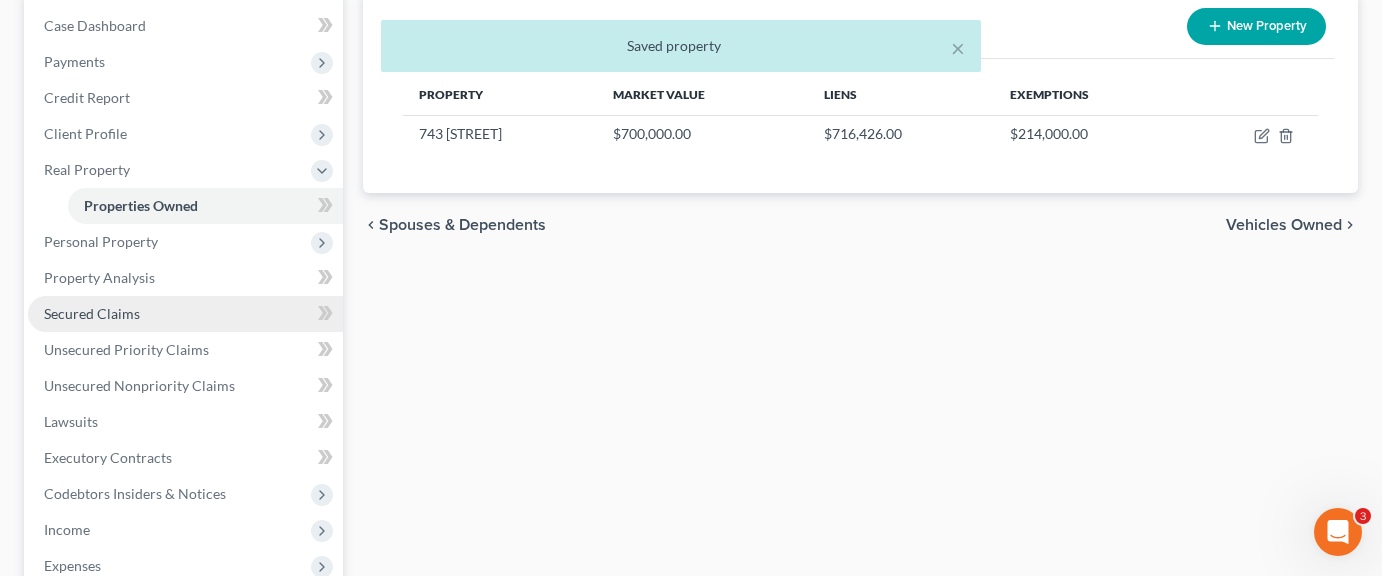 click on "Secured Claims" at bounding box center (185, 314) 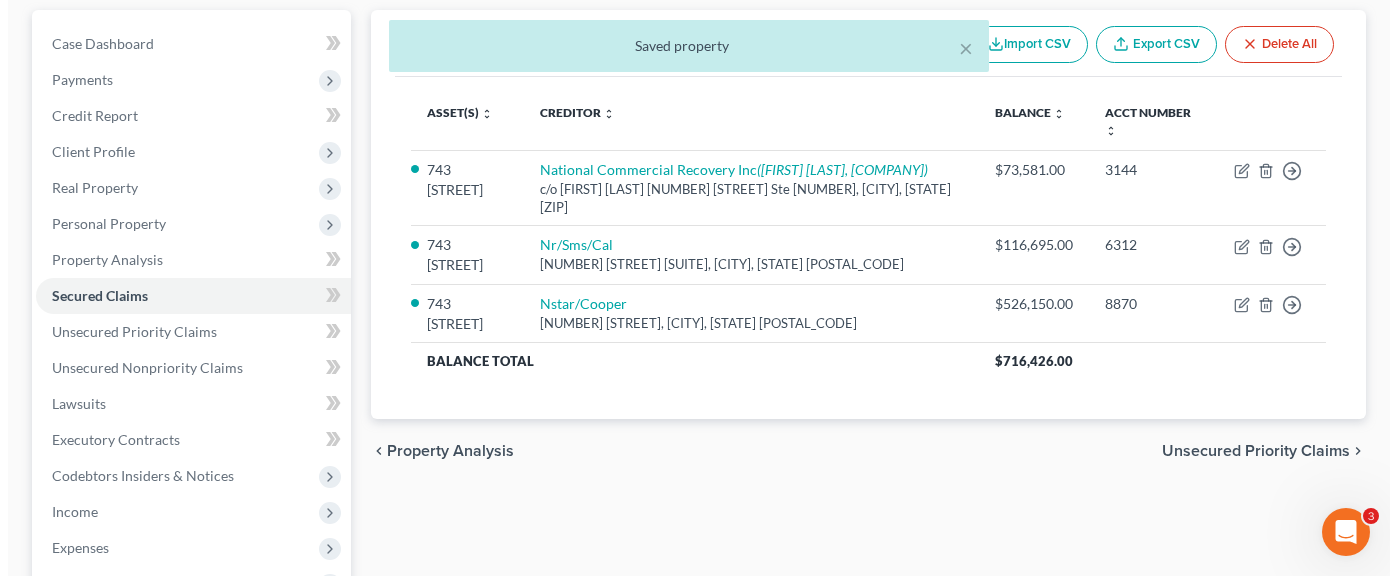 scroll, scrollTop: 200, scrollLeft: 0, axis: vertical 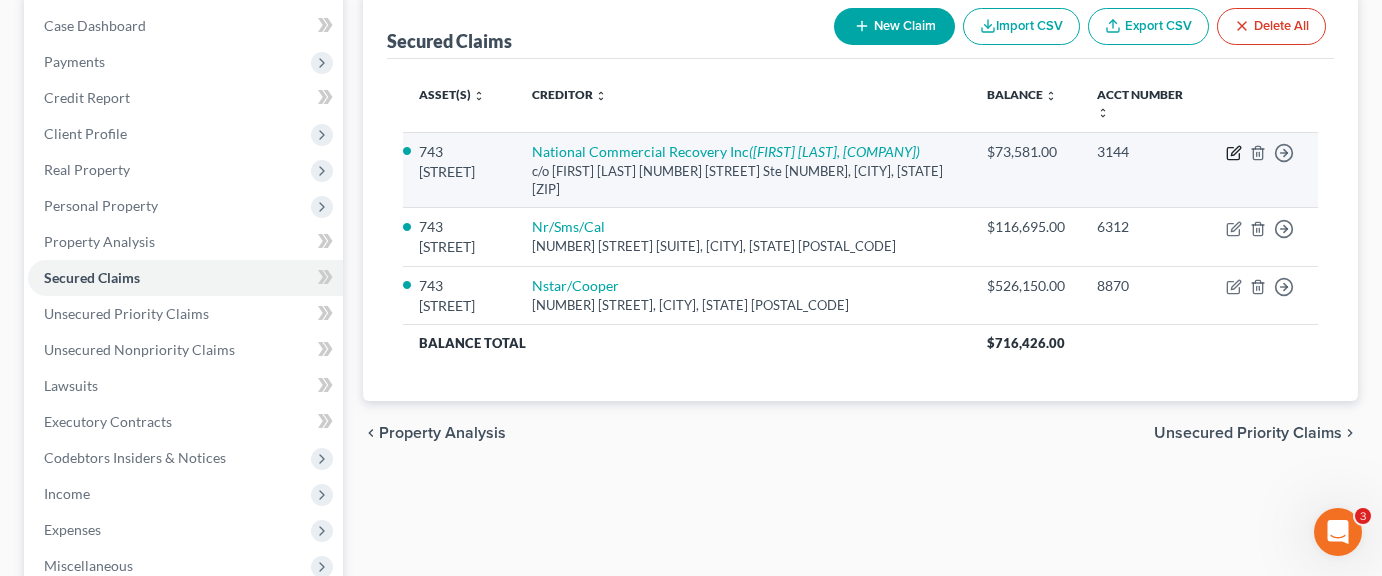click 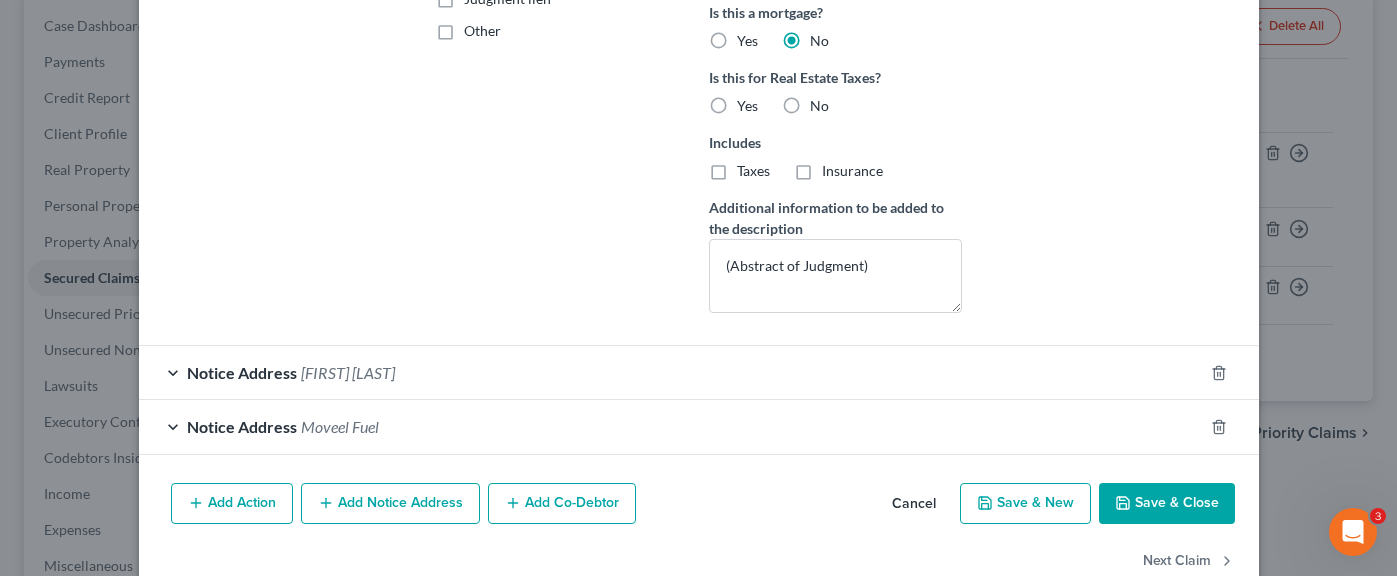 scroll, scrollTop: 548, scrollLeft: 0, axis: vertical 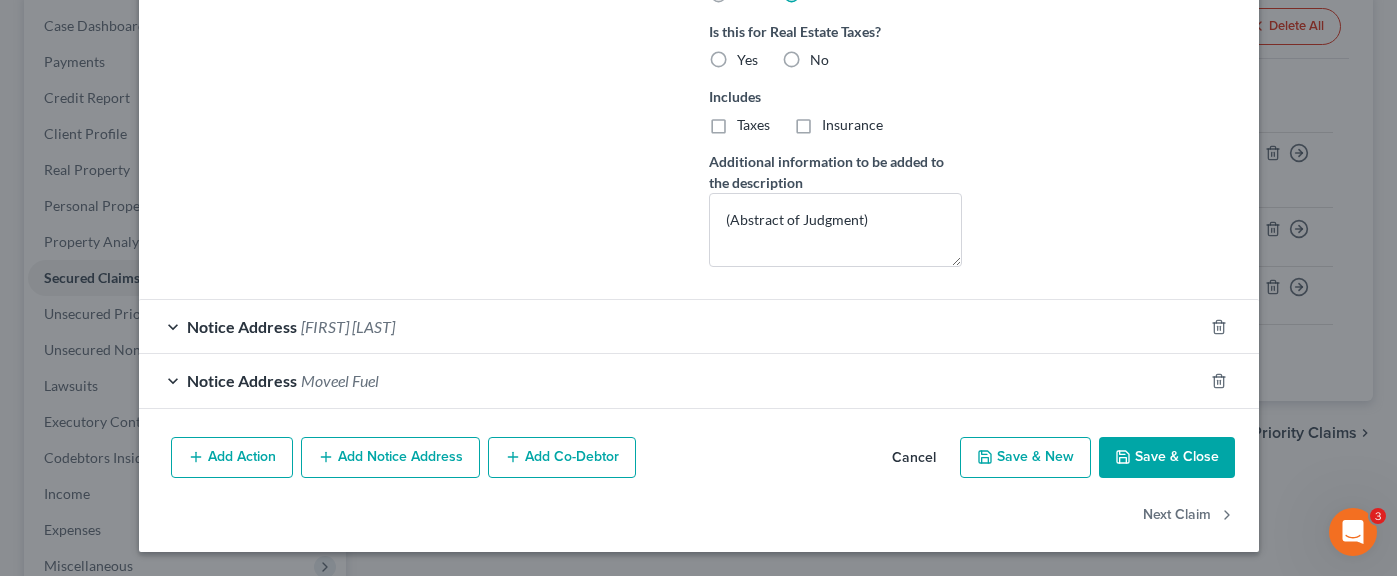 drag, startPoint x: 1164, startPoint y: 452, endPoint x: 1145, endPoint y: 450, distance: 19.104973 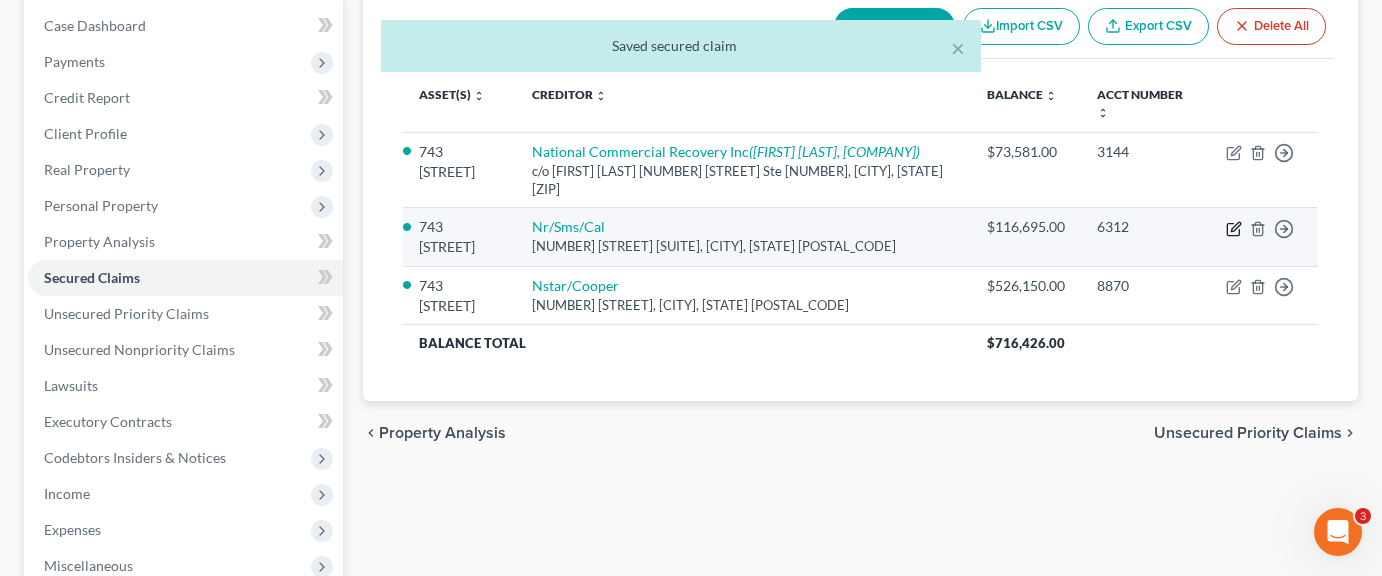 click 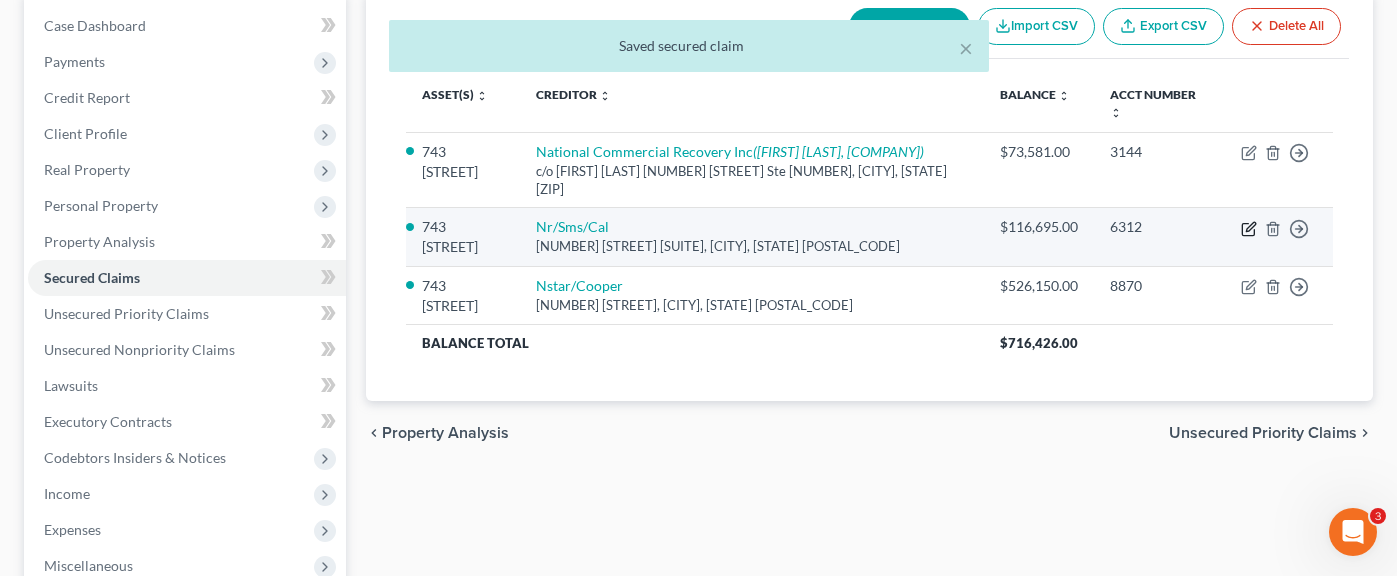 select on "42" 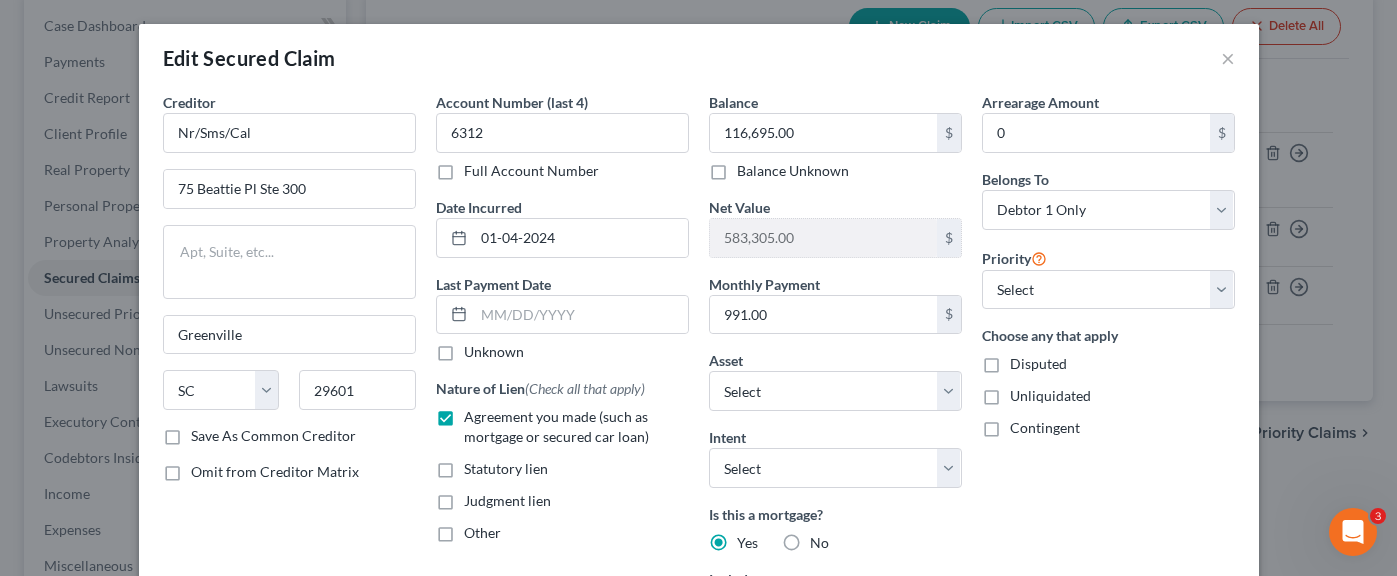 scroll, scrollTop: 373, scrollLeft: 0, axis: vertical 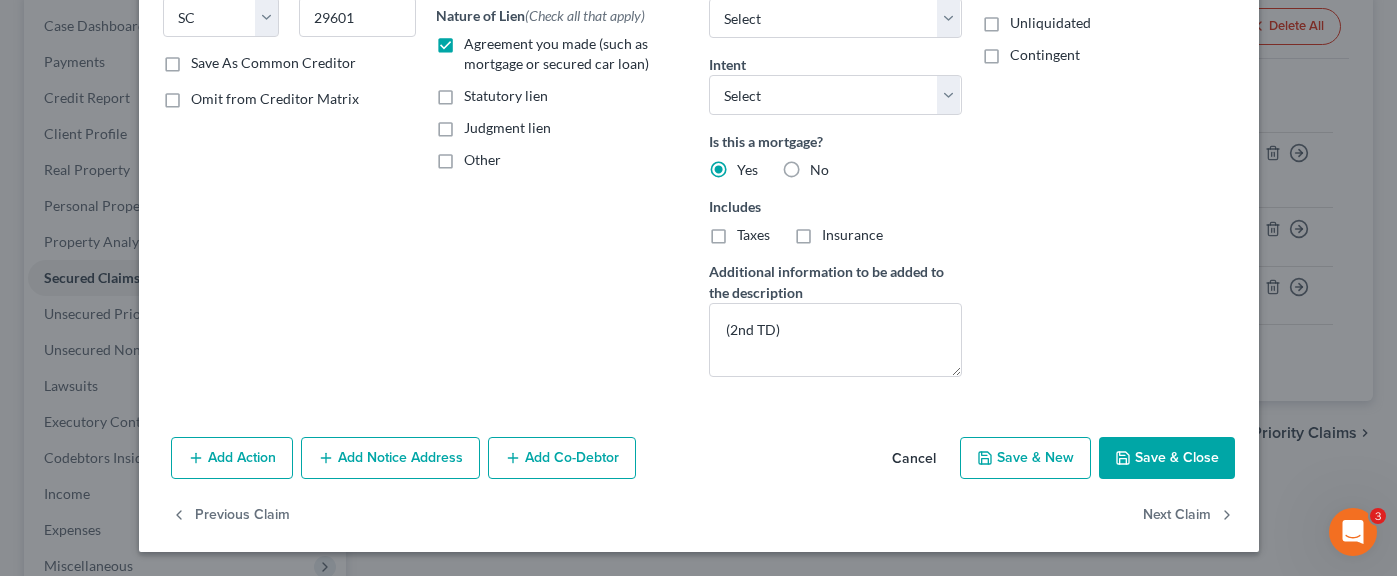 click on "Save & Close" at bounding box center [1167, 458] 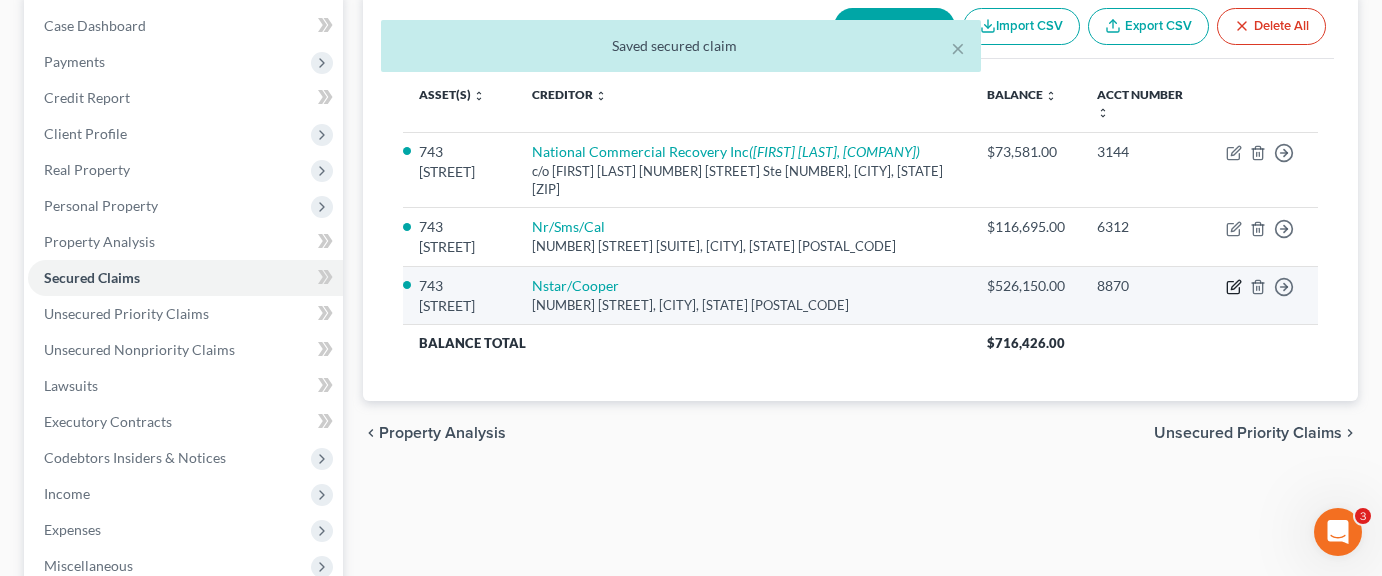 click 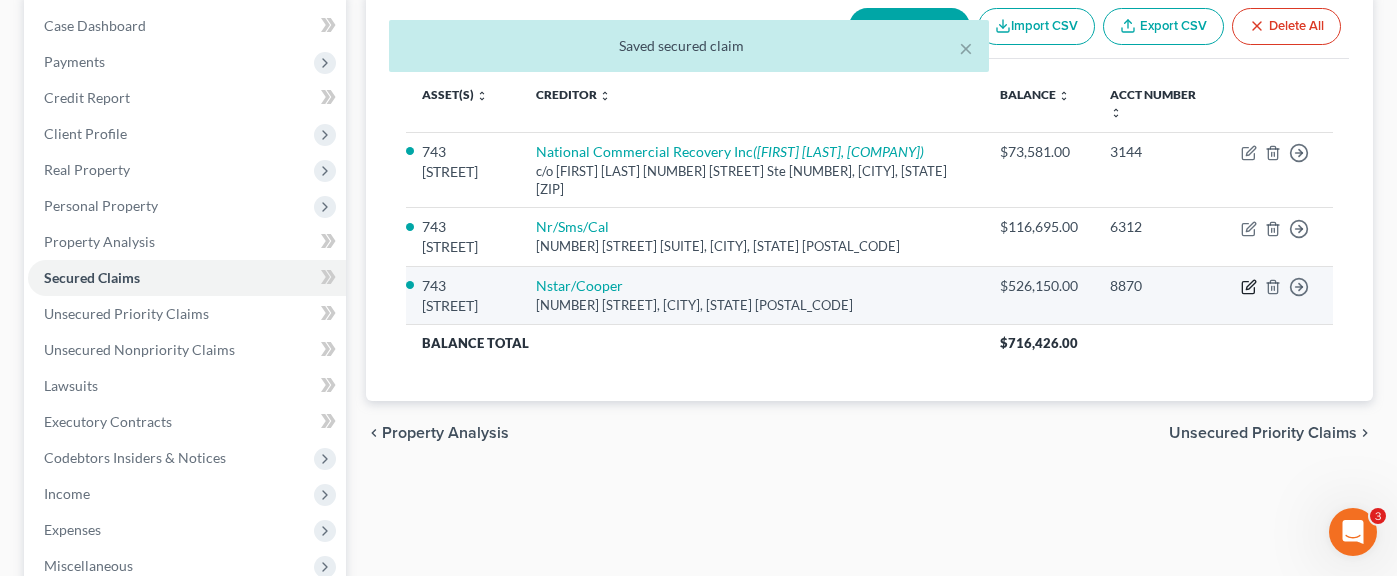 select on "45" 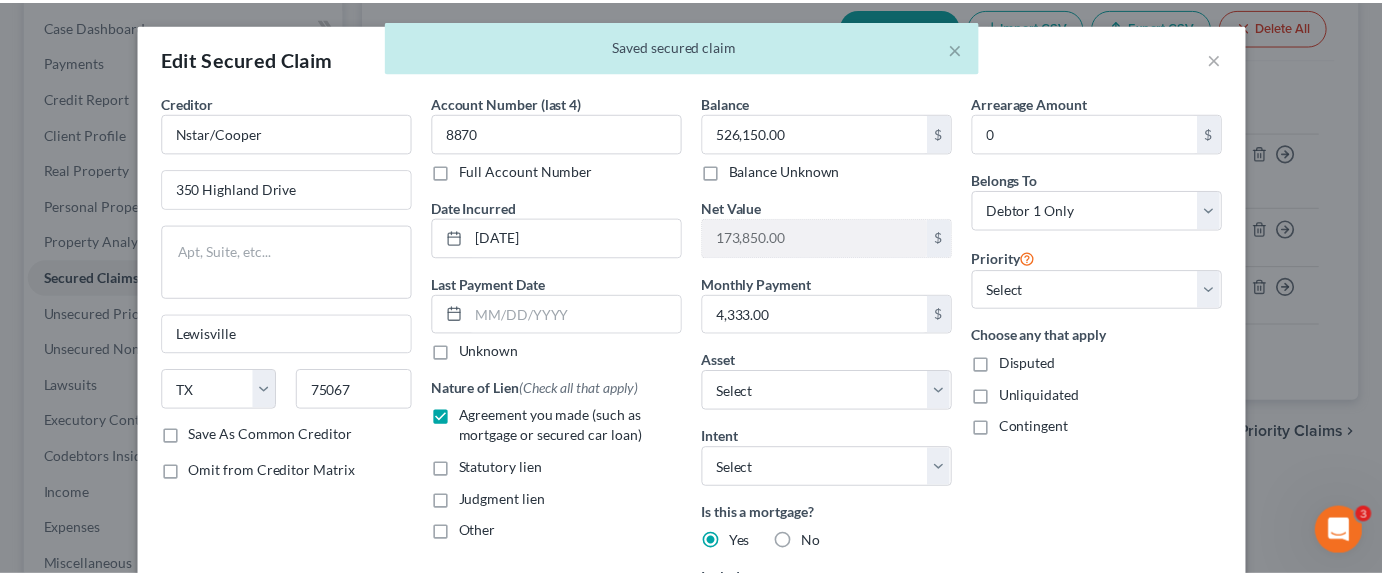 scroll, scrollTop: 373, scrollLeft: 0, axis: vertical 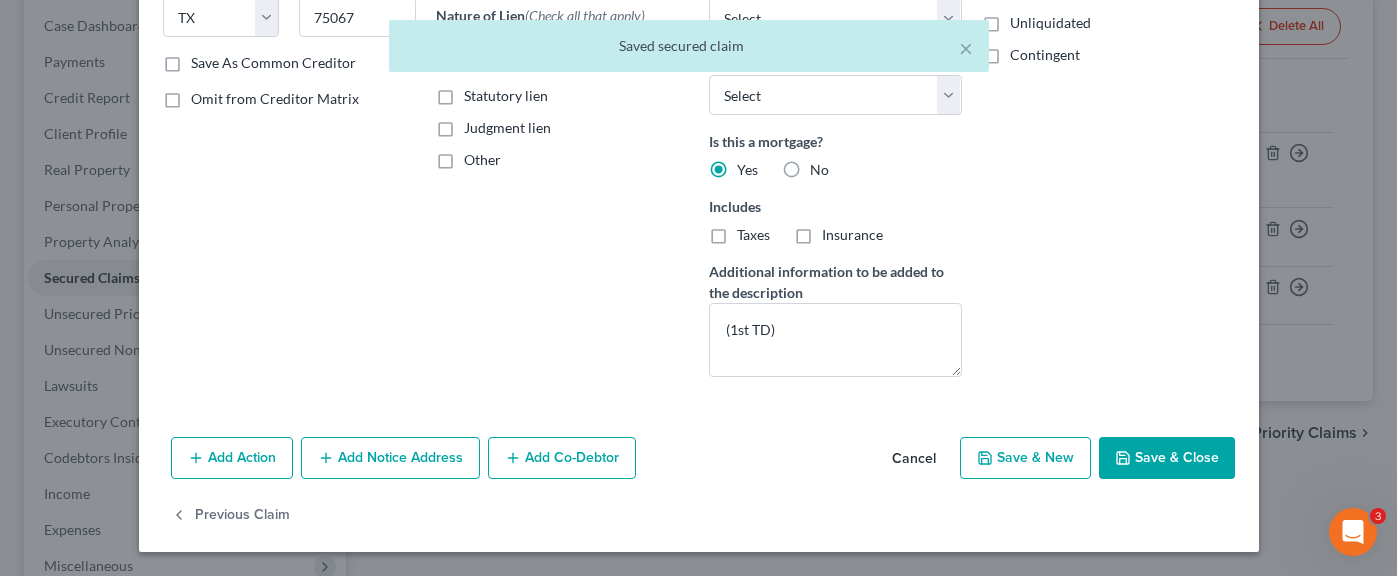 click on "Save & Close" at bounding box center (1167, 458) 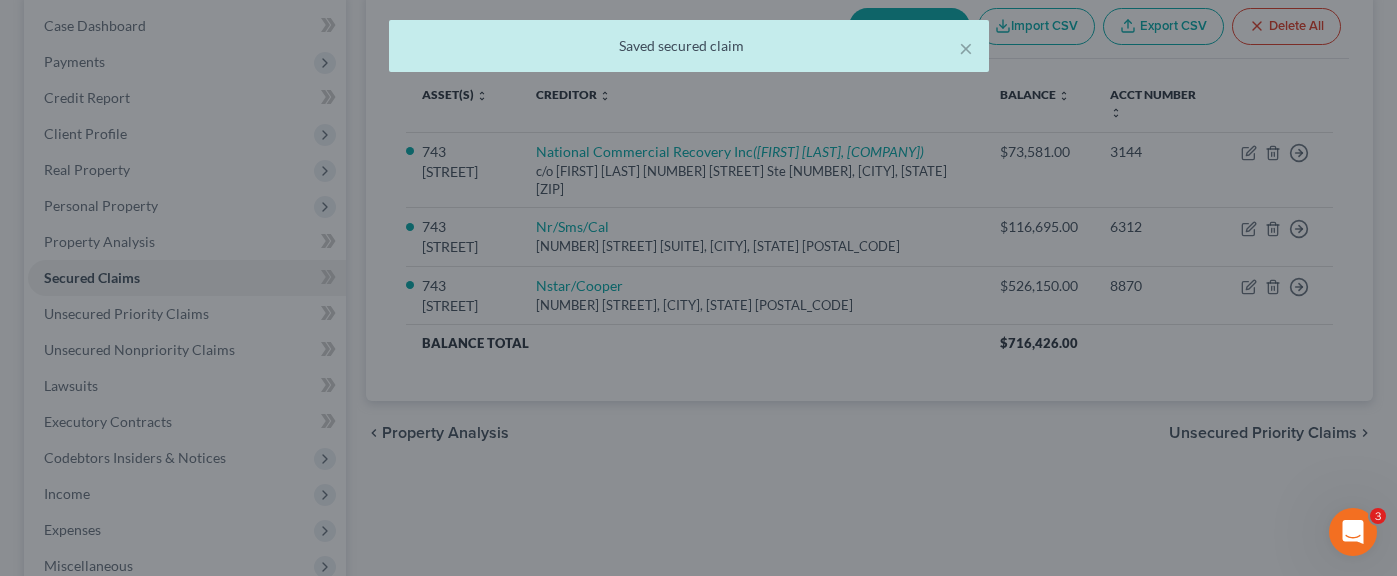 select on "14" 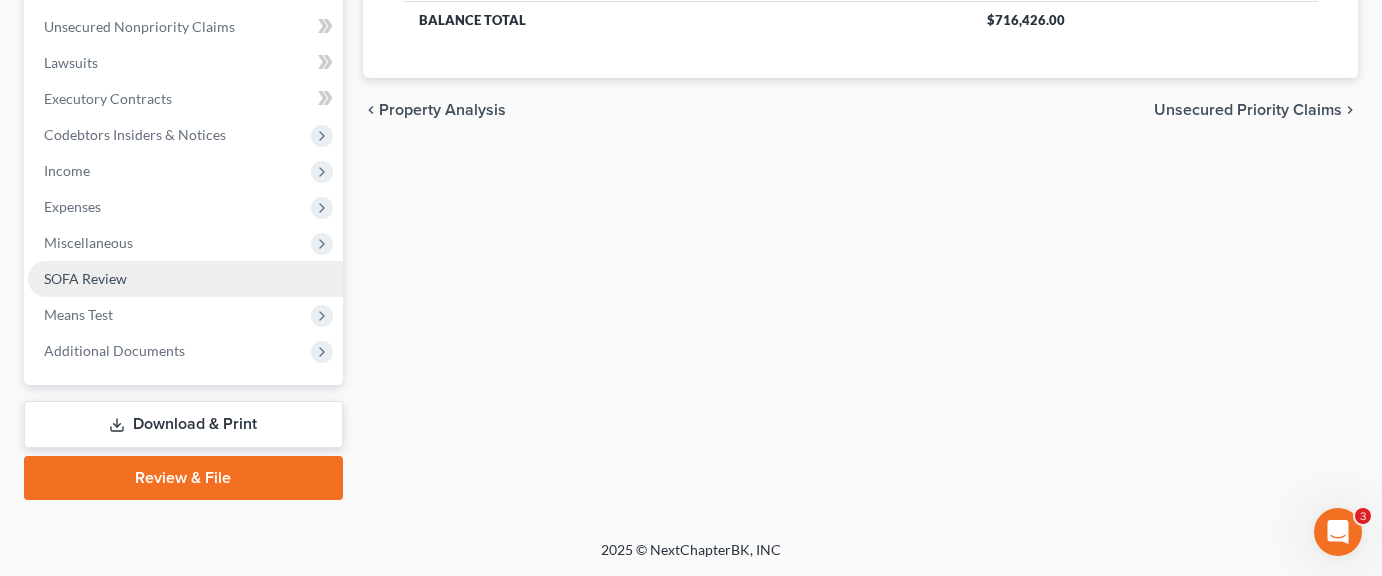 click on "SOFA Review" at bounding box center [185, 279] 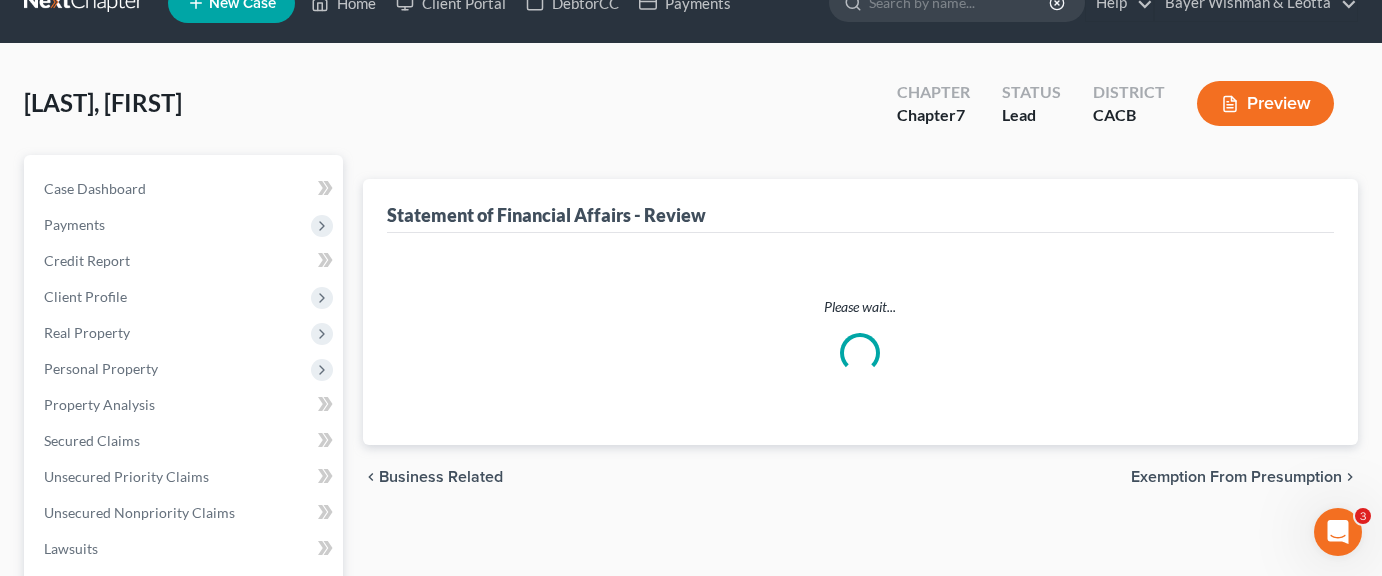 scroll, scrollTop: 0, scrollLeft: 0, axis: both 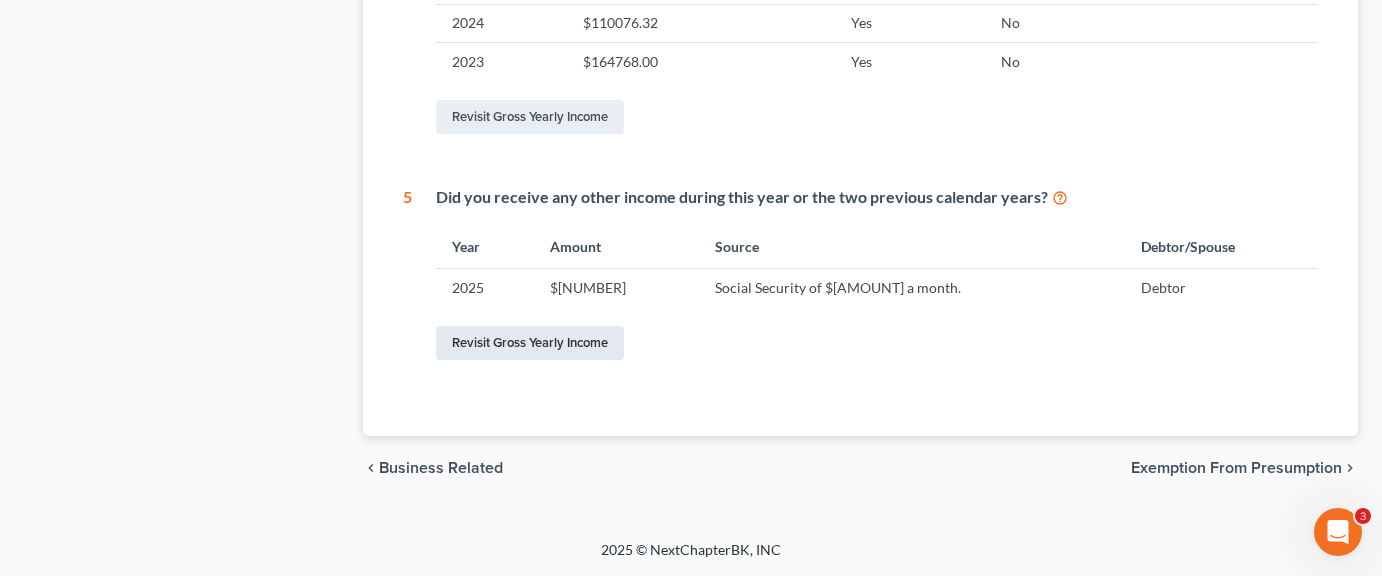 click on "Revisit Gross Yearly Income" at bounding box center (530, 343) 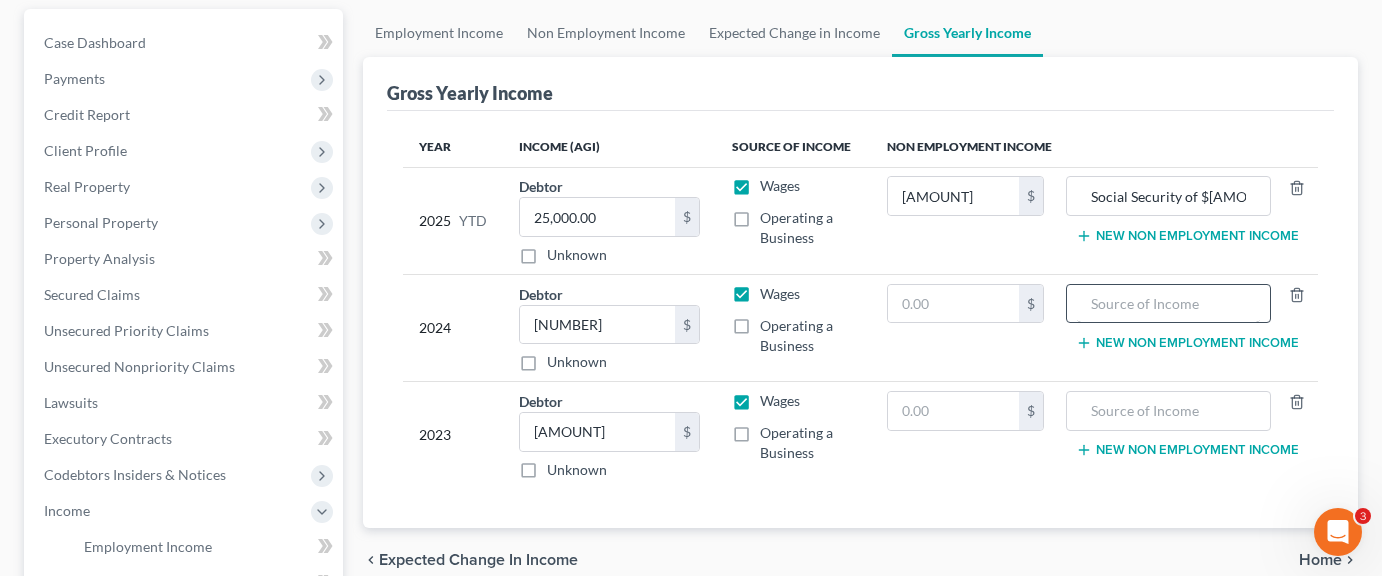 scroll, scrollTop: 200, scrollLeft: 0, axis: vertical 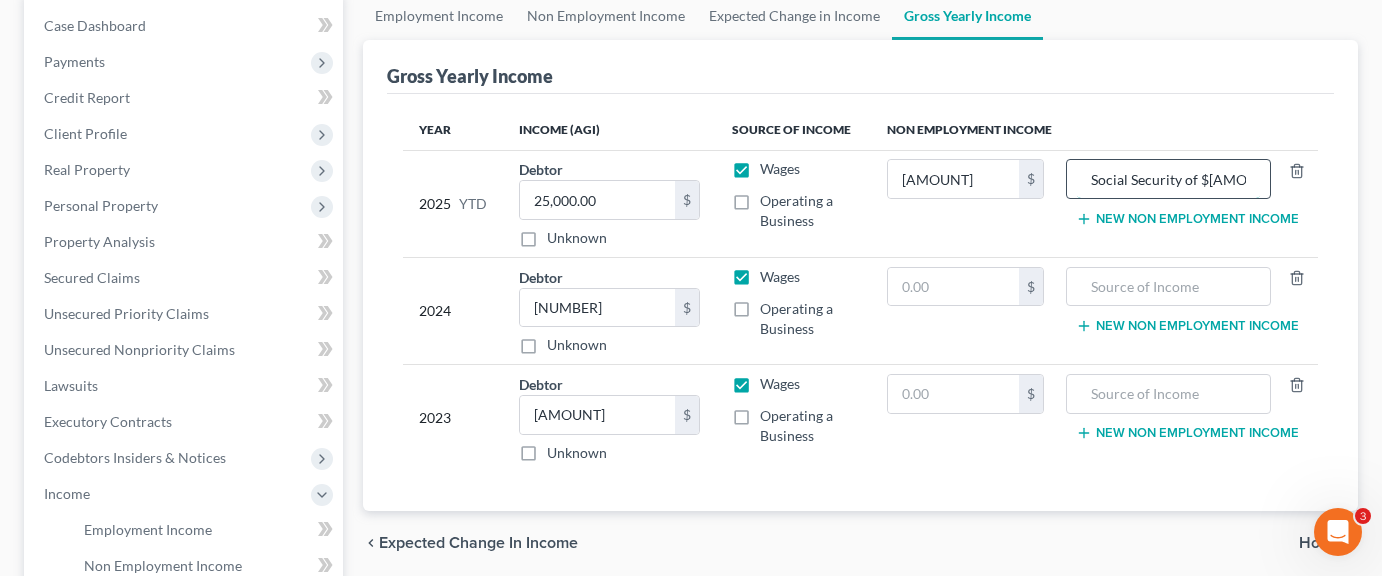 click on "Social Security of $[AMOUNT] a month." at bounding box center [1168, 179] 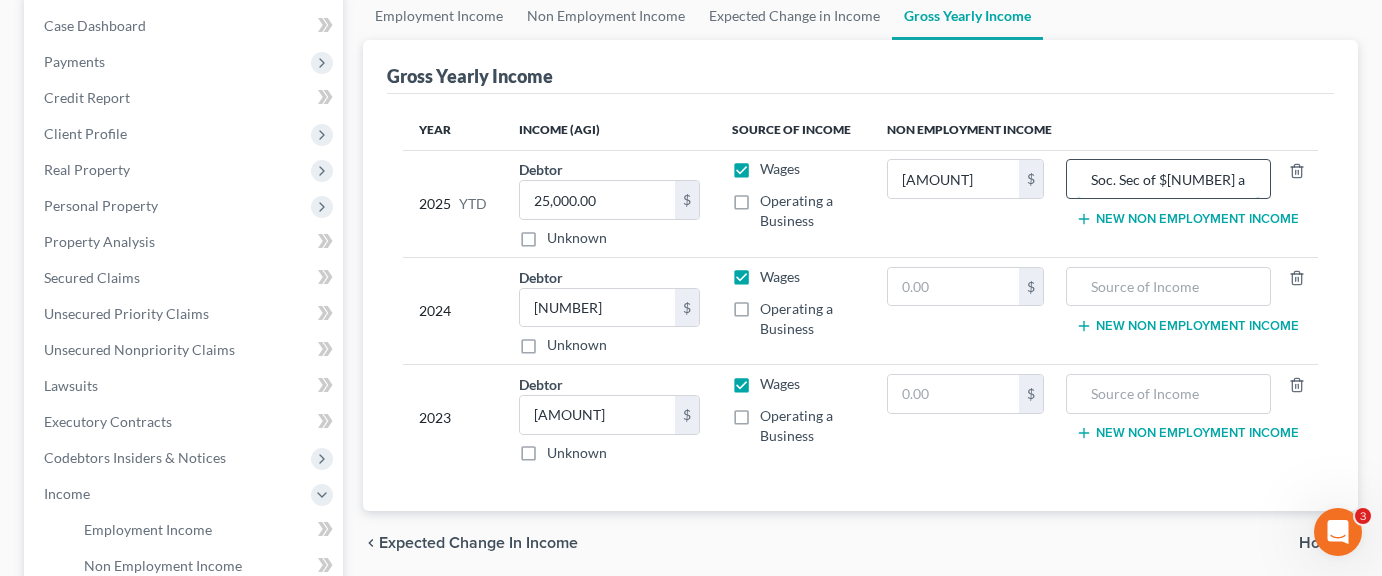 click on "Soc. Sec of $[NUMBER] a month." at bounding box center (1168, 179) 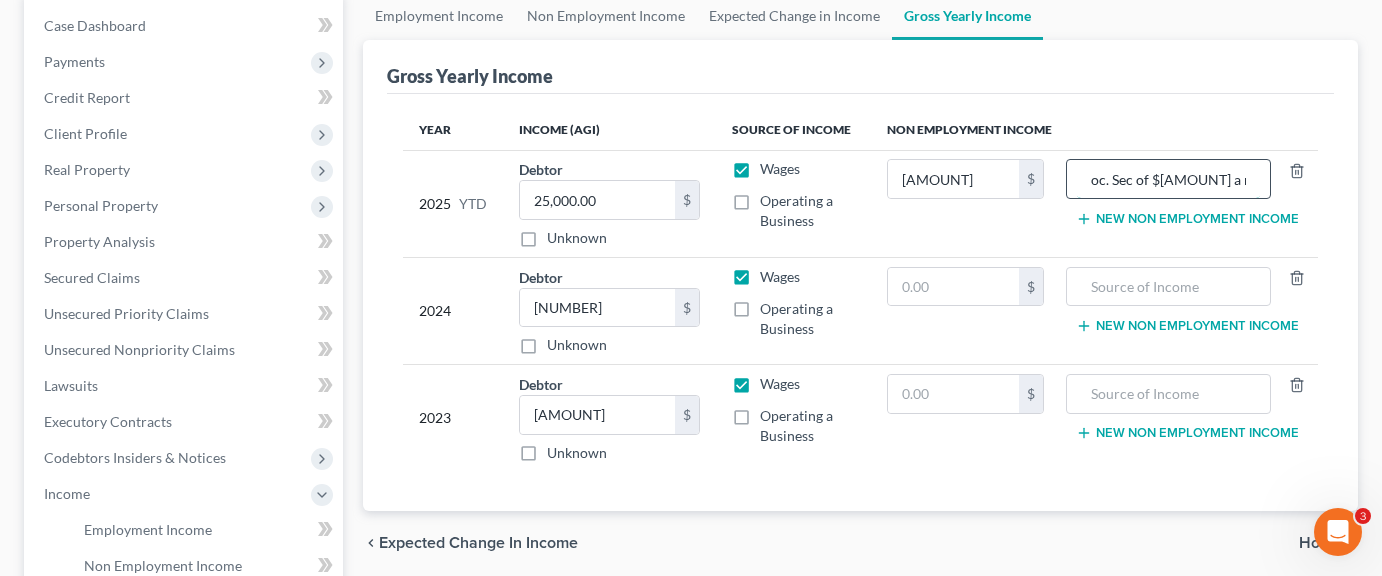 scroll, scrollTop: 0, scrollLeft: 10, axis: horizontal 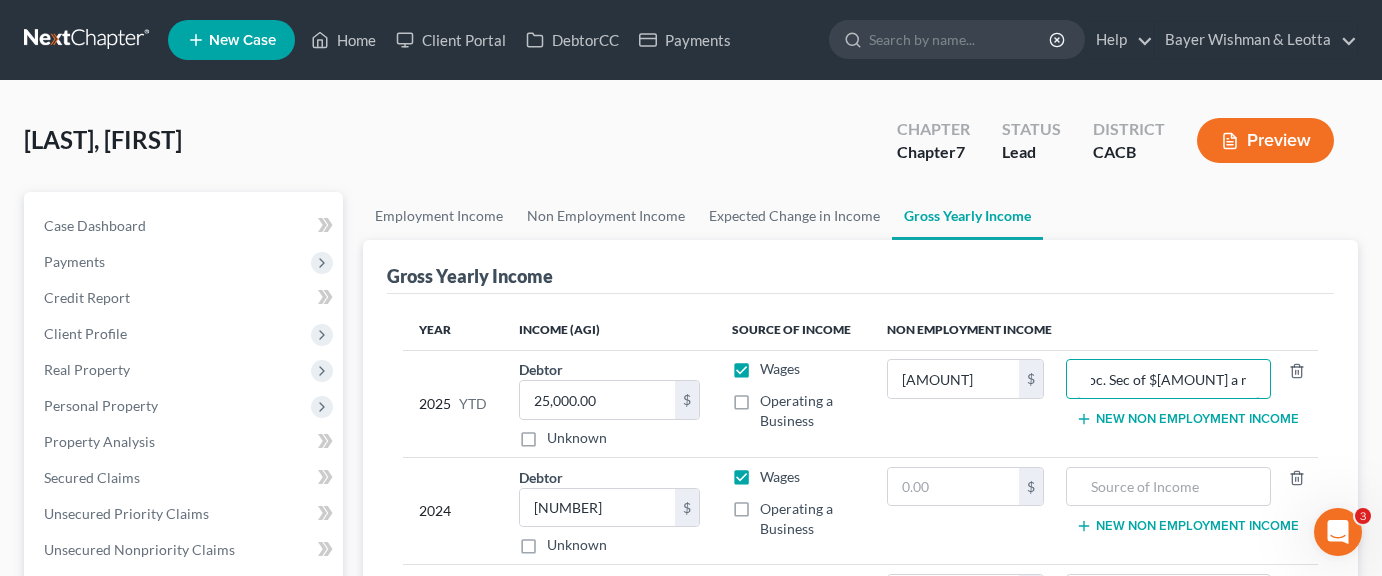 type on "Soc. Sec of $[AMOUNT] a mo." 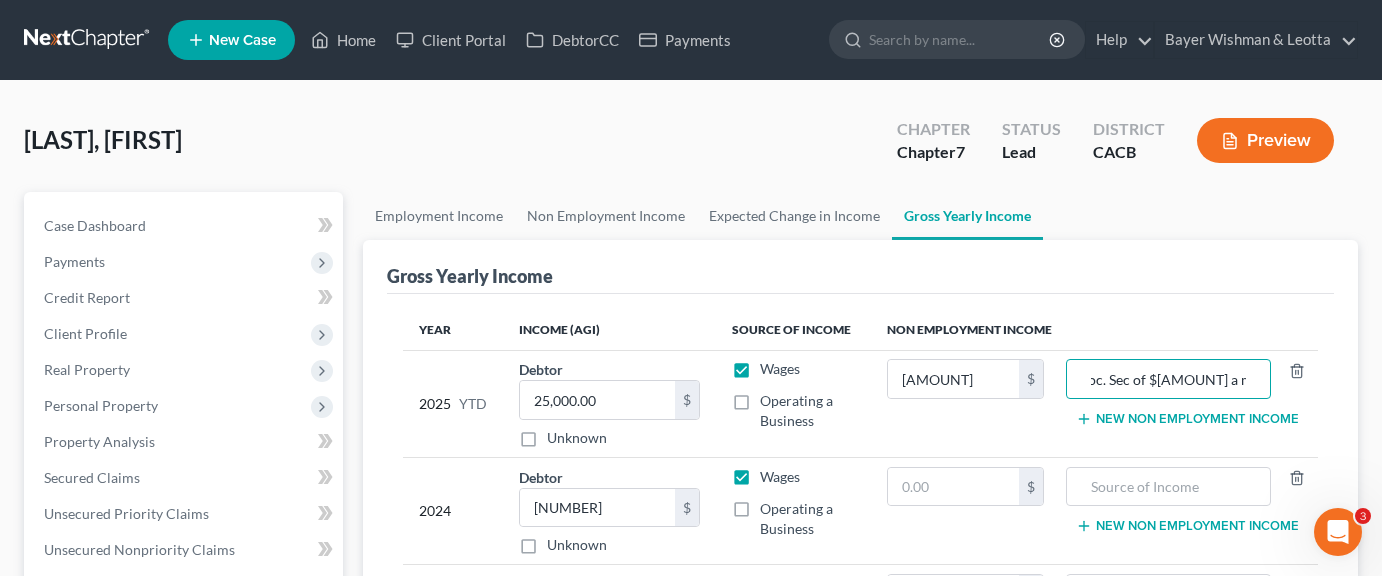 click on "Preview" at bounding box center [1265, 140] 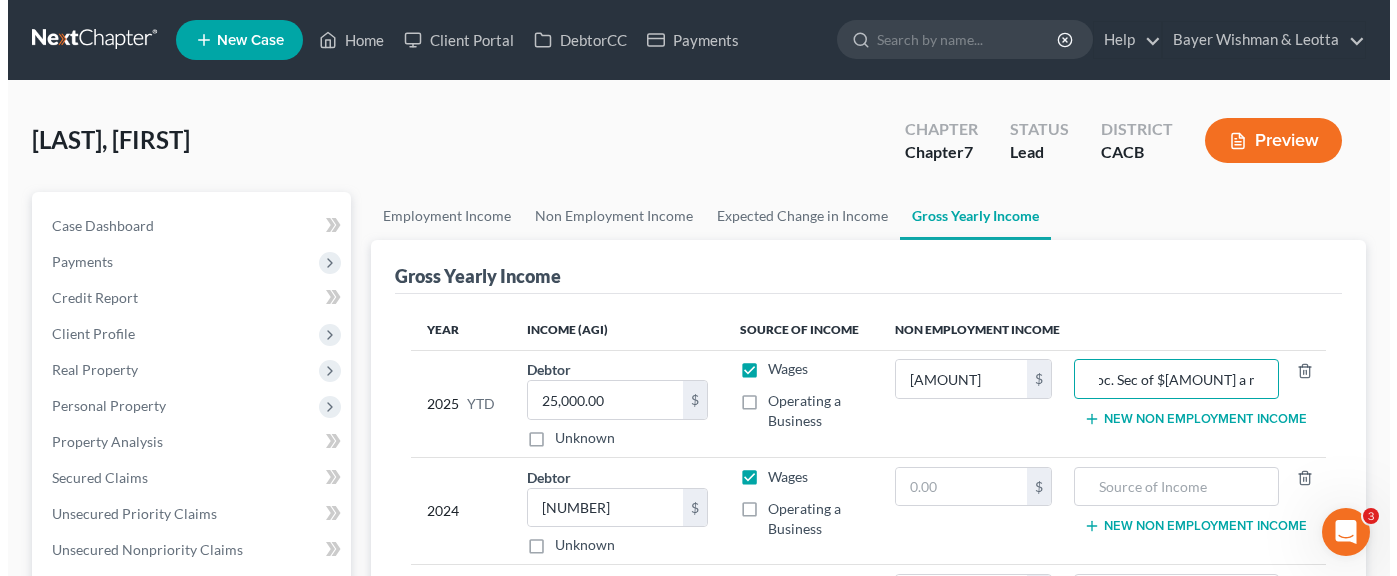 scroll, scrollTop: 0, scrollLeft: 0, axis: both 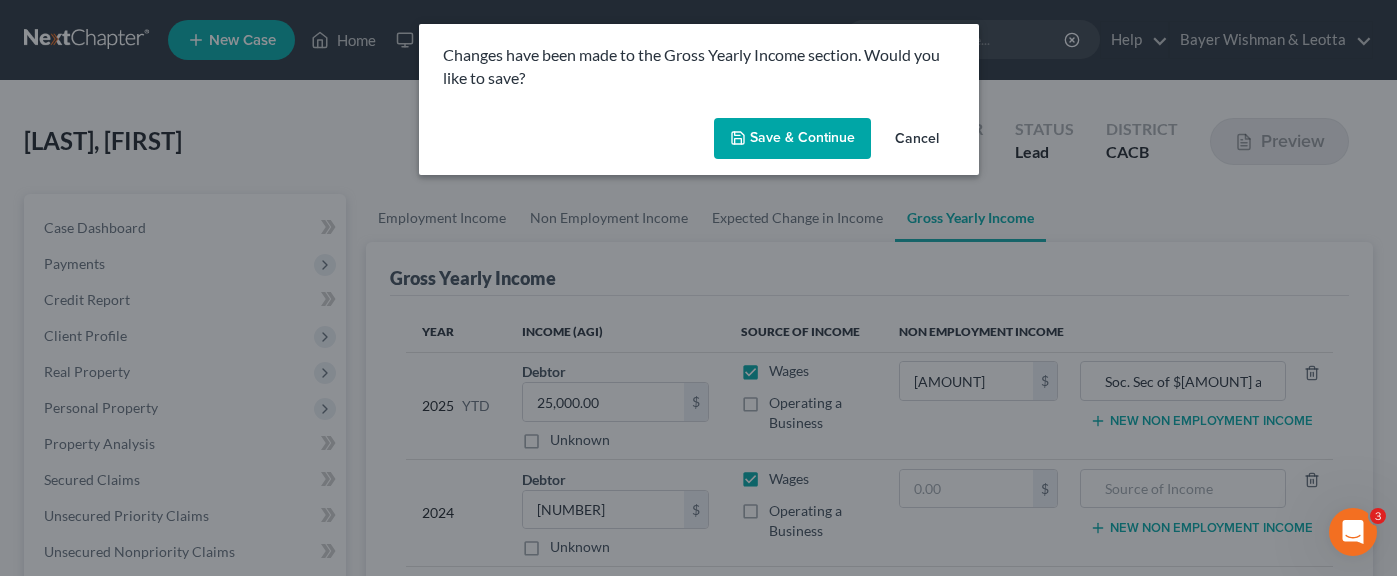 click on "Save & Continue" at bounding box center [792, 139] 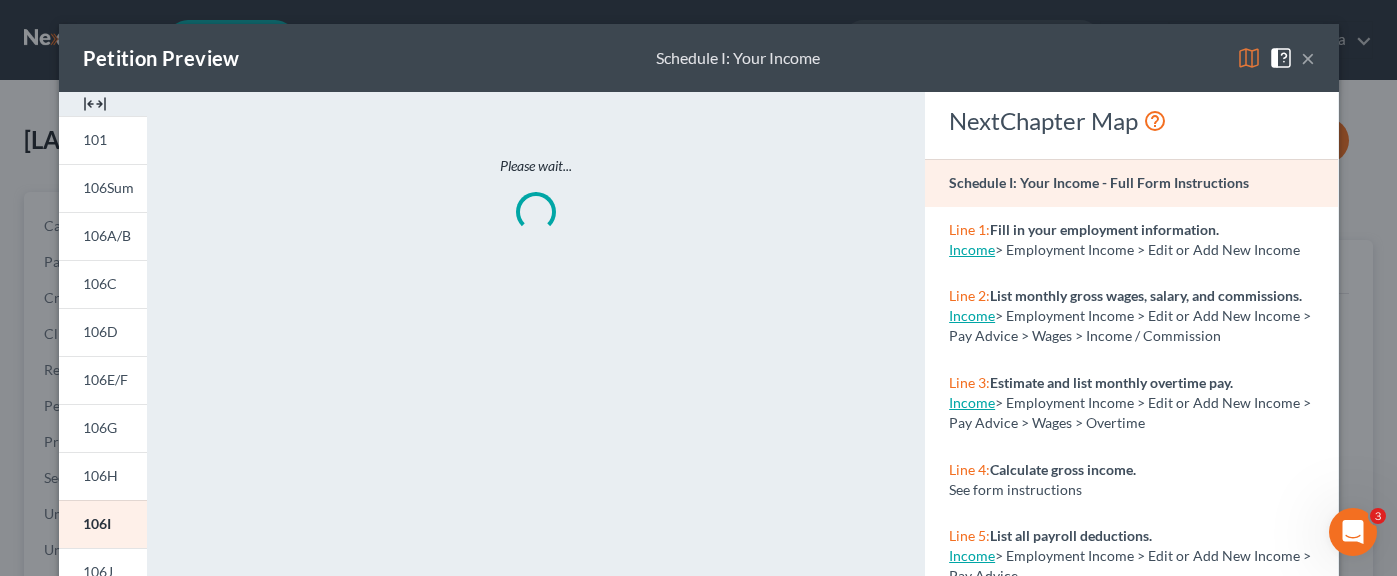 scroll, scrollTop: 400, scrollLeft: 0, axis: vertical 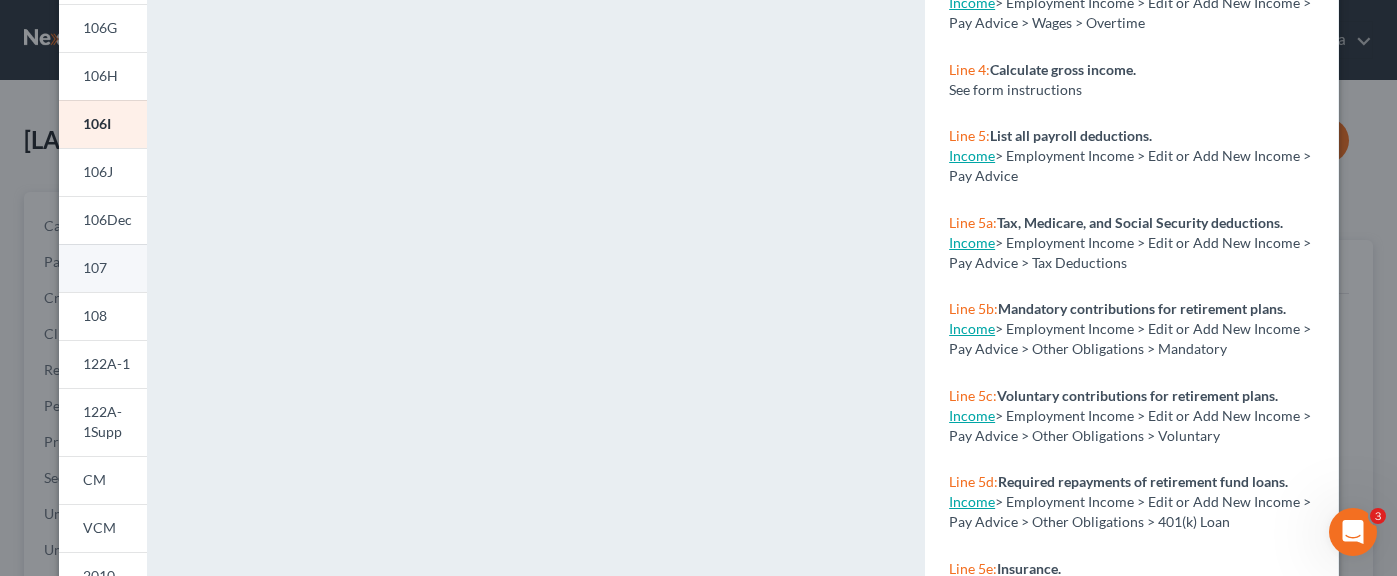 click on "107" at bounding box center (95, 267) 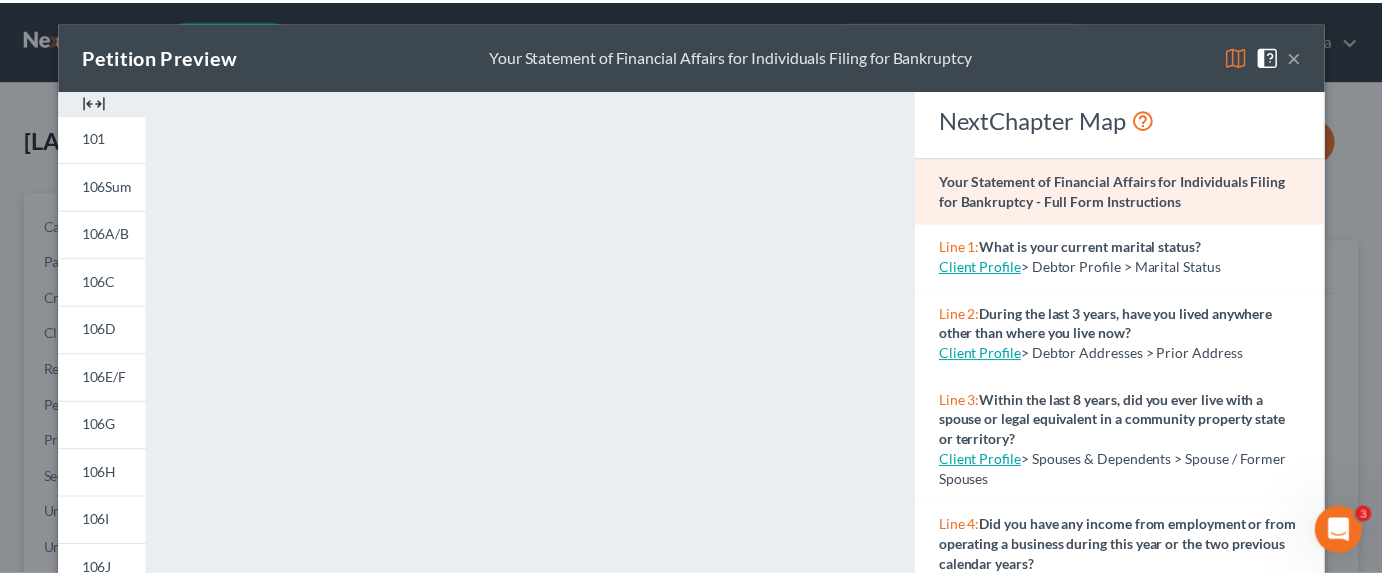 scroll, scrollTop: 0, scrollLeft: 0, axis: both 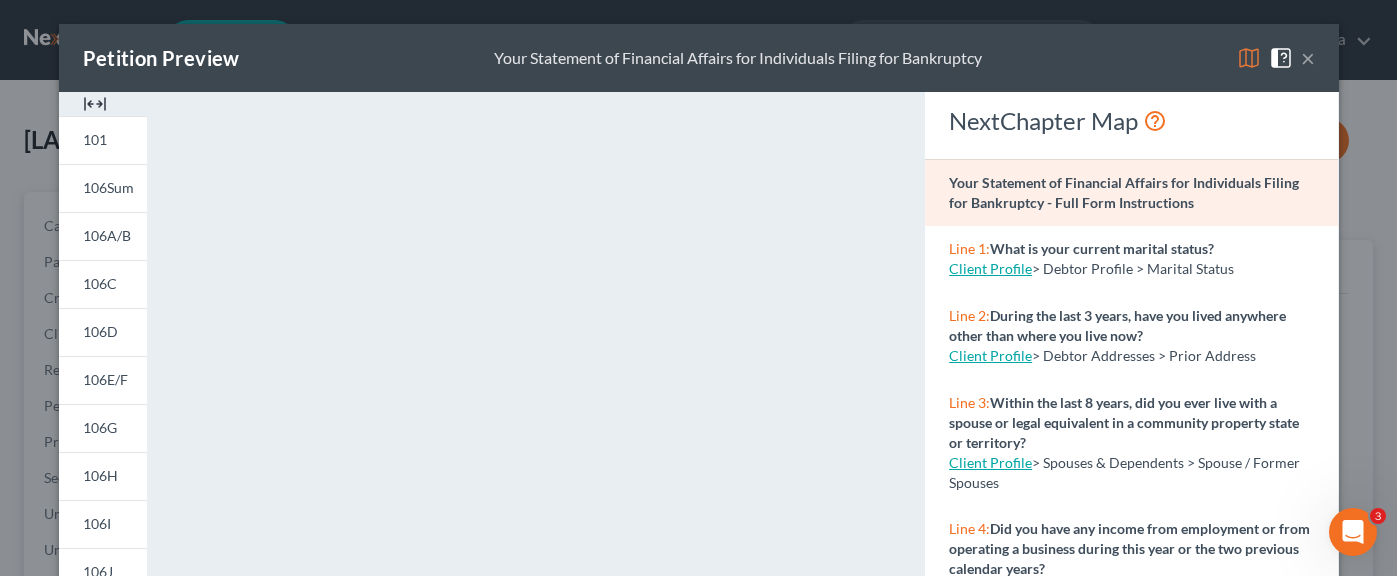 click on "Petition Preview Your Statement of Financial Affairs for Individuals Filing for Bankruptcy ×" at bounding box center [699, 58] 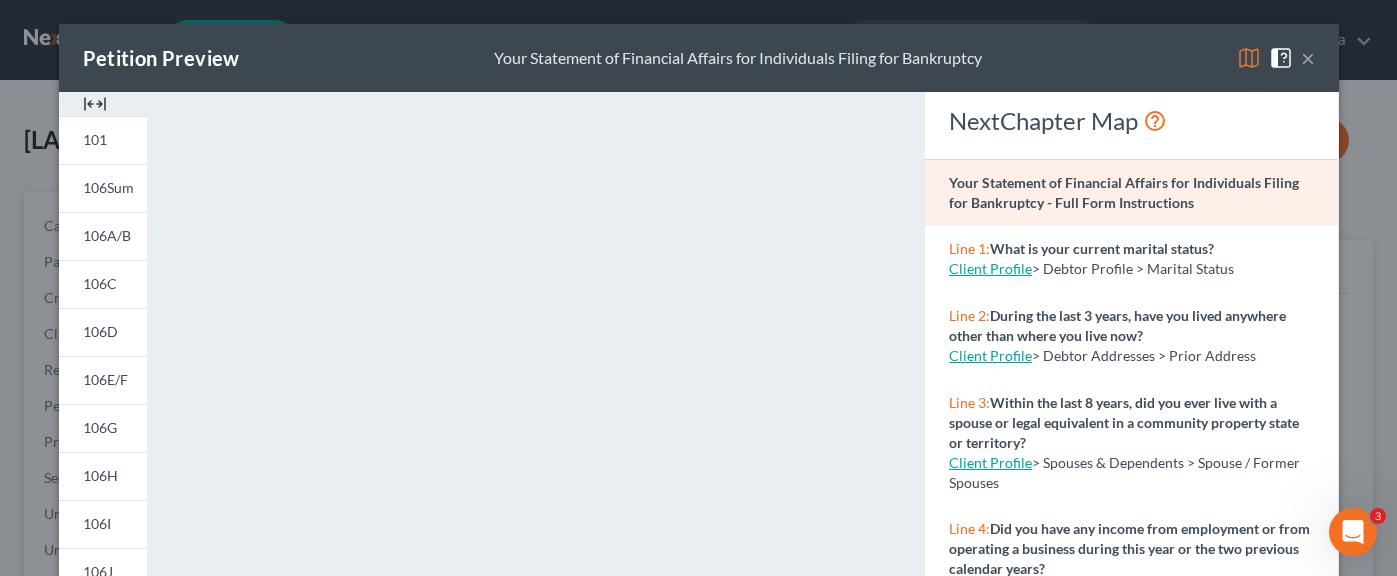 click on "×" at bounding box center [1308, 58] 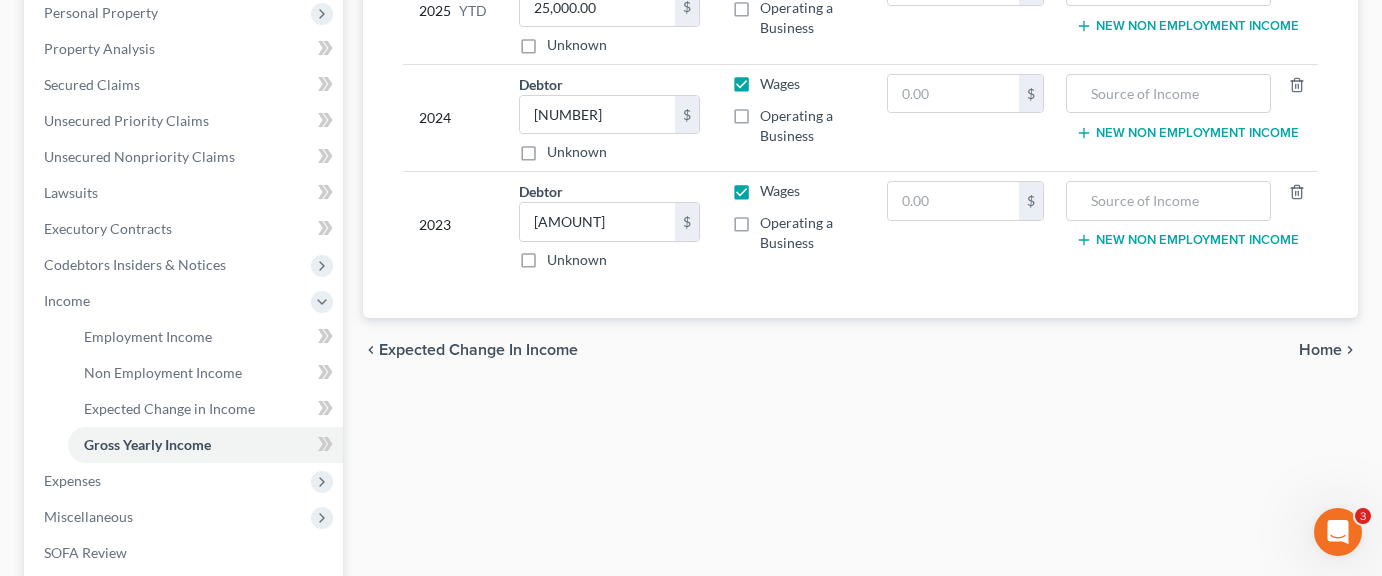 scroll, scrollTop: 600, scrollLeft: 0, axis: vertical 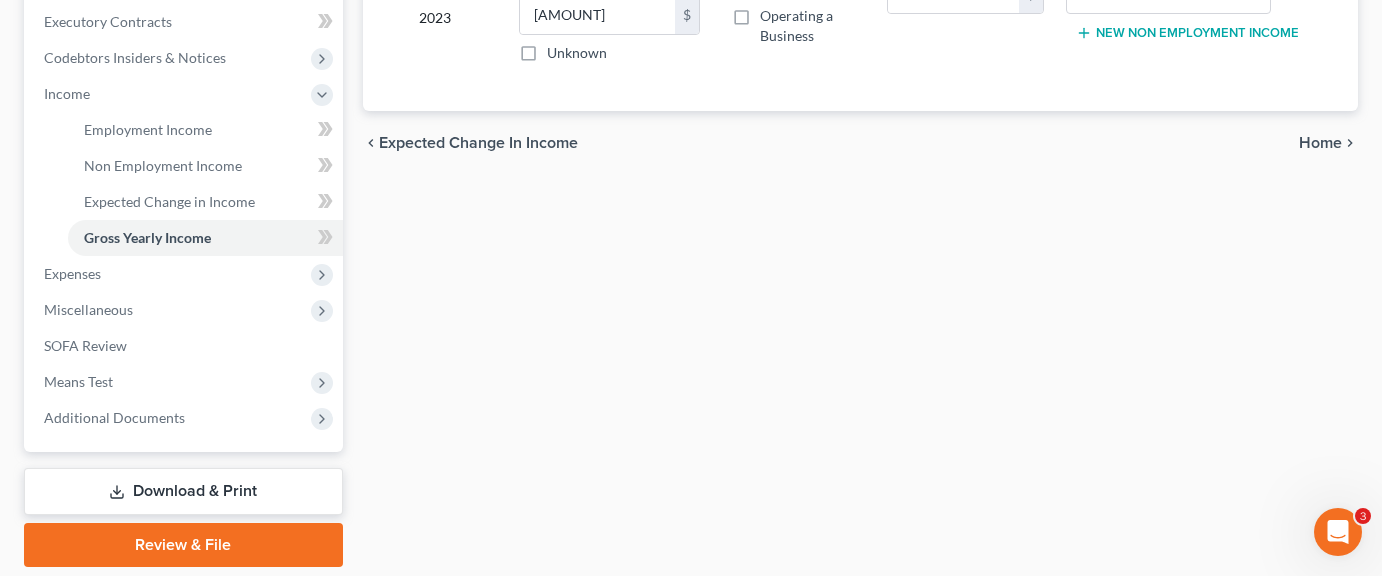 click on "Download & Print" at bounding box center (183, 491) 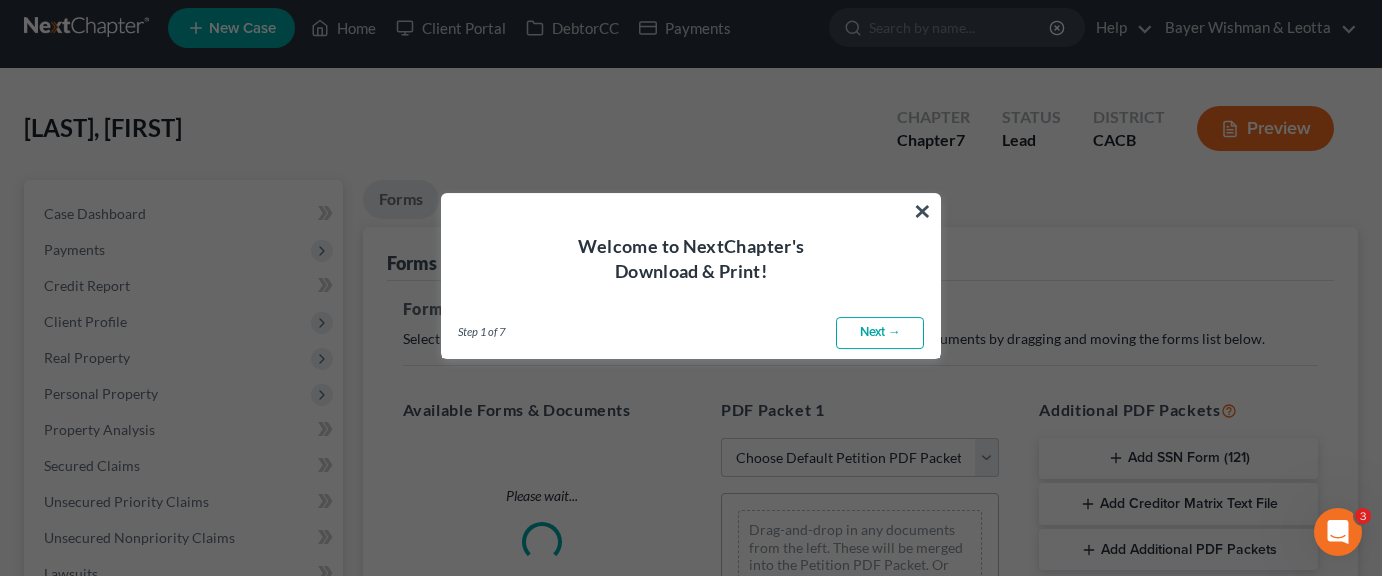scroll, scrollTop: 0, scrollLeft: 0, axis: both 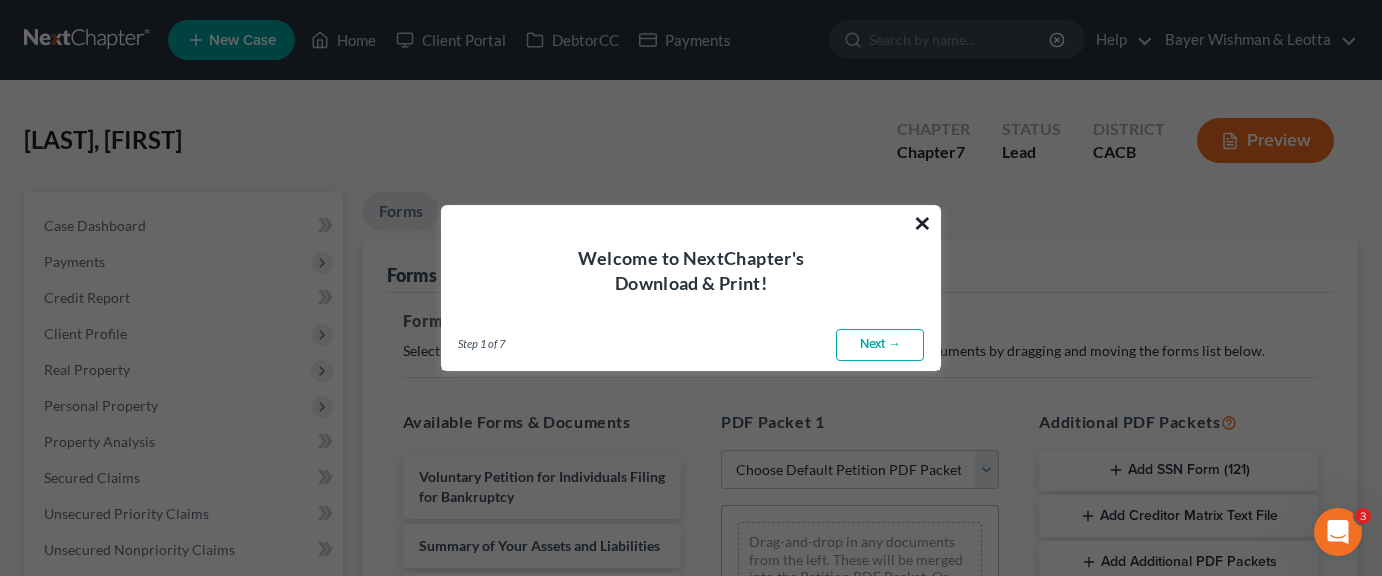 click on "×" at bounding box center [922, 223] 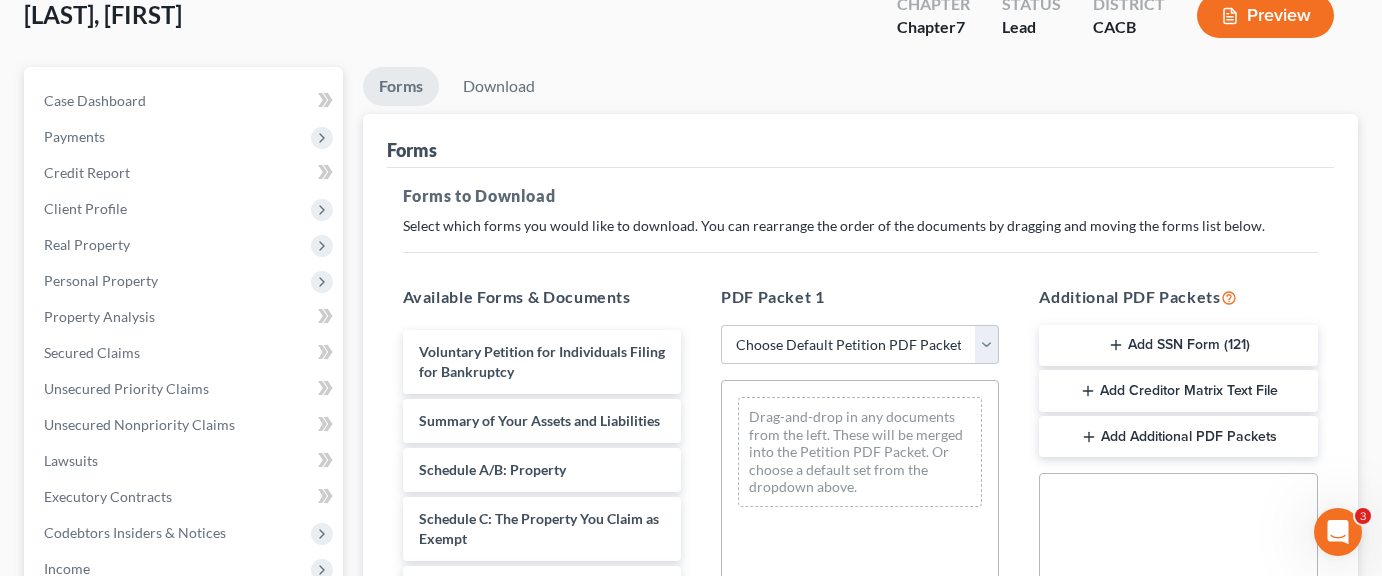 scroll, scrollTop: 300, scrollLeft: 0, axis: vertical 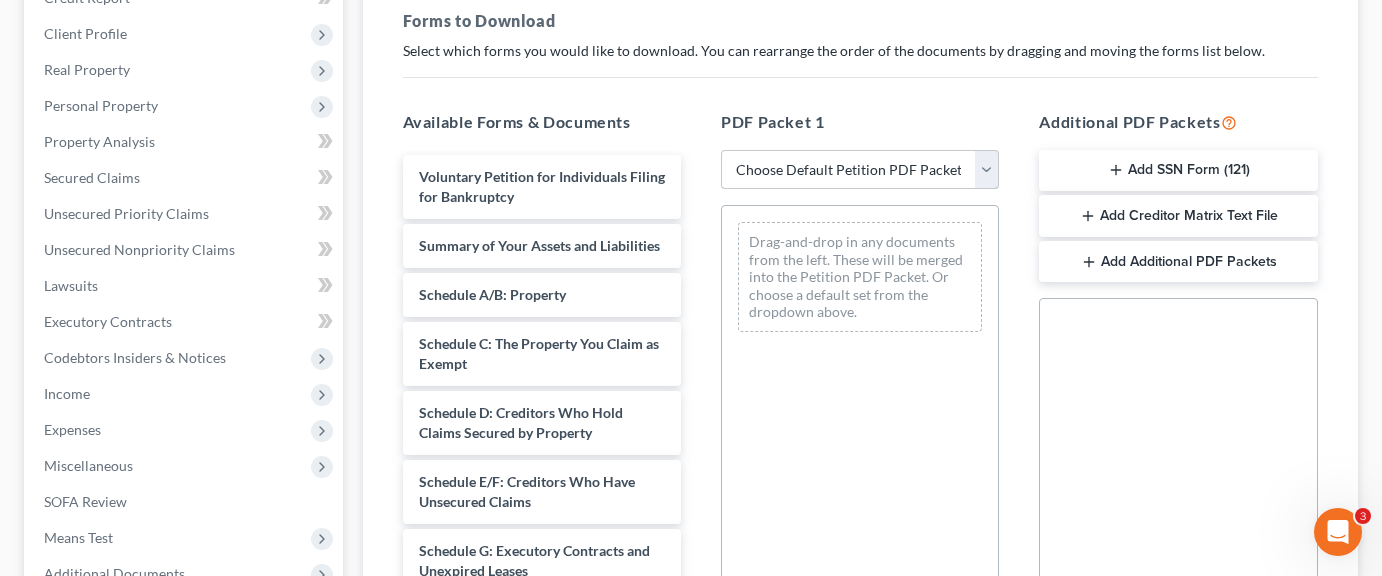 click on "Choose Default Petition PDF Packet Complete Bankruptcy Petition (all forms and schedules) Emergency Filing Forms (Petition and Creditor List Only) Amended Forms Signature Pages Only" at bounding box center [860, 170] 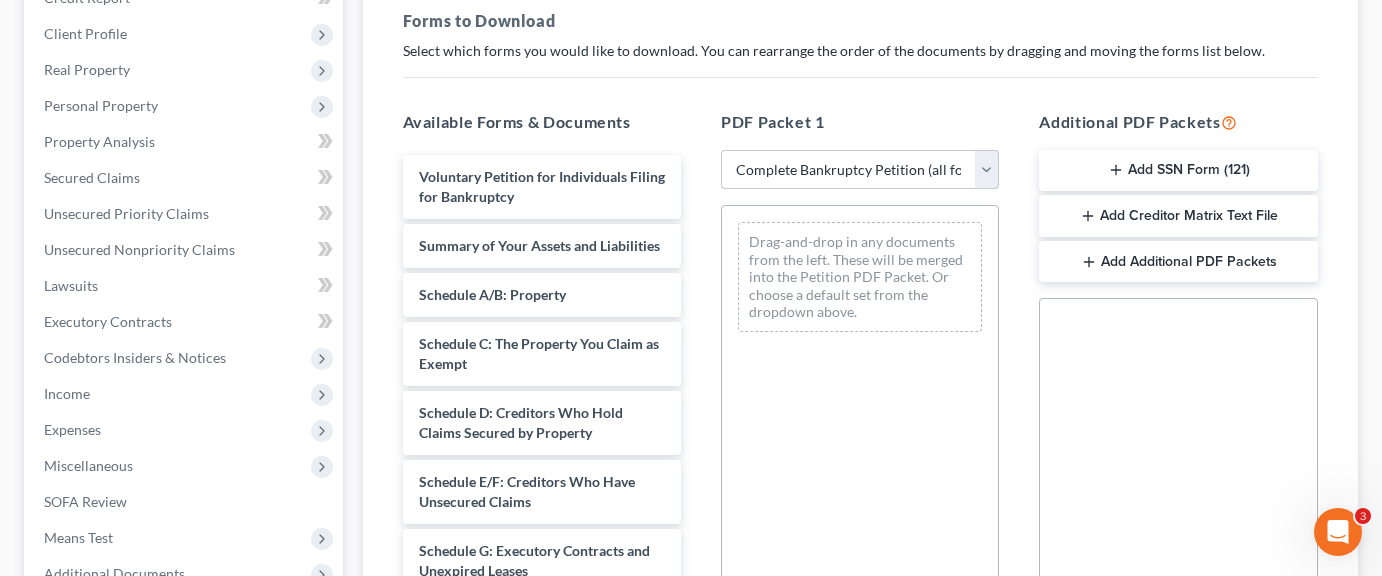click on "Choose Default Petition PDF Packet Complete Bankruptcy Petition (all forms and schedules) Emergency Filing Forms (Petition and Creditor List Only) Amended Forms Signature Pages Only" at bounding box center [860, 170] 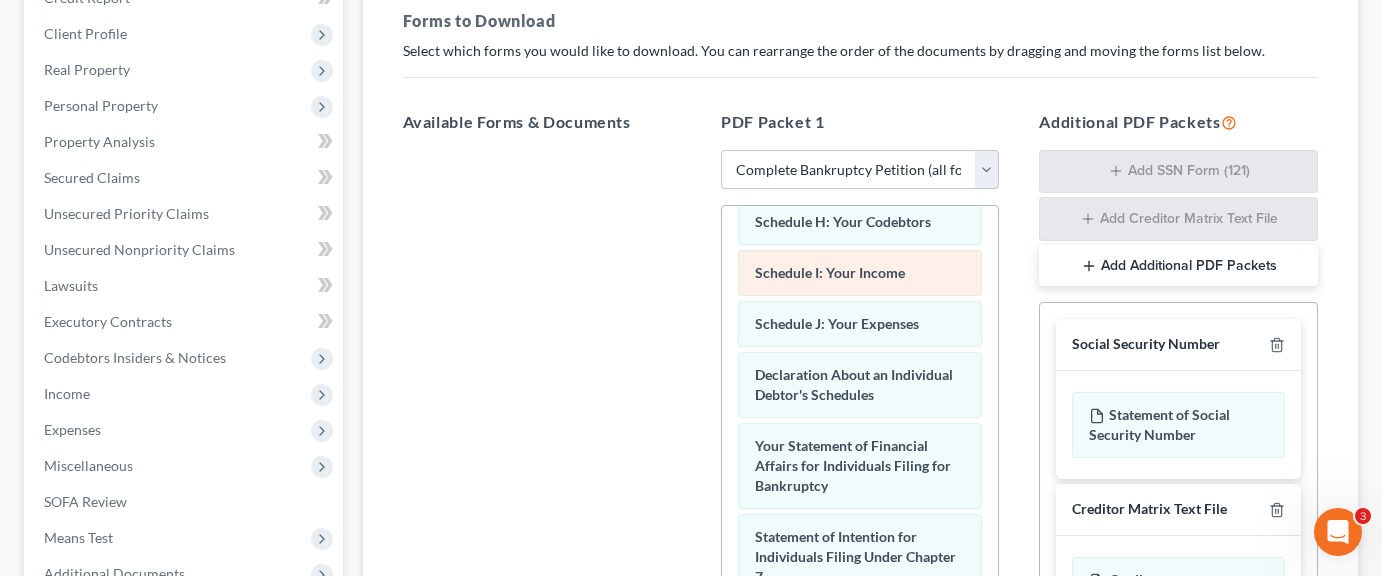 scroll, scrollTop: 963, scrollLeft: 0, axis: vertical 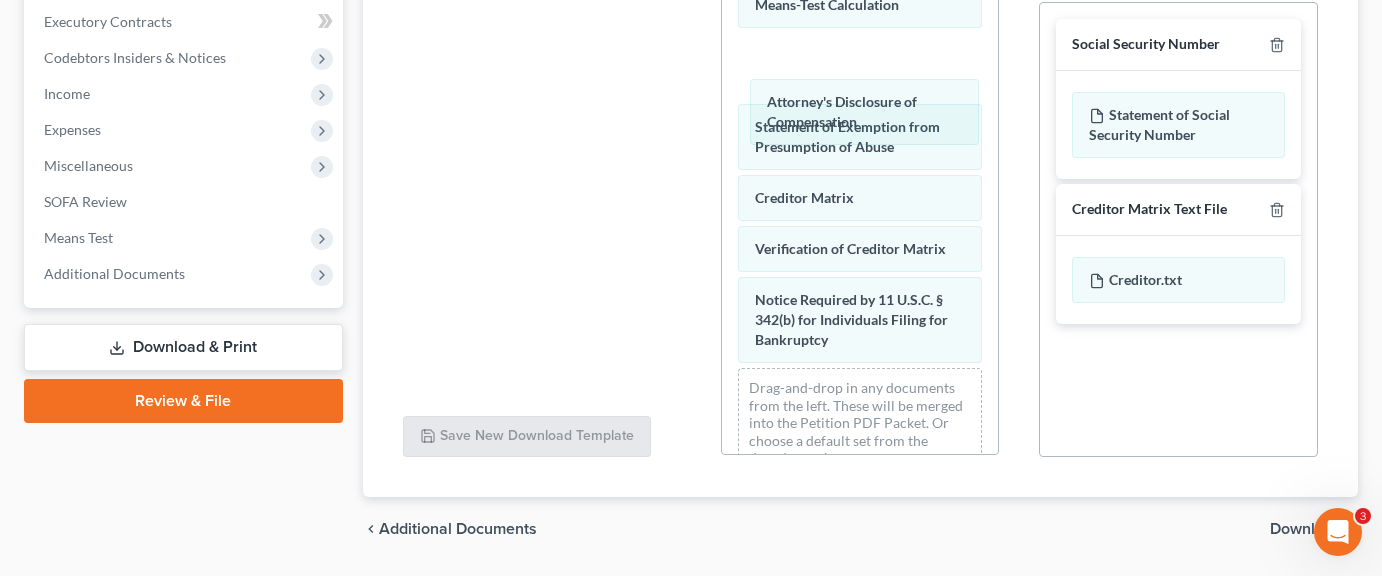 drag, startPoint x: 818, startPoint y: 390, endPoint x: 824, endPoint y: 134, distance: 256.0703 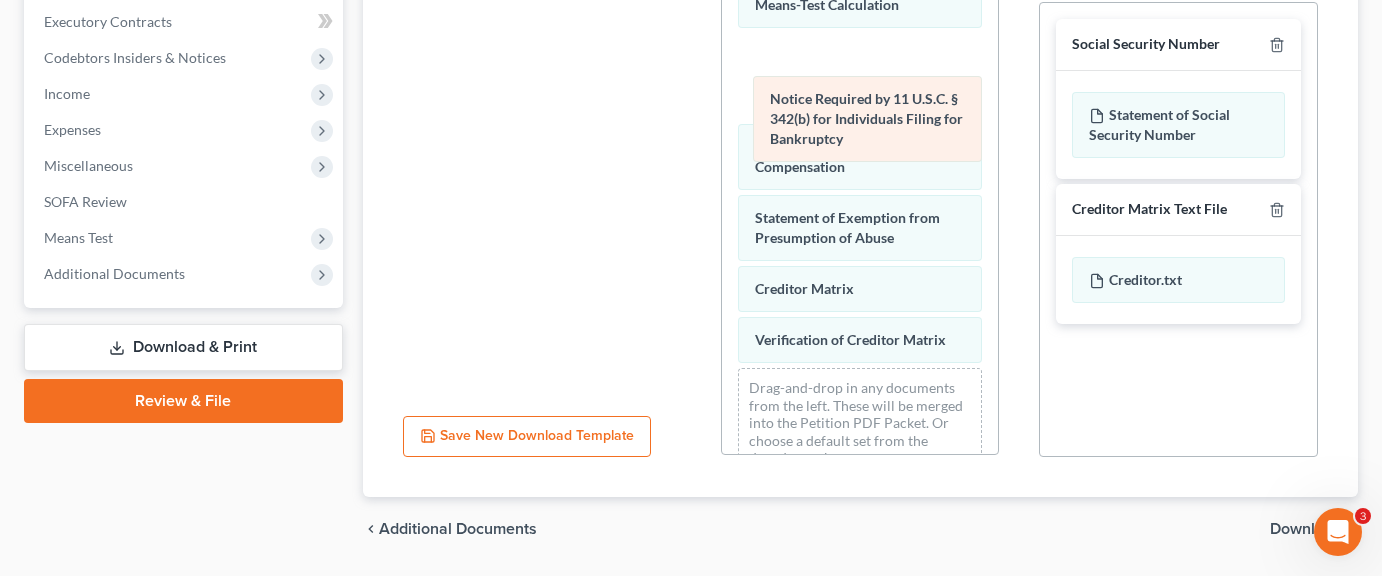 drag, startPoint x: 817, startPoint y: 381, endPoint x: 831, endPoint y: 131, distance: 250.3917 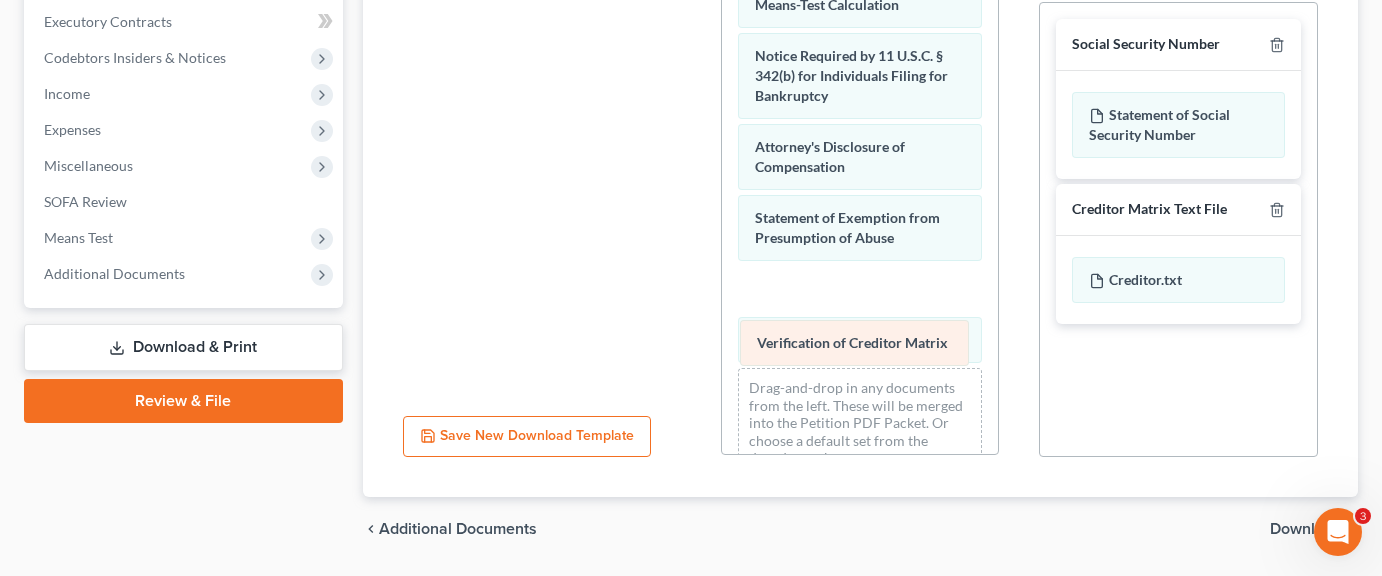 drag, startPoint x: 817, startPoint y: 397, endPoint x: 819, endPoint y: 340, distance: 57.035076 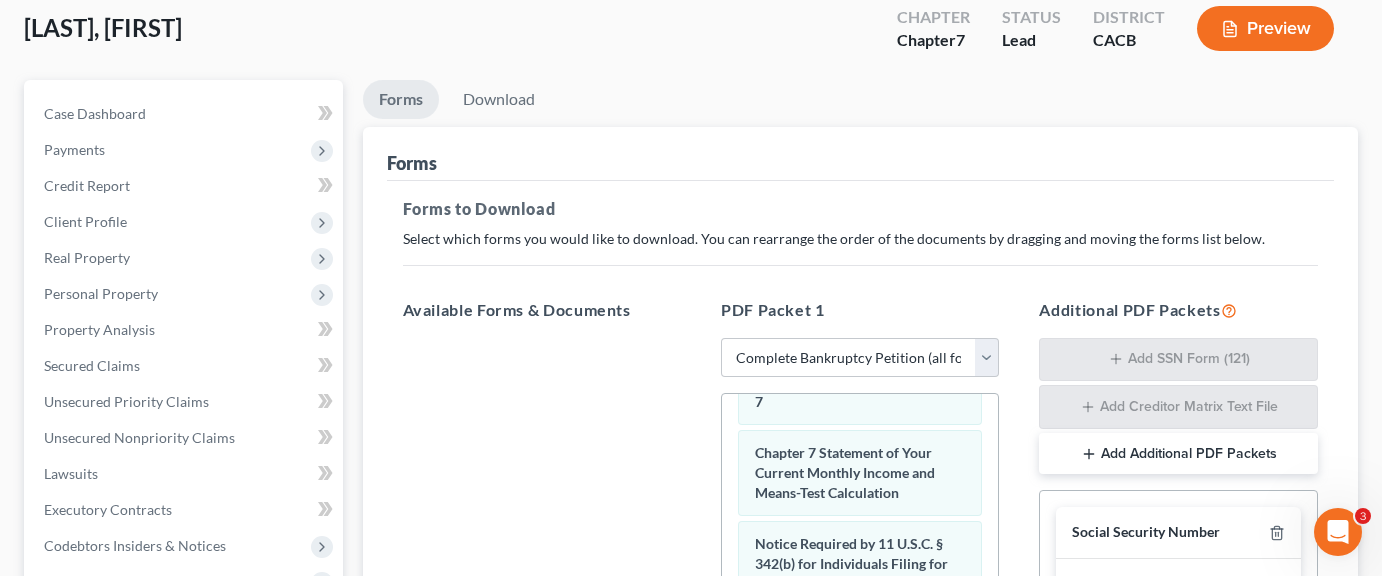 scroll, scrollTop: 100, scrollLeft: 0, axis: vertical 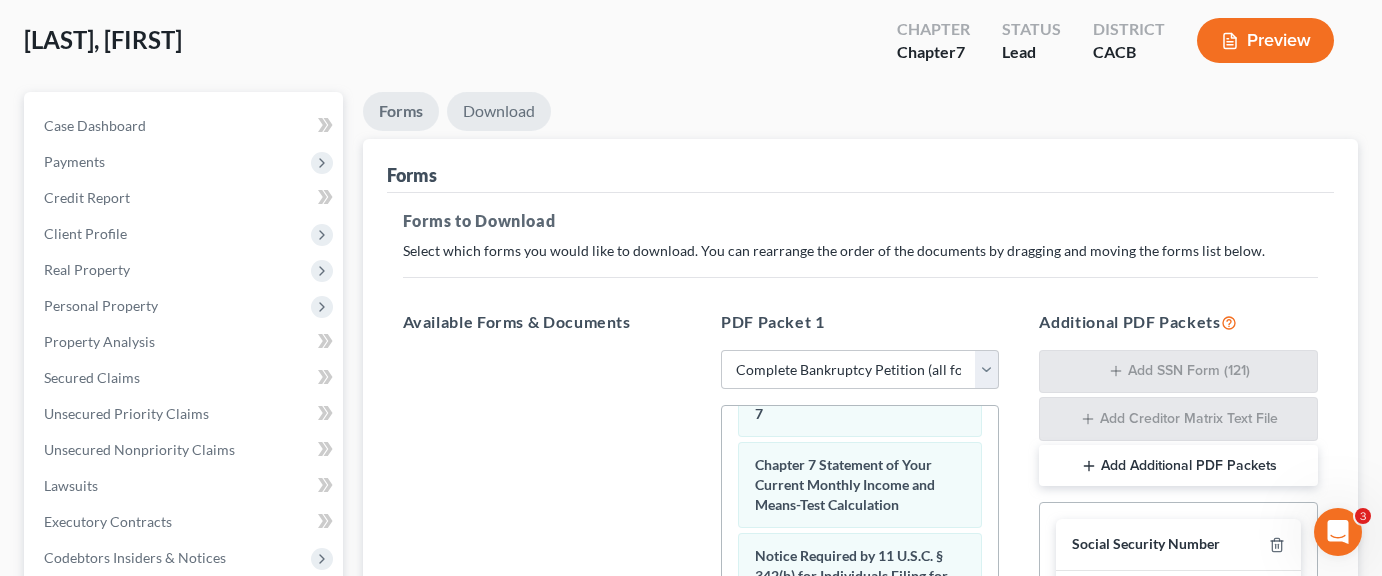 drag, startPoint x: 511, startPoint y: 120, endPoint x: 507, endPoint y: 135, distance: 15.524175 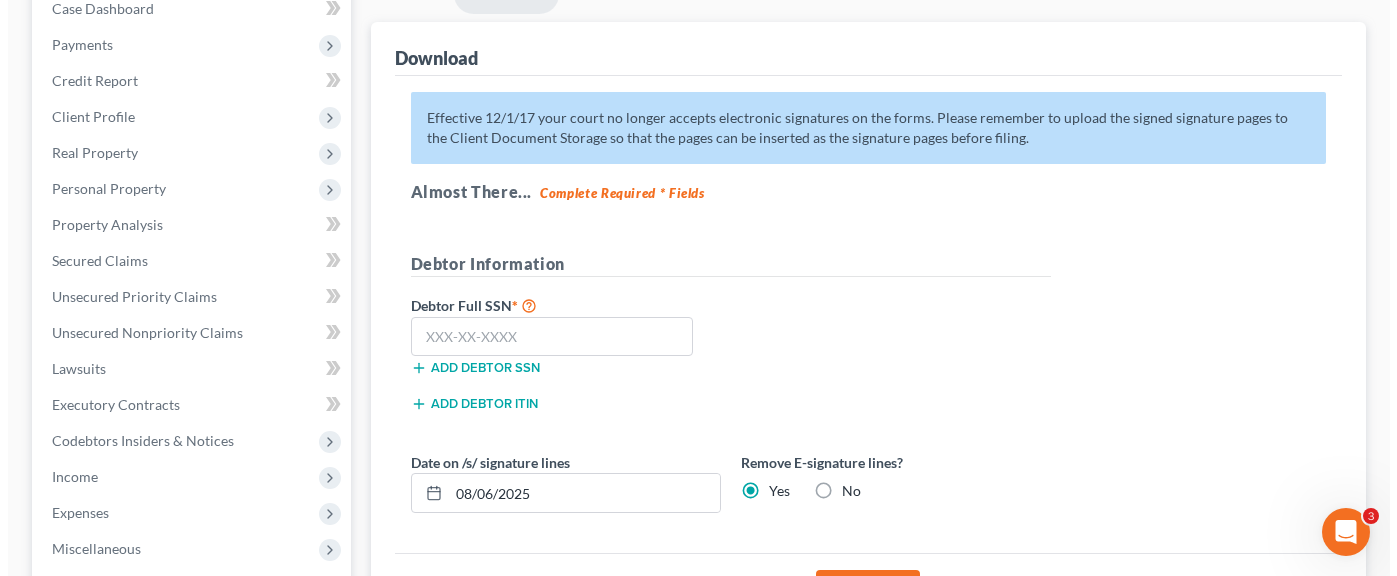 scroll, scrollTop: 400, scrollLeft: 0, axis: vertical 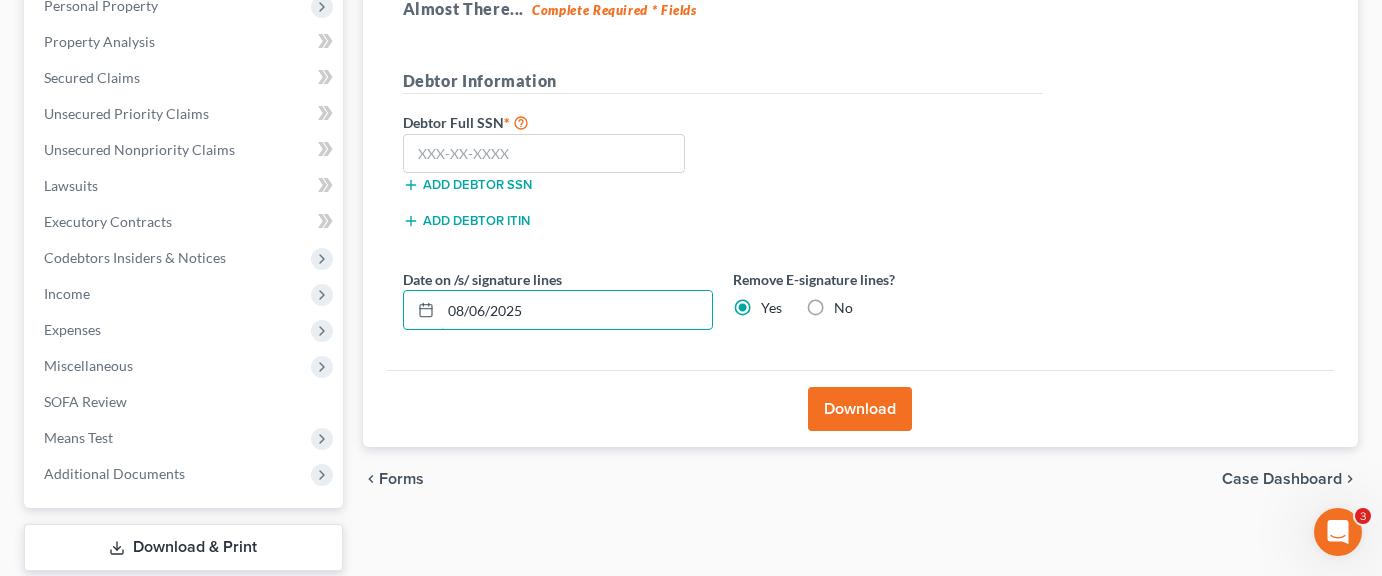 drag, startPoint x: 574, startPoint y: 312, endPoint x: 379, endPoint y: 303, distance: 195.20758 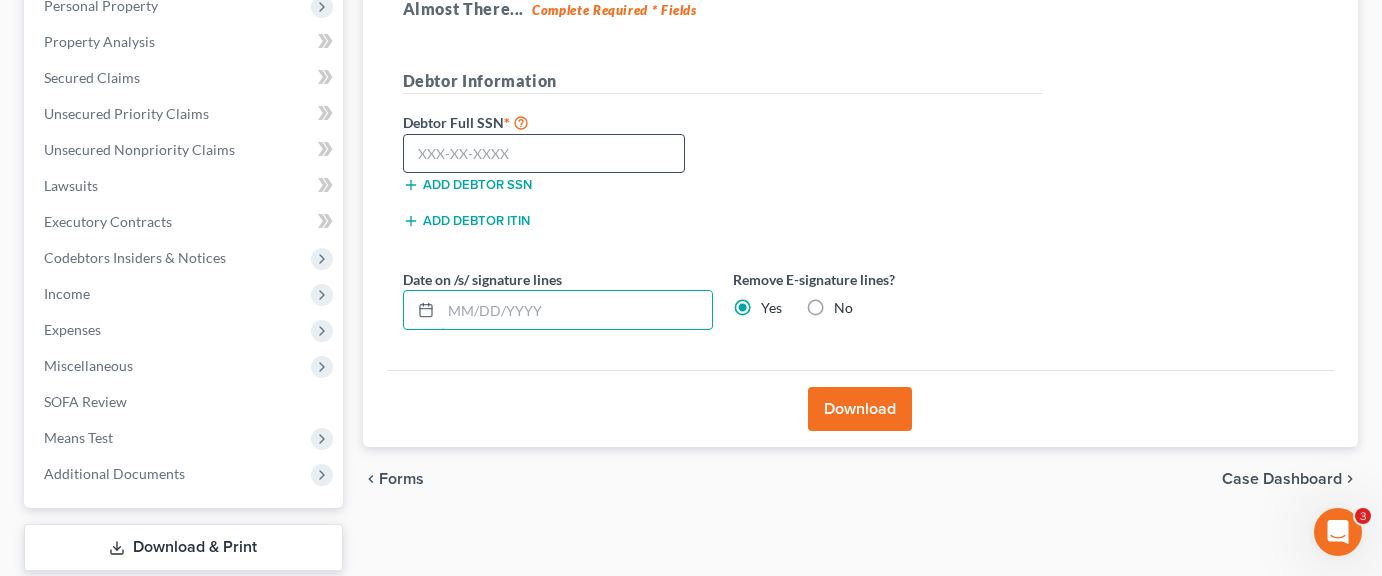 type 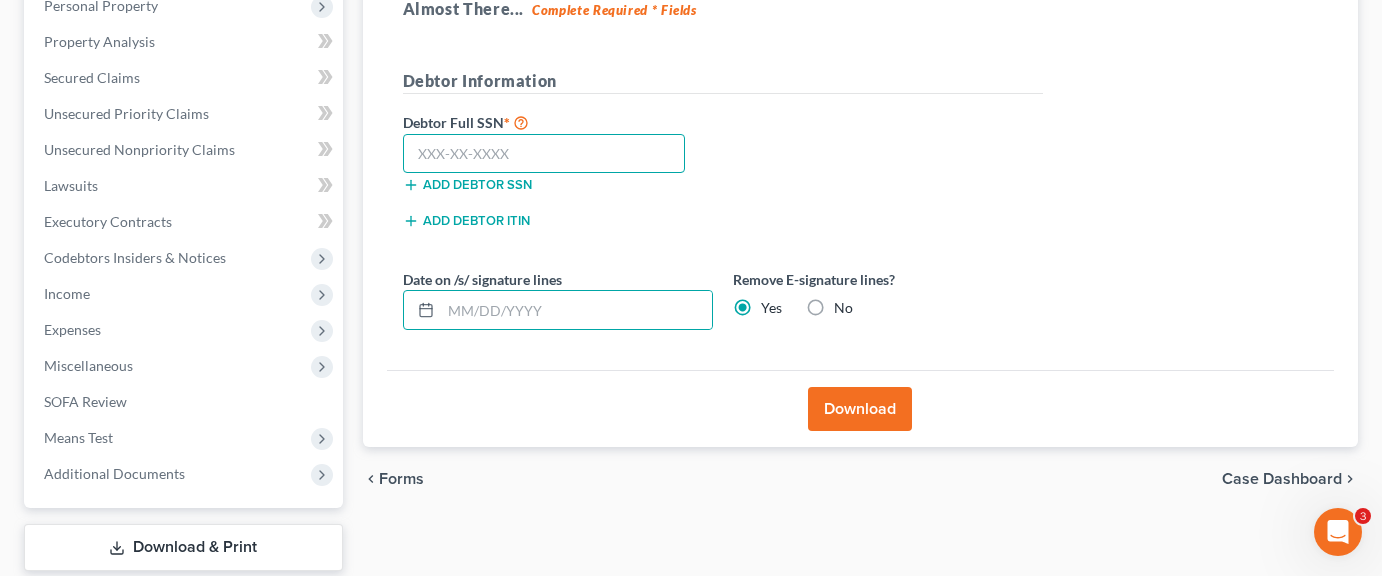 click at bounding box center [544, 154] 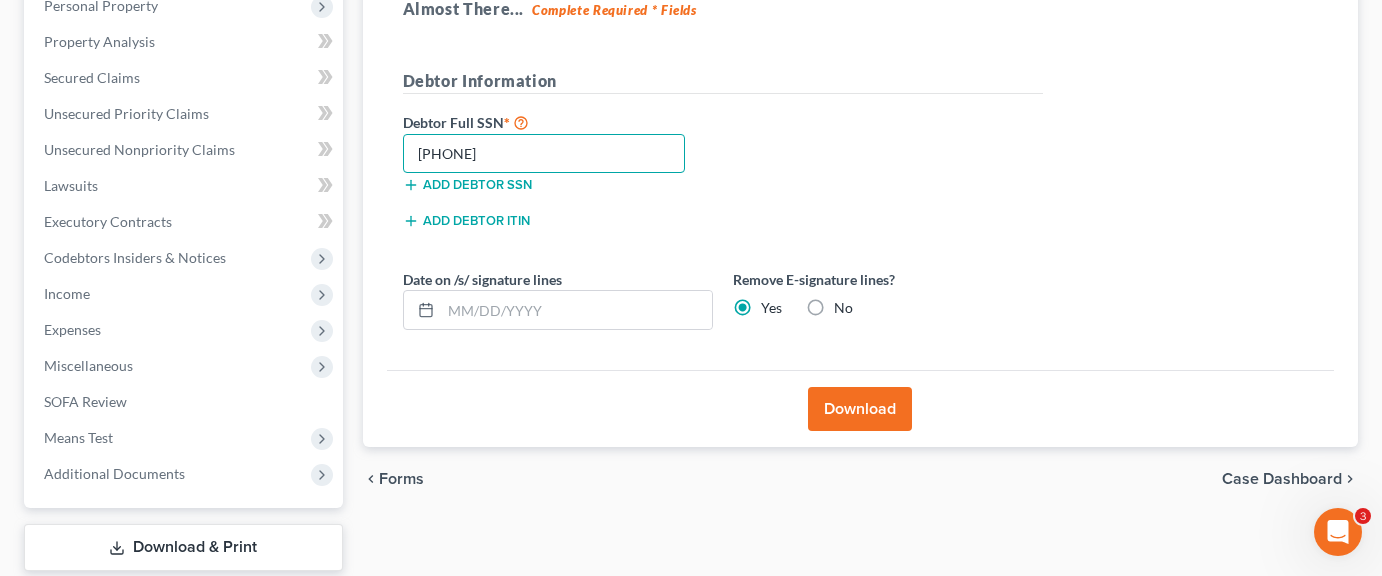 type on "[PHONE]" 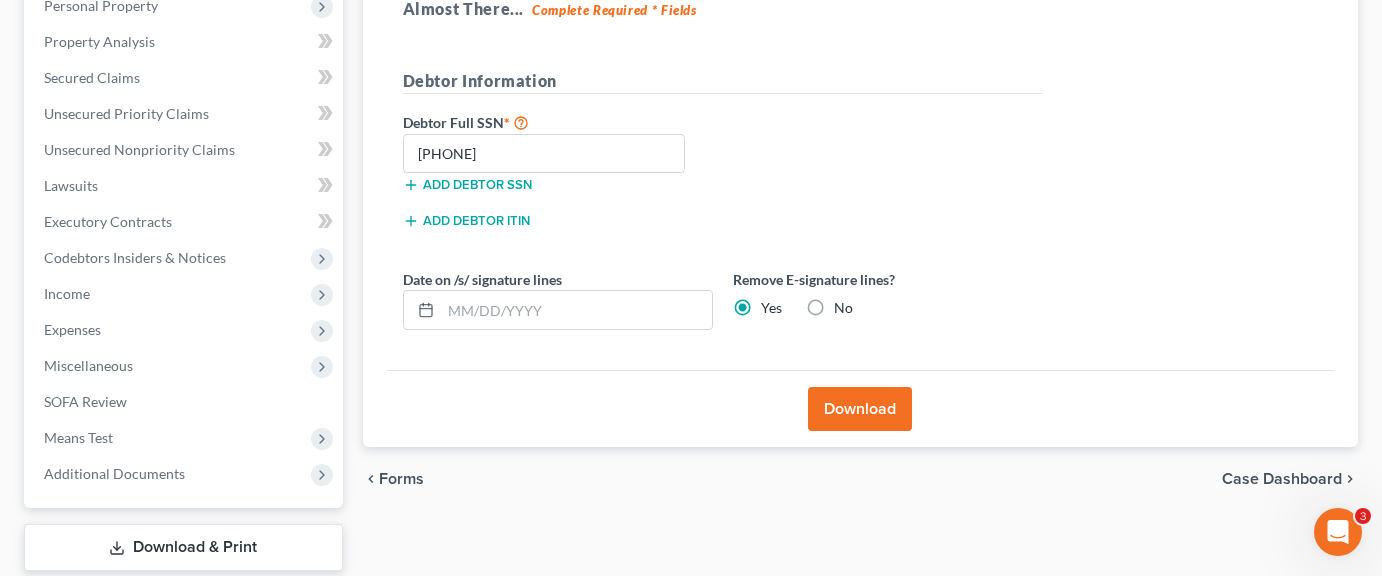 click on "Download" at bounding box center (860, 409) 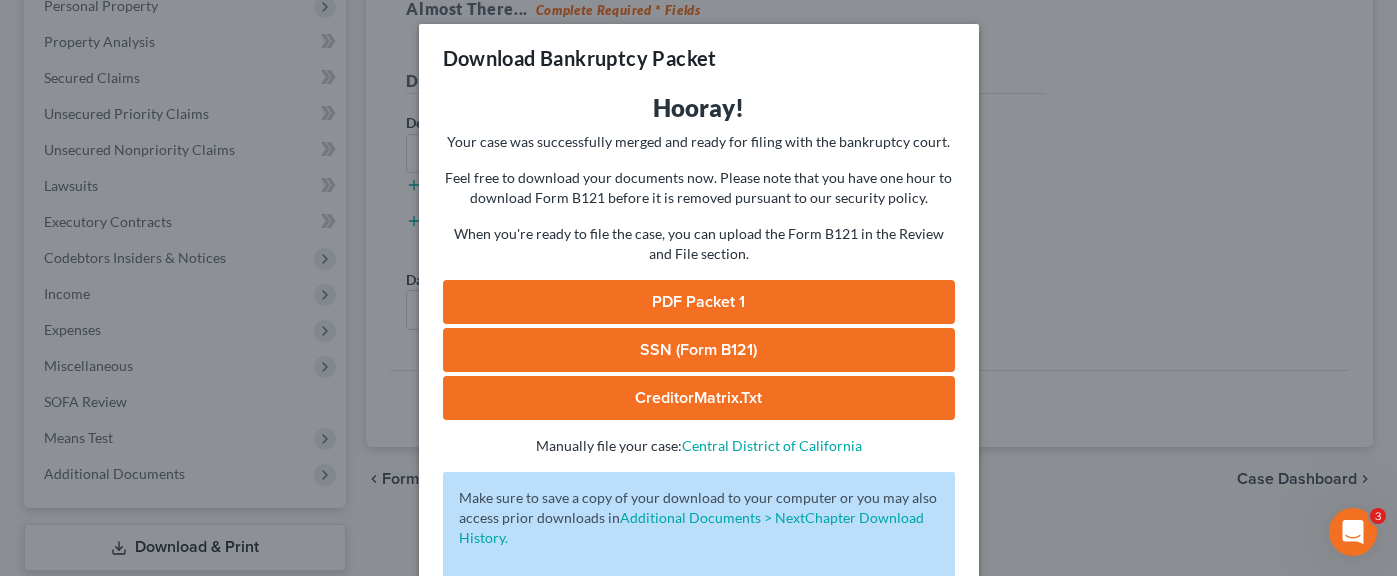 click on "CreditorMatrix.txt" at bounding box center [699, 398] 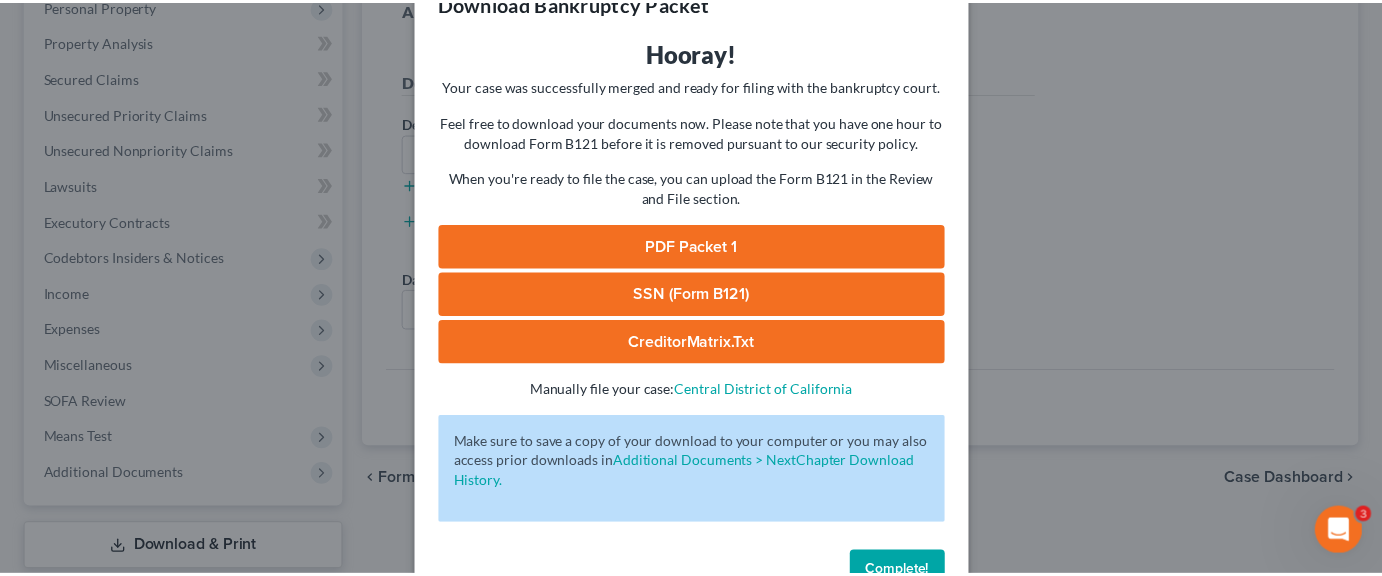 scroll, scrollTop: 112, scrollLeft: 0, axis: vertical 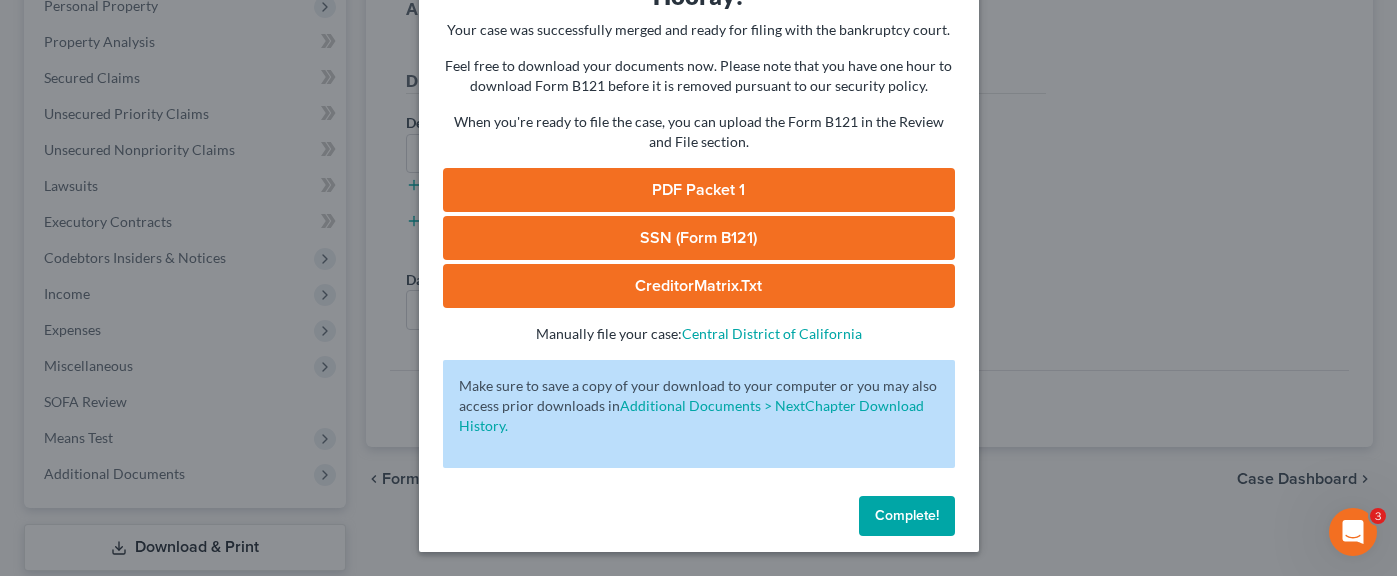 drag, startPoint x: 884, startPoint y: 509, endPoint x: 851, endPoint y: 498, distance: 34.785053 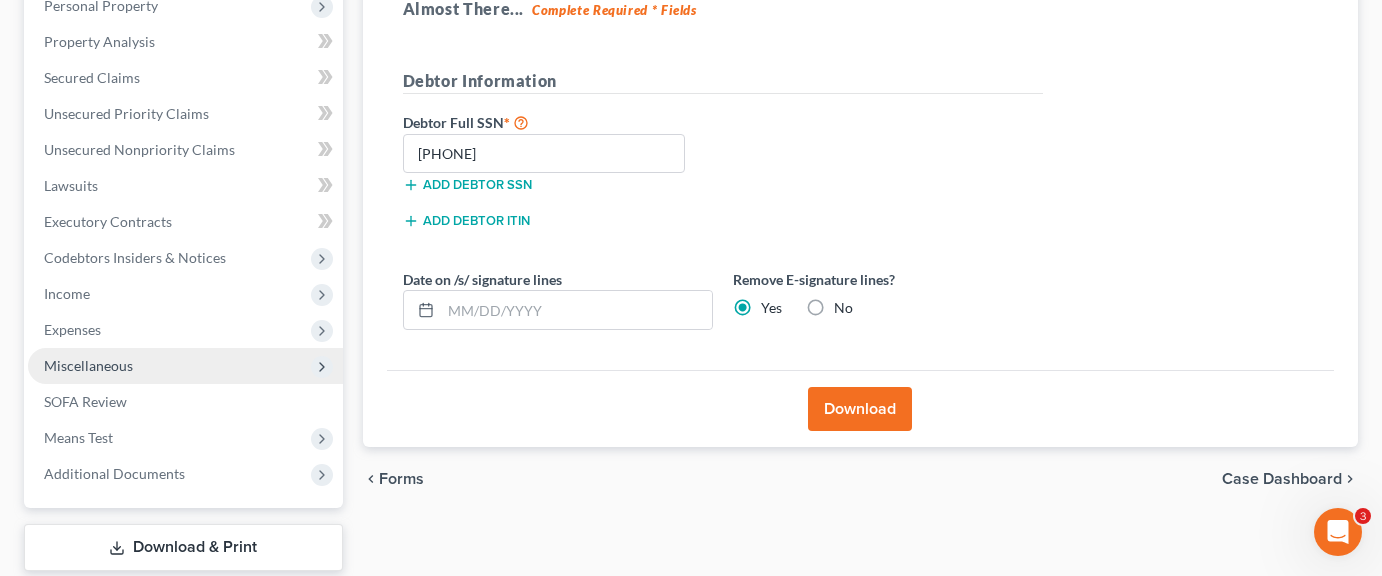 click on "Miscellaneous" at bounding box center [185, 366] 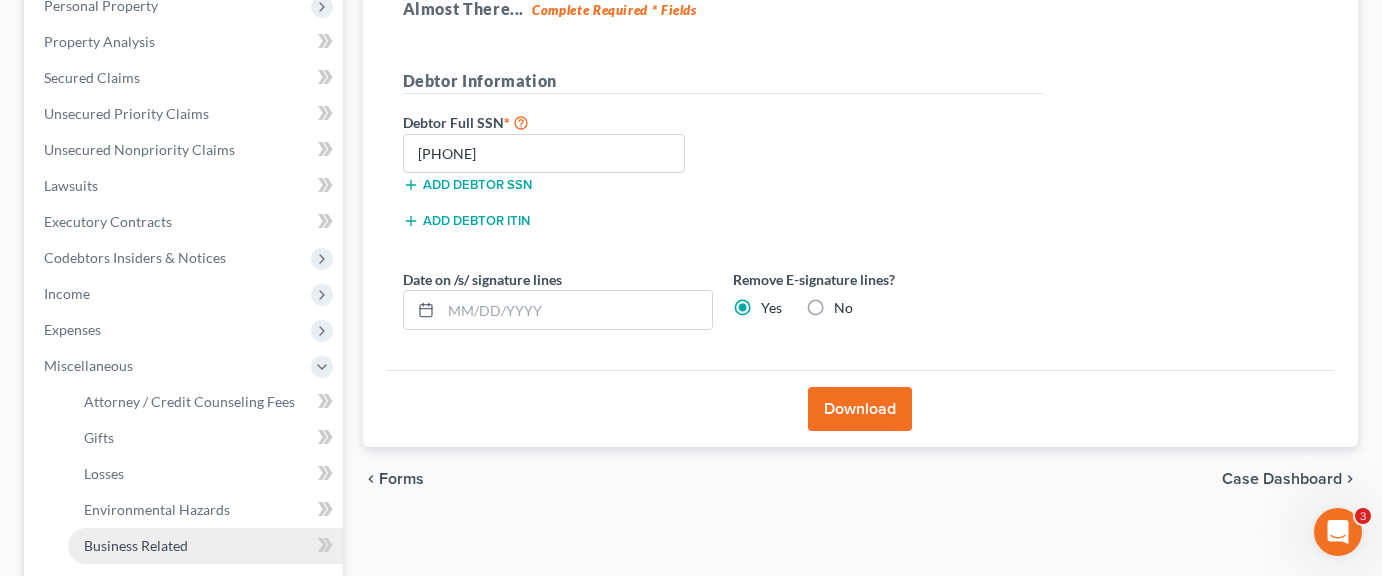 click on "Business Related" at bounding box center (205, 546) 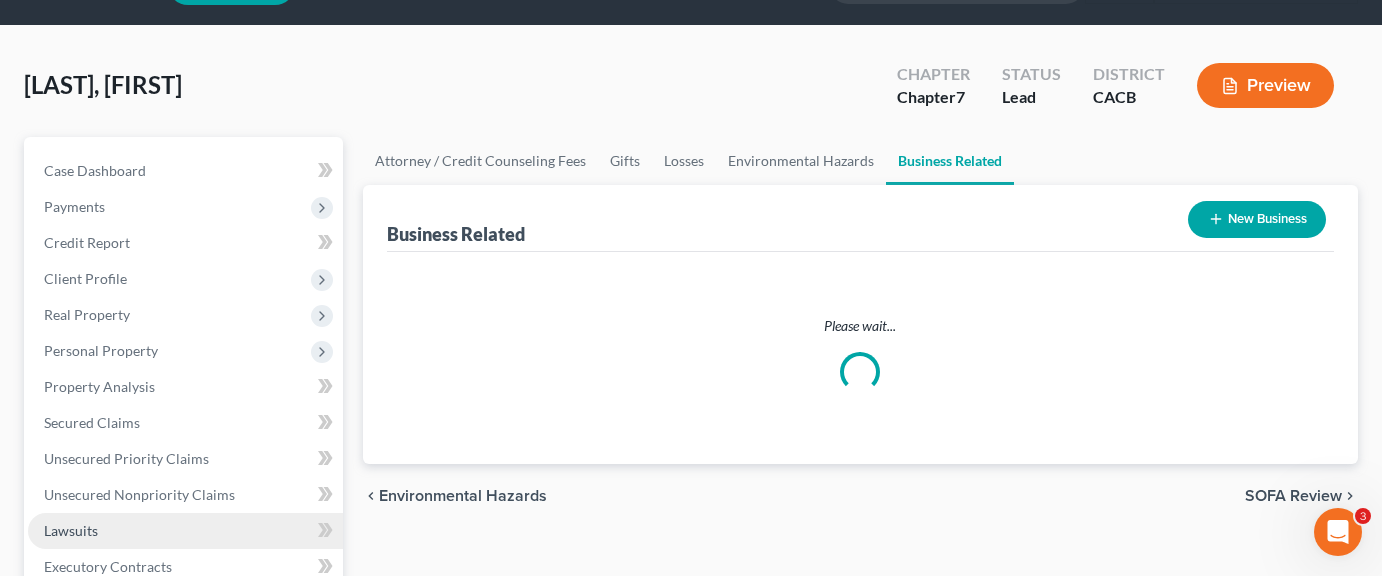scroll, scrollTop: 0, scrollLeft: 0, axis: both 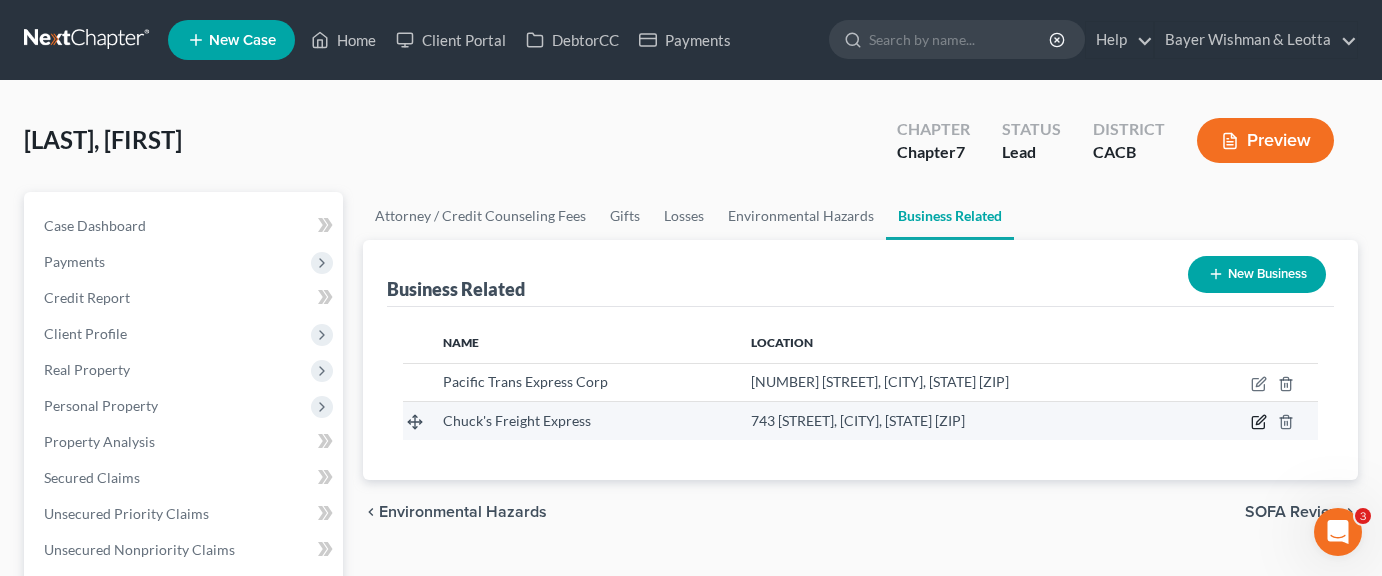 click 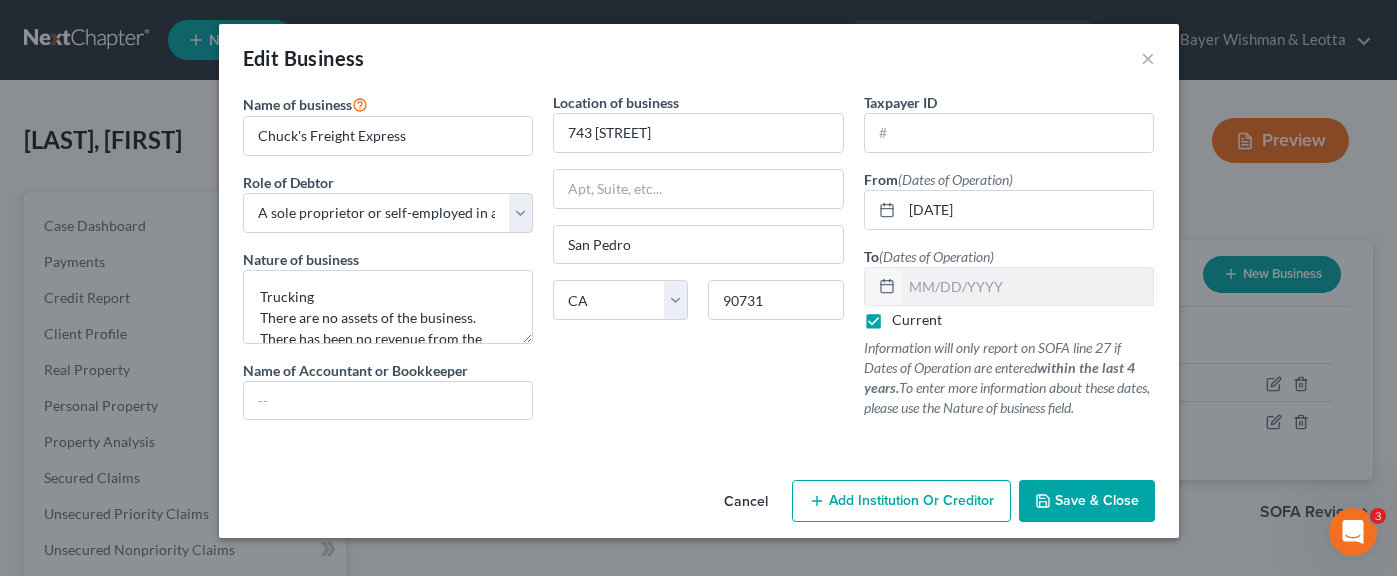 click on "Save & Close" at bounding box center [1087, 501] 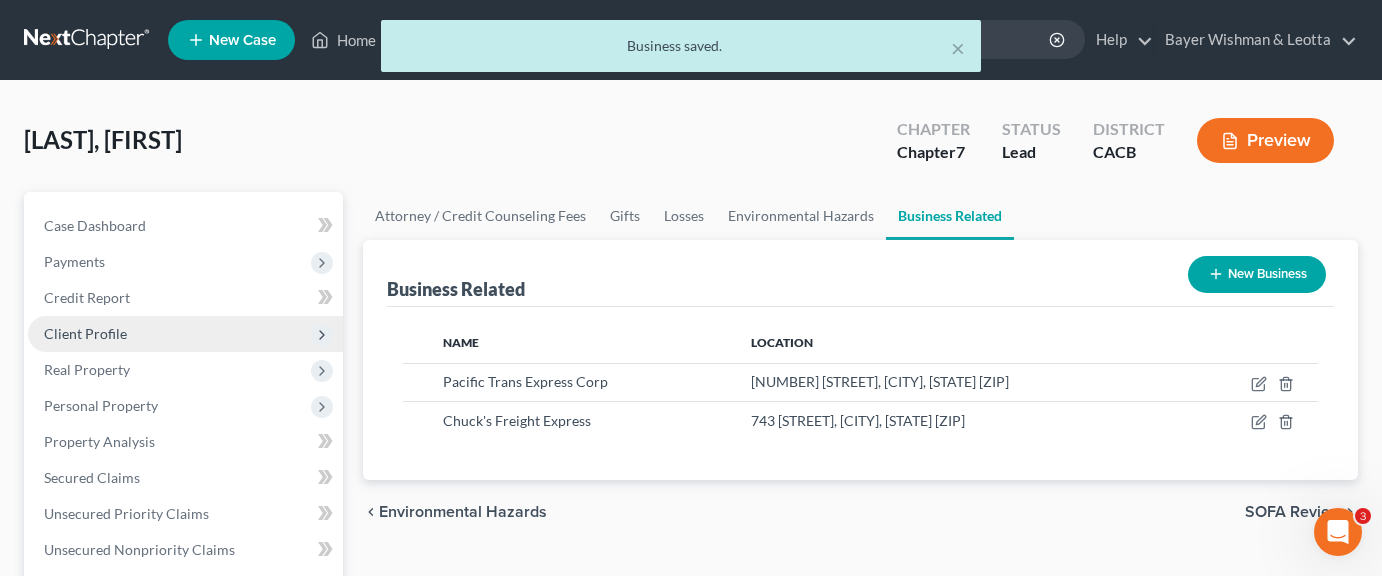 click on "Client Profile" at bounding box center [185, 334] 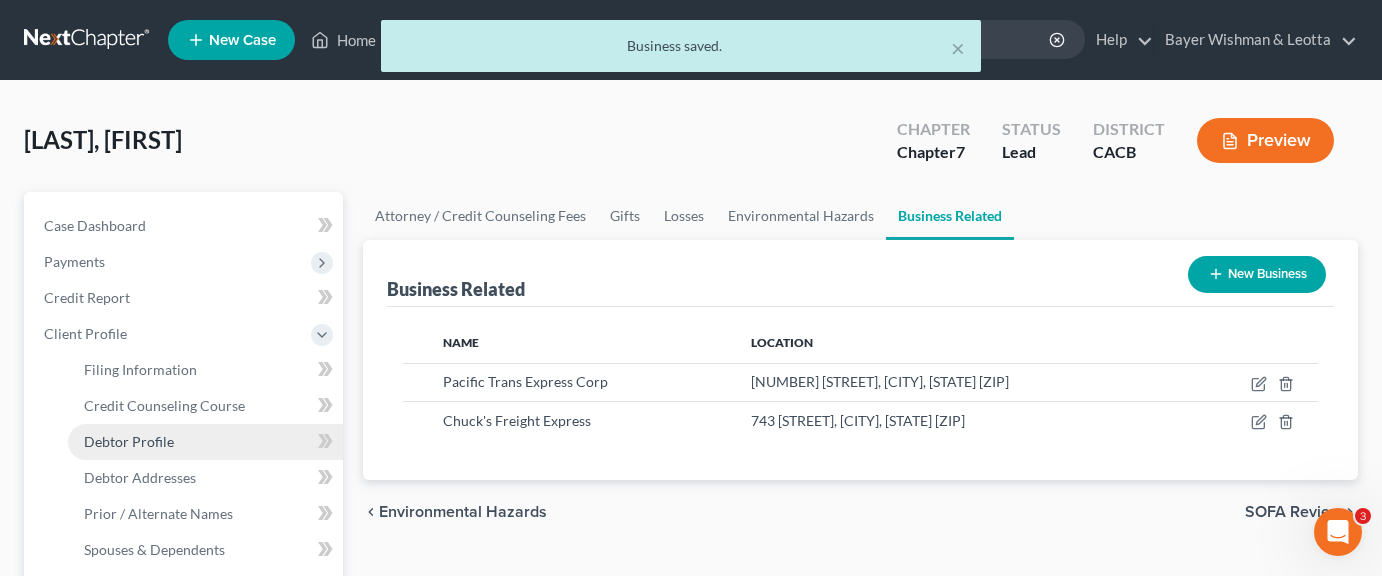 drag, startPoint x: 144, startPoint y: 441, endPoint x: 252, endPoint y: 412, distance: 111.82576 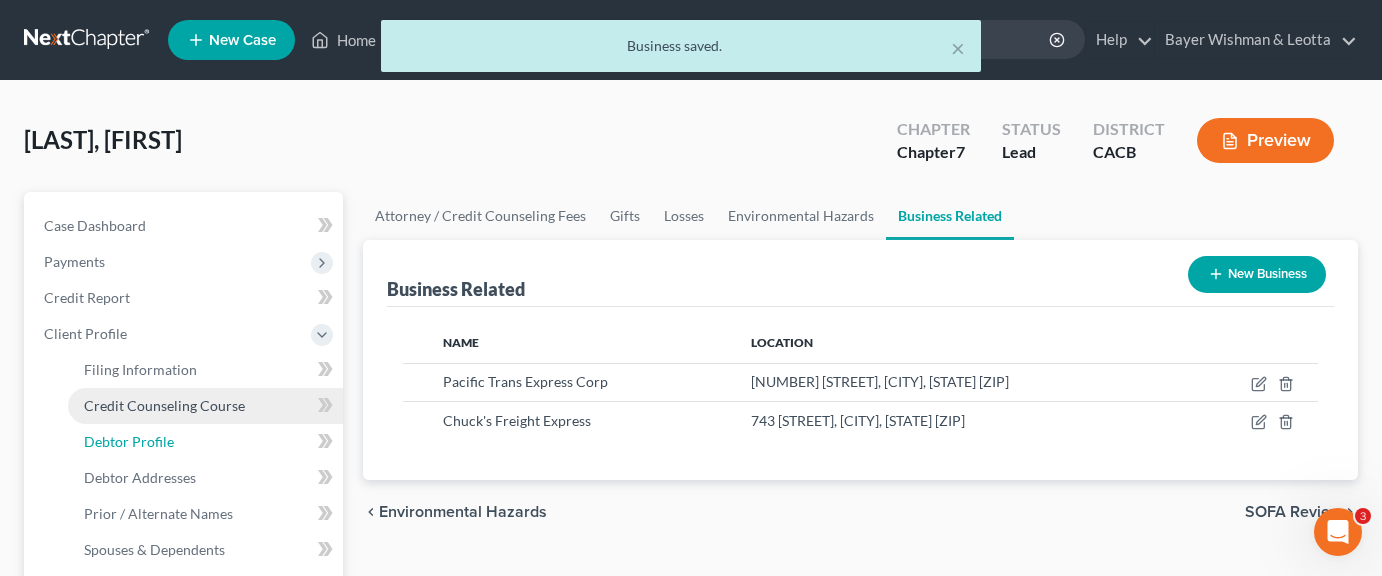 click on "Debtor Profile" at bounding box center [129, 441] 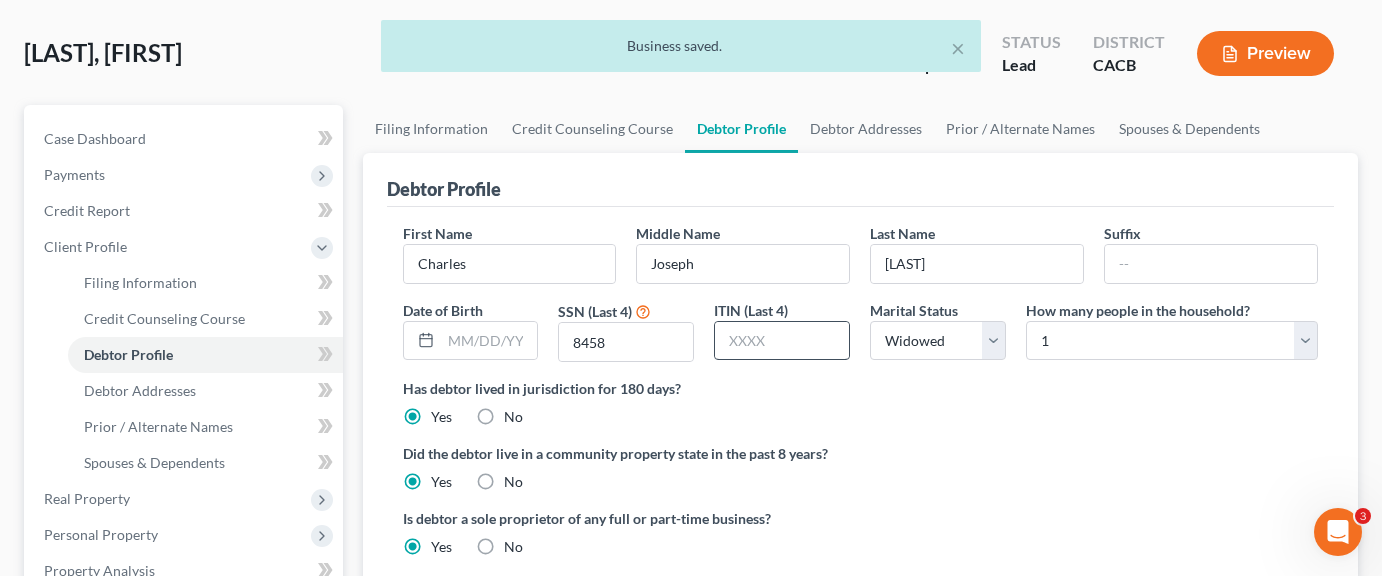 scroll, scrollTop: 200, scrollLeft: 0, axis: vertical 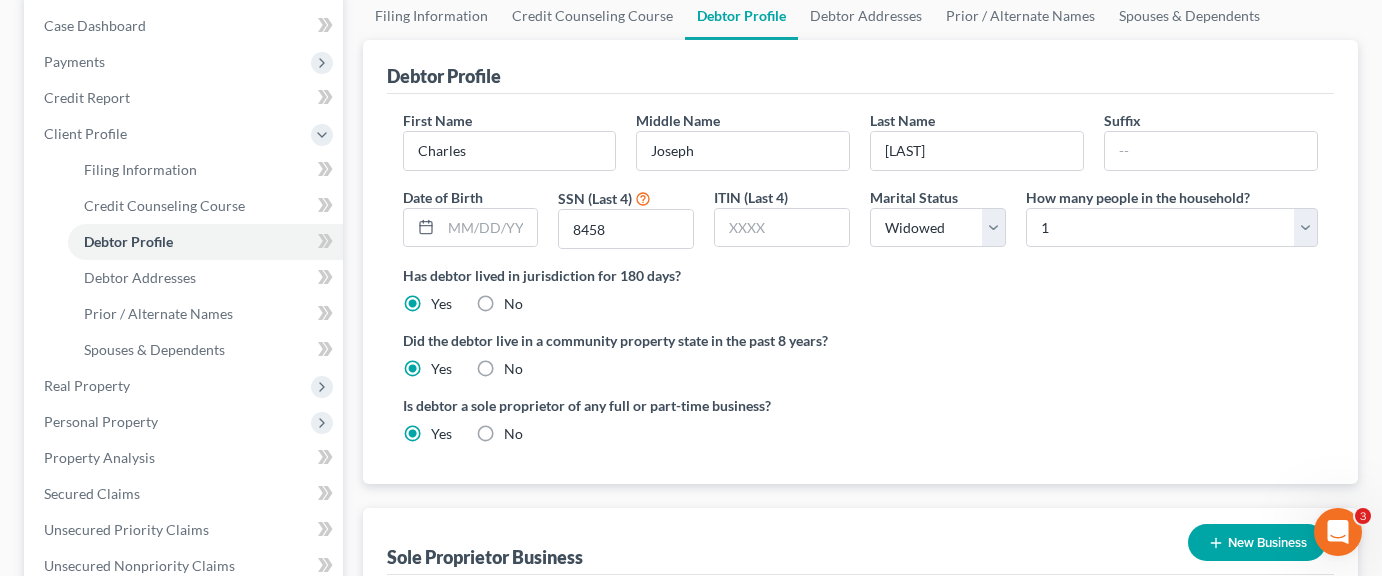click on "No" at bounding box center (513, 434) 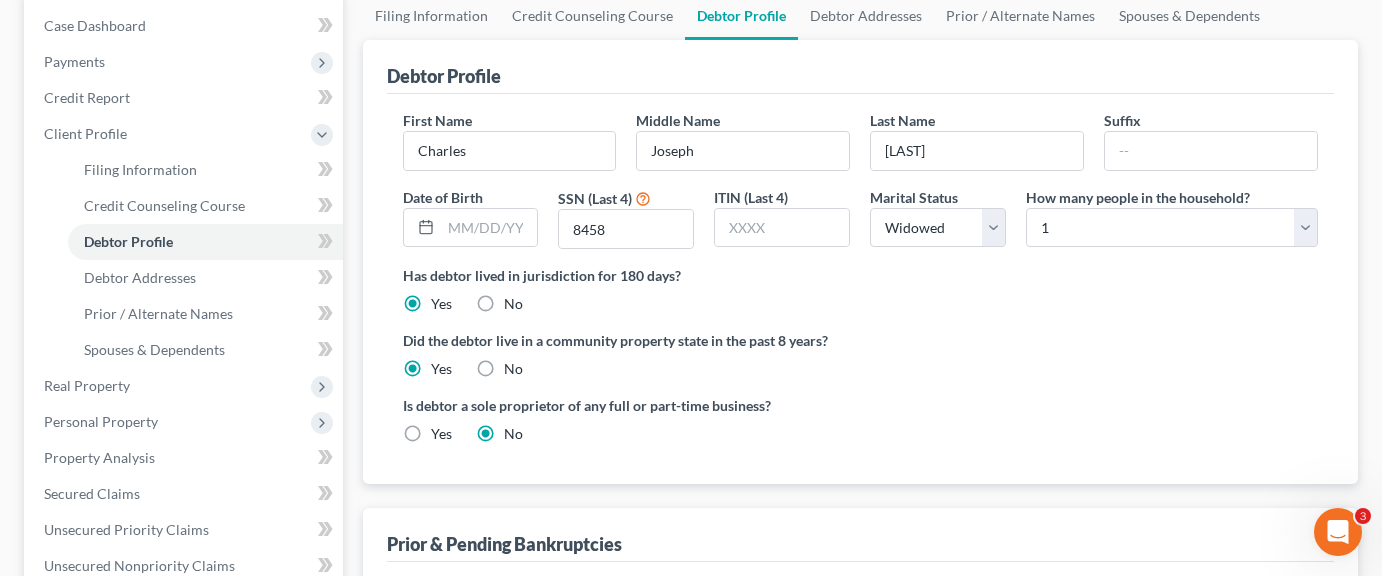 click on "Yes" at bounding box center (441, 434) 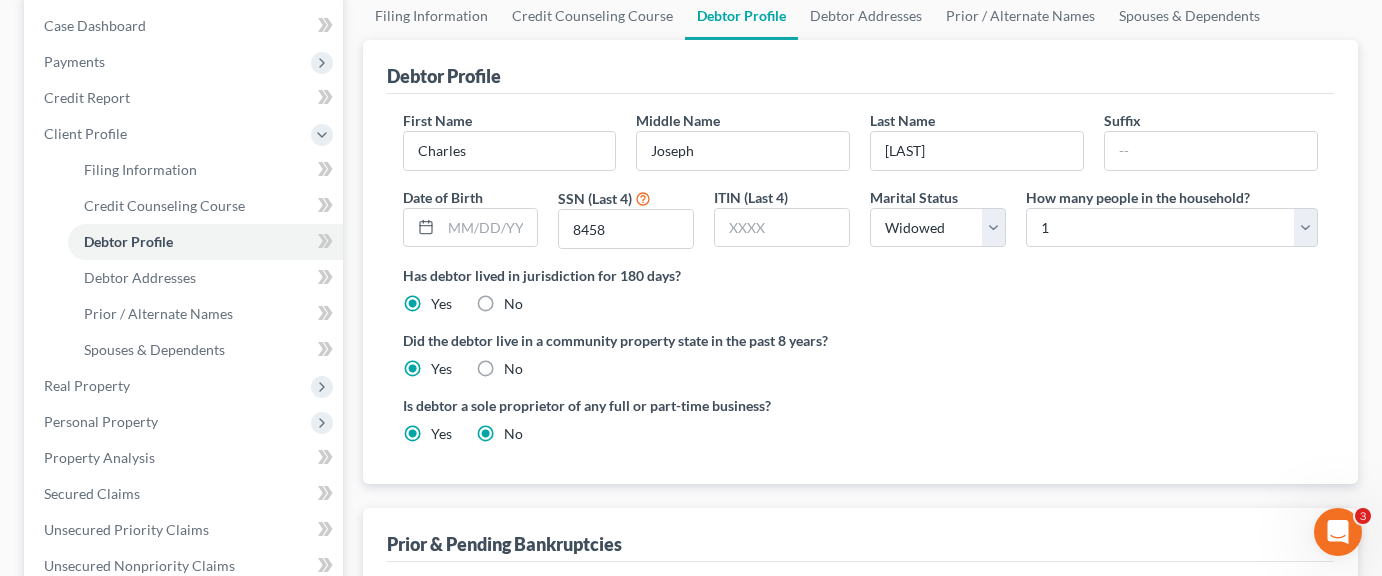 radio on "false" 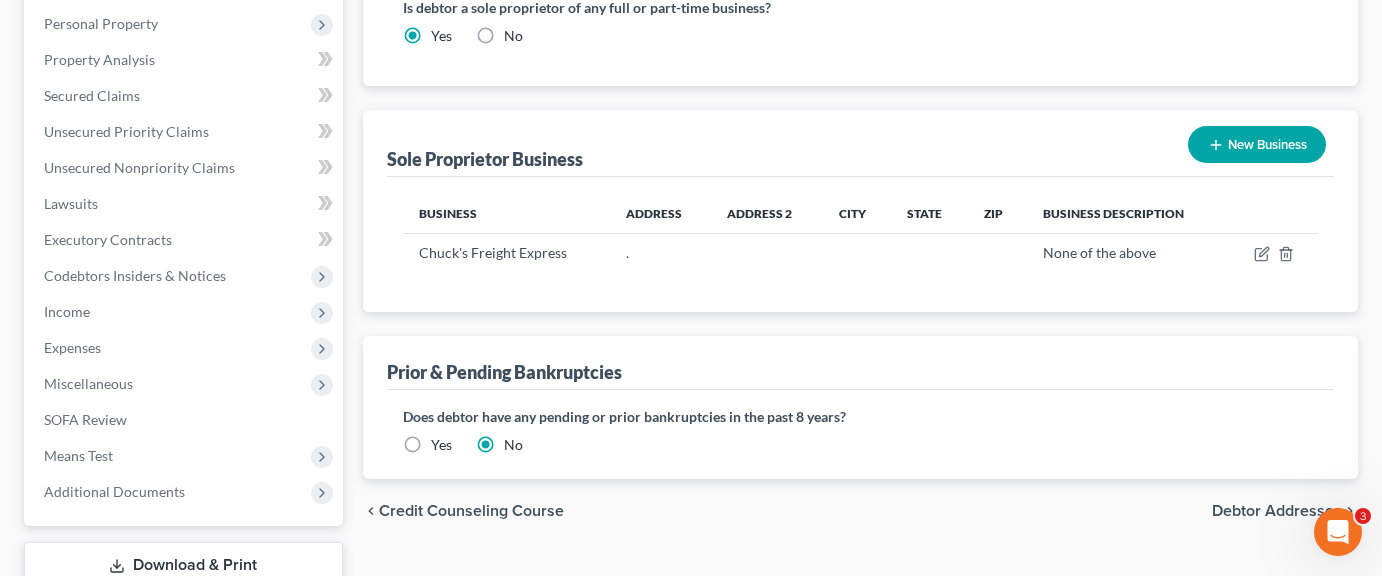scroll, scrollTop: 600, scrollLeft: 0, axis: vertical 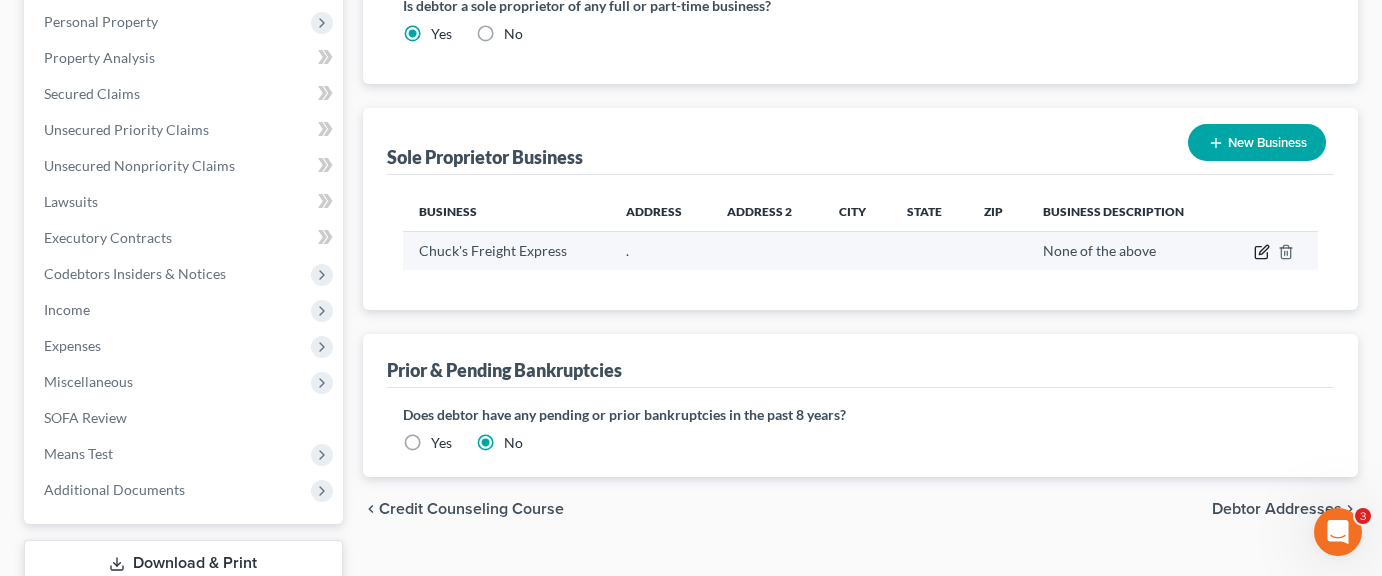 click 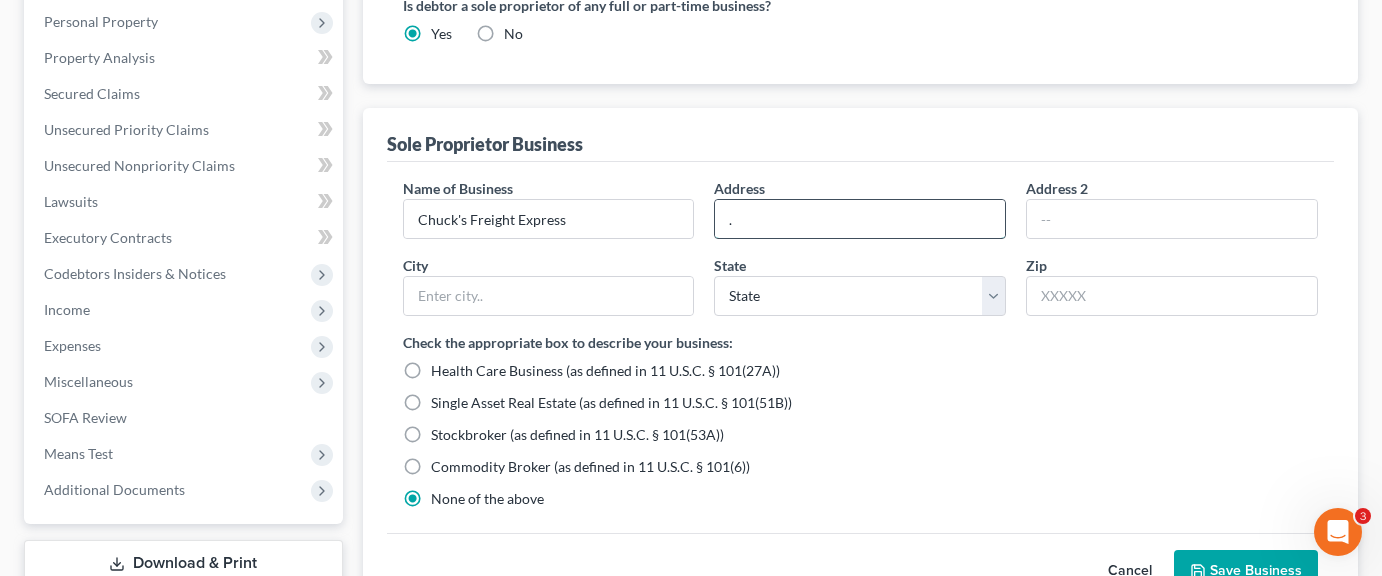click on "." at bounding box center [860, 219] 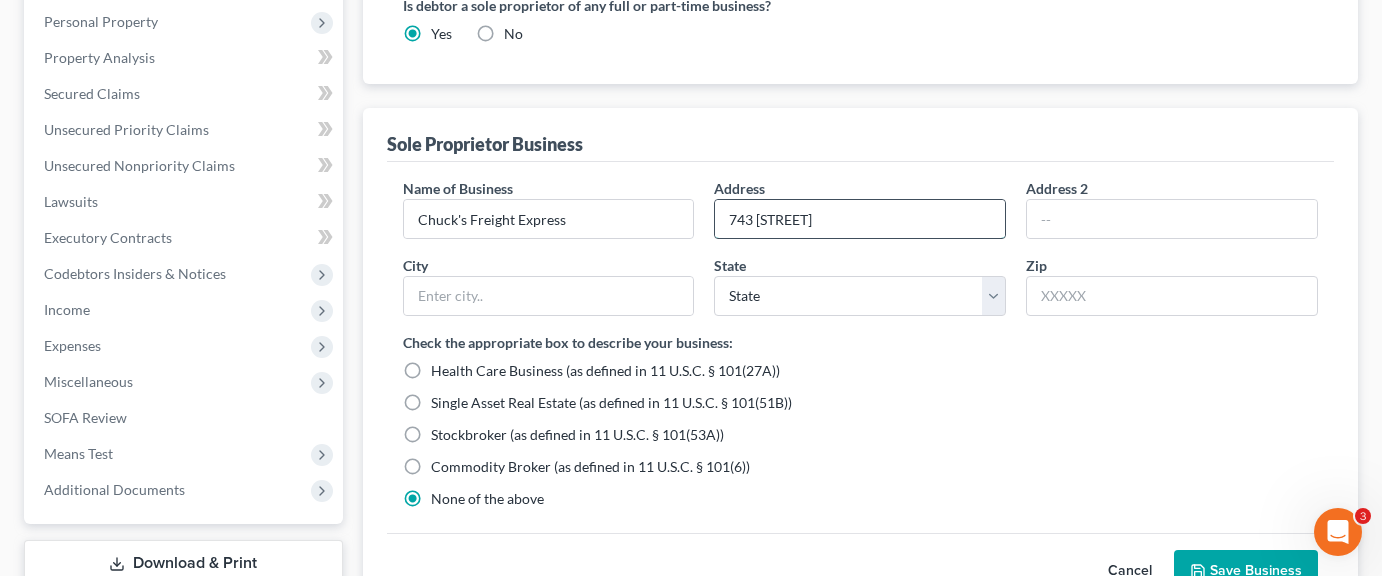 type on "743 [STREET]" 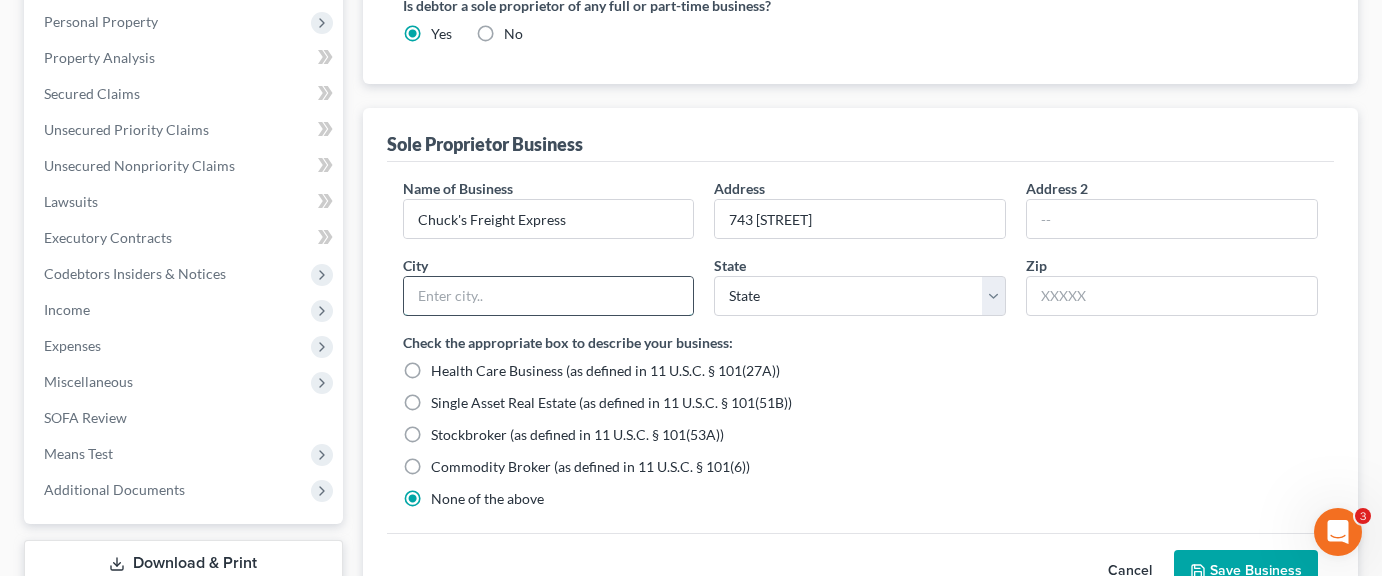 click at bounding box center (549, 296) 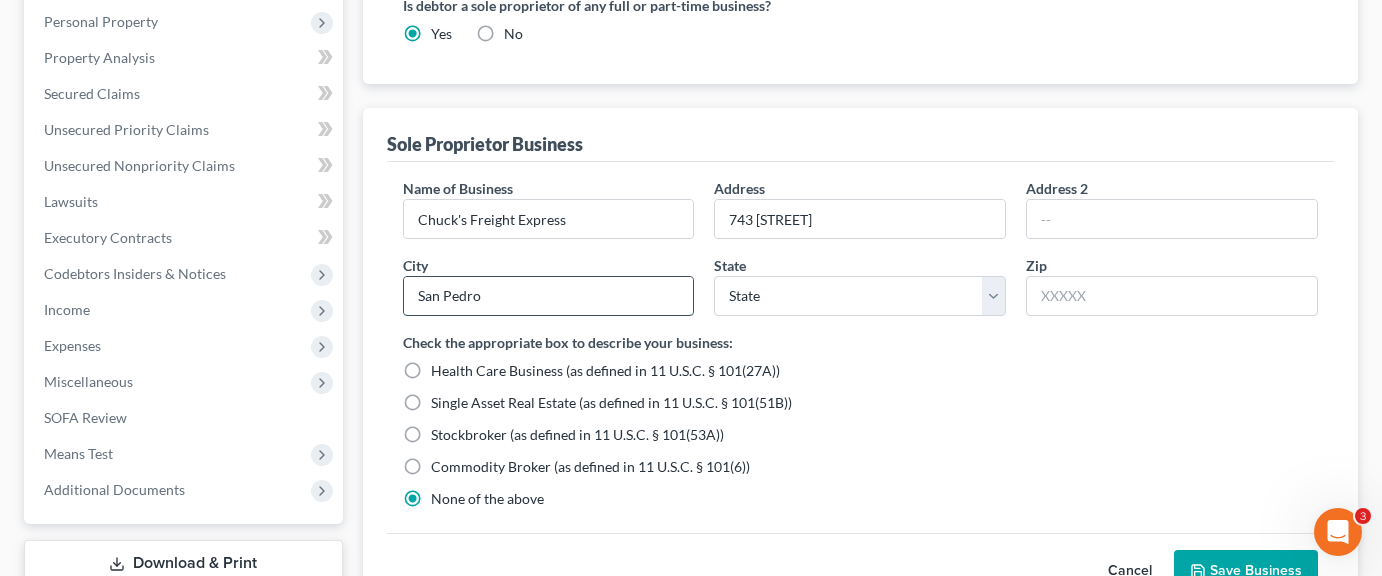 type on "San Pedro" 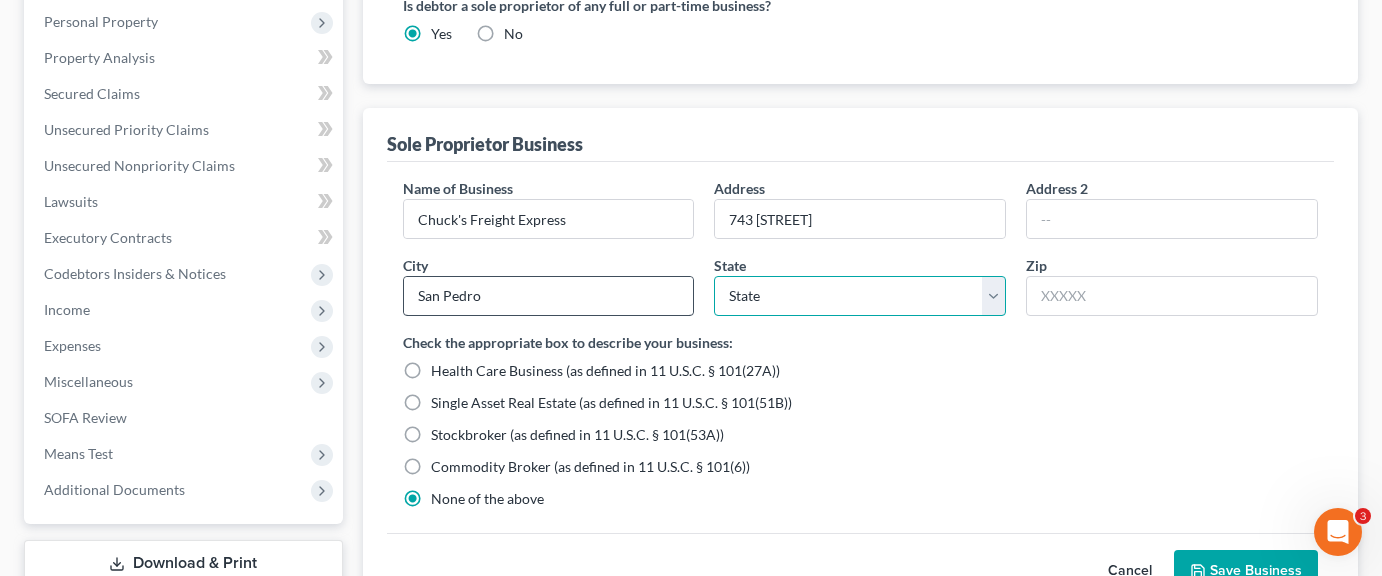 select on "4" 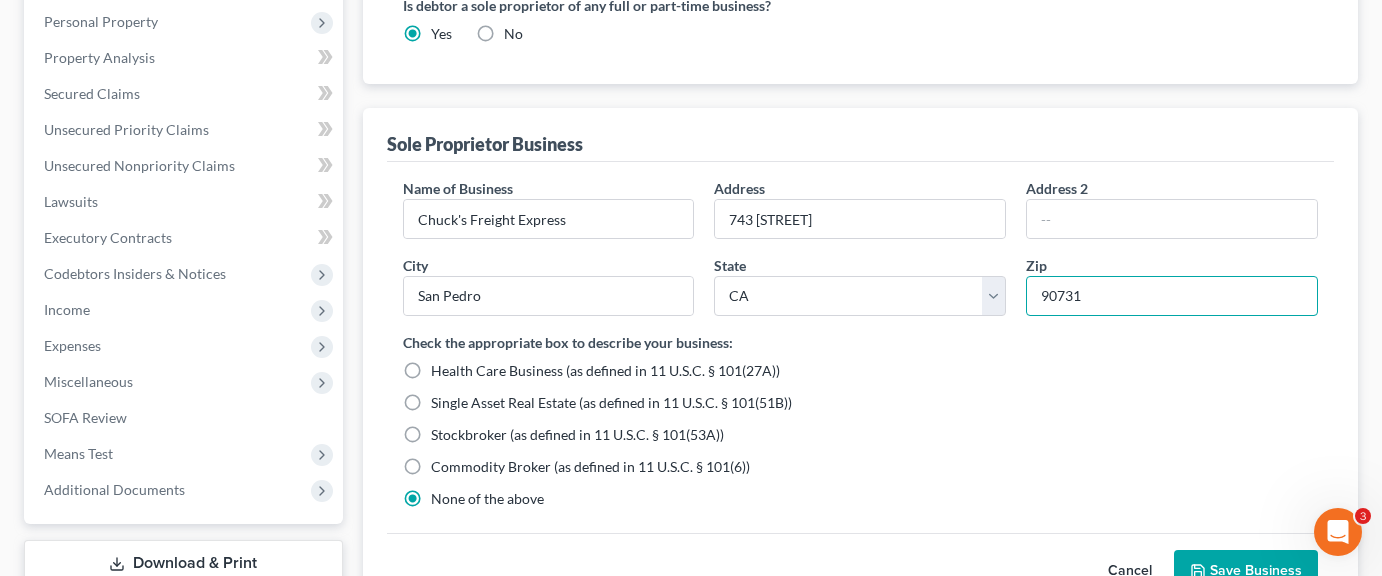 type on "90731" 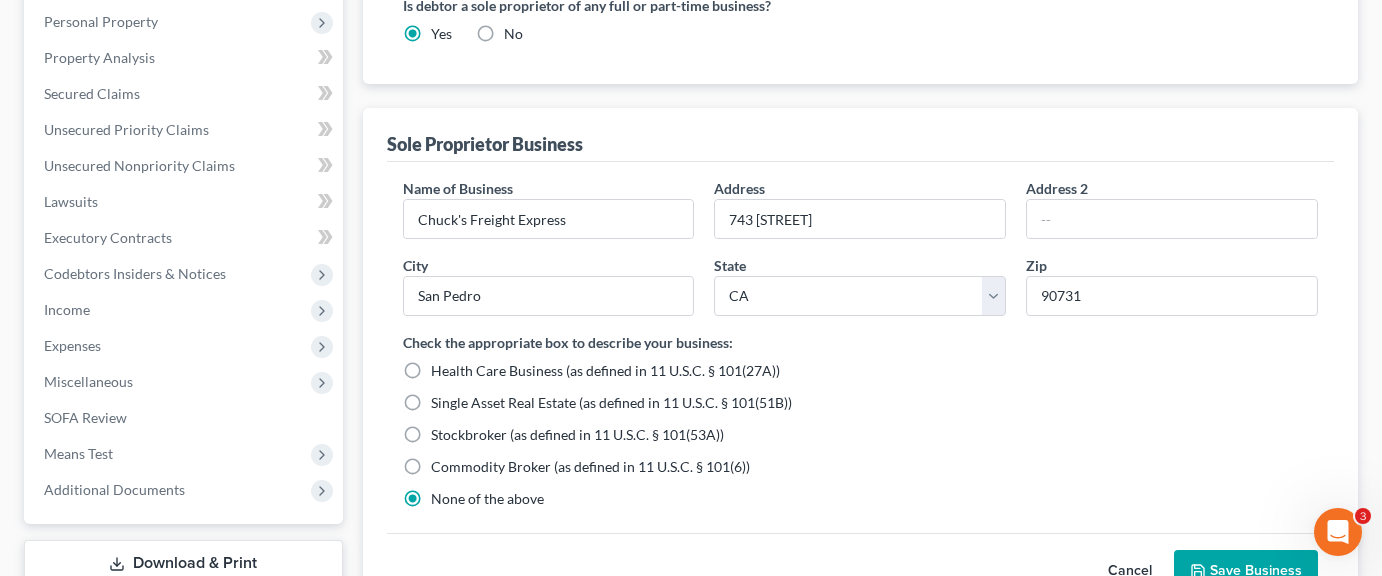 click on "Save Business" at bounding box center [1246, 571] 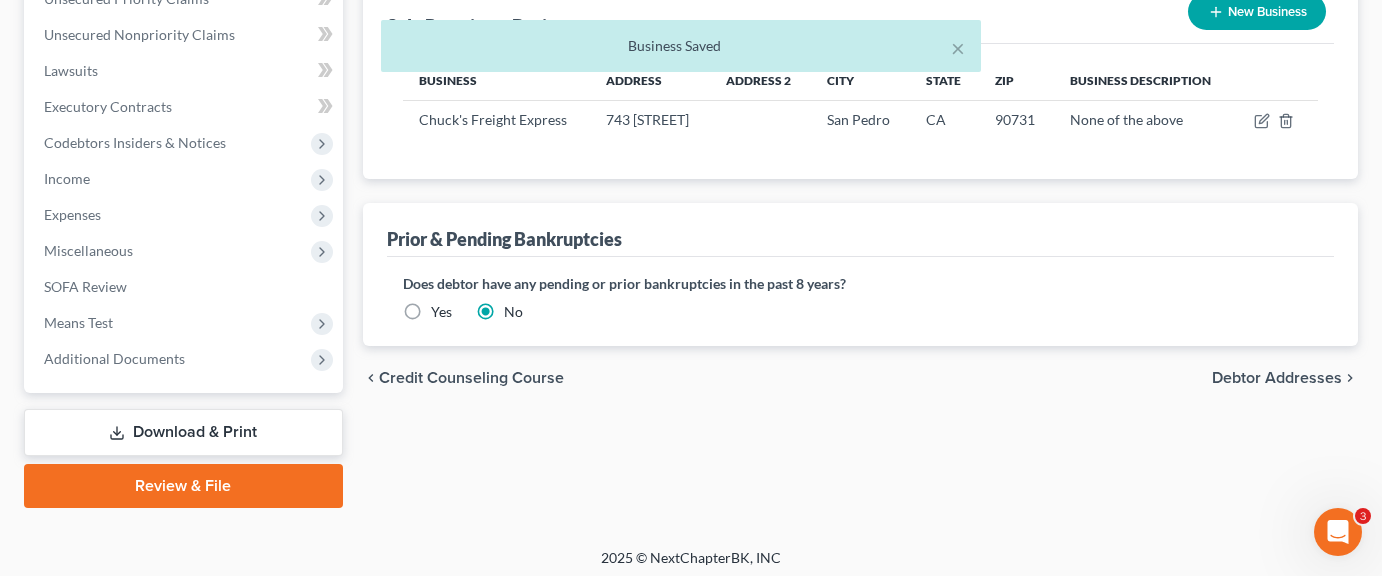 scroll, scrollTop: 739, scrollLeft: 0, axis: vertical 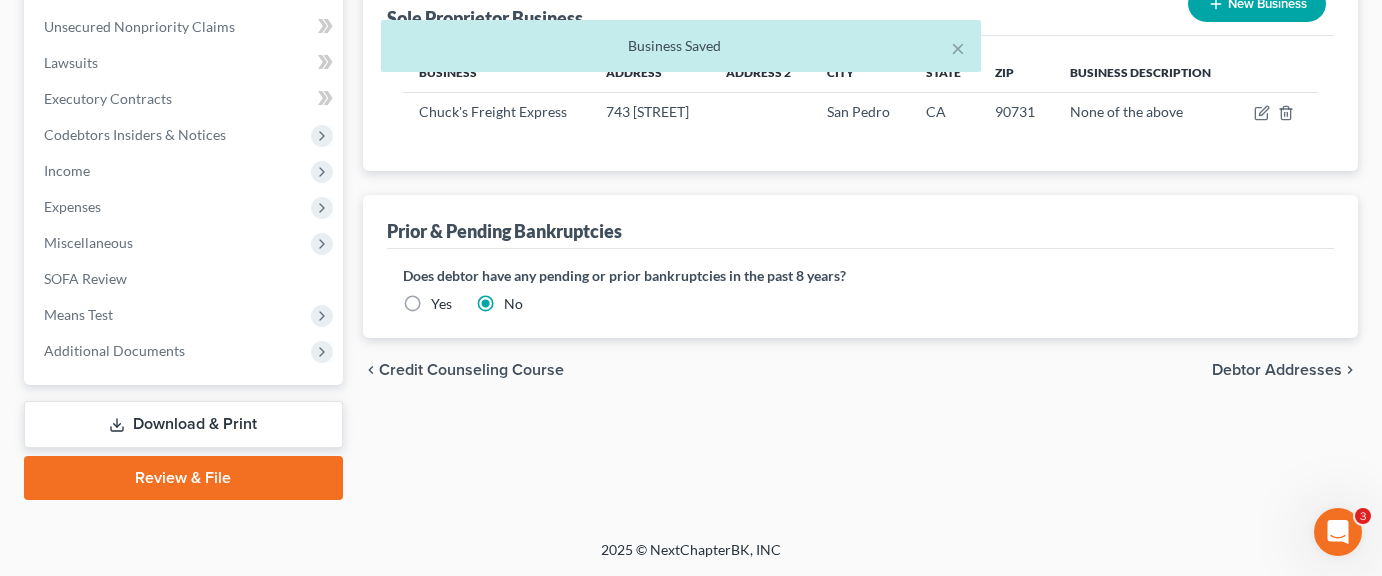 click on "Download & Print" at bounding box center [183, 424] 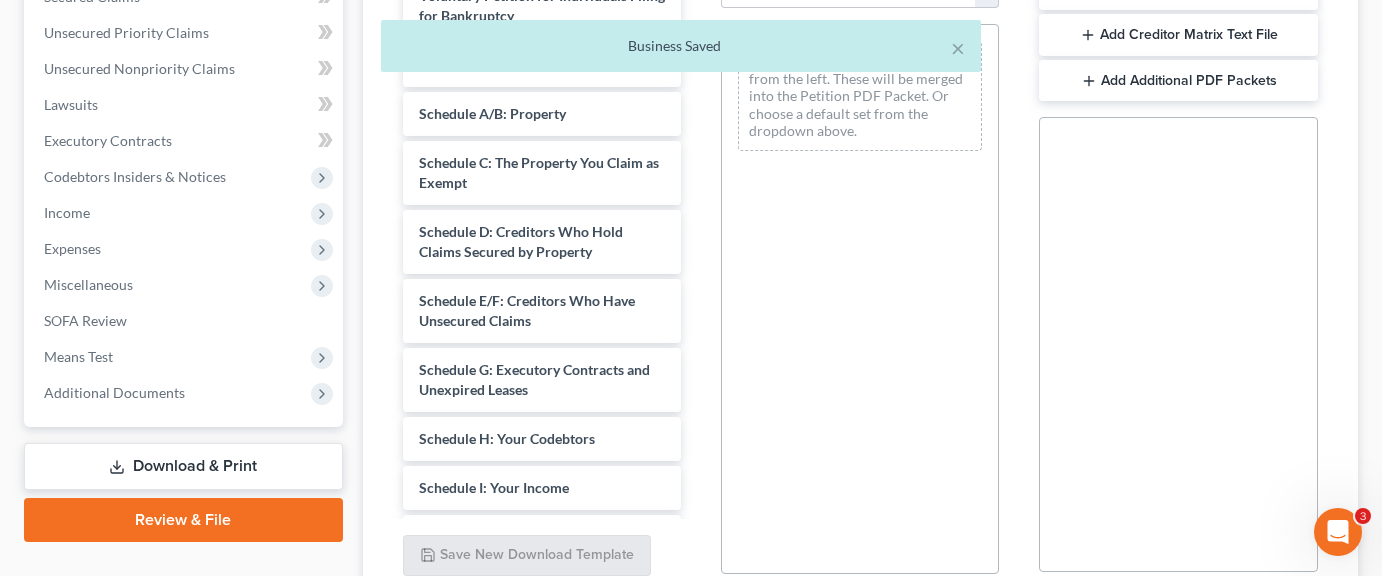 scroll, scrollTop: 600, scrollLeft: 0, axis: vertical 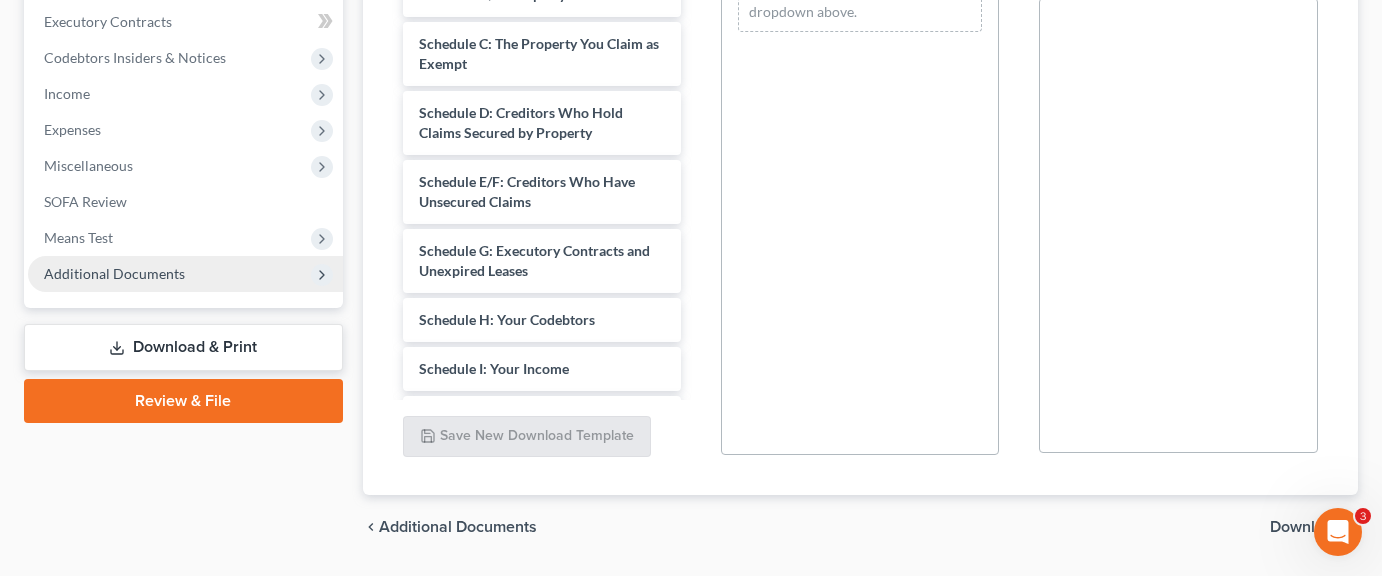 click on "Additional Documents" at bounding box center (185, 274) 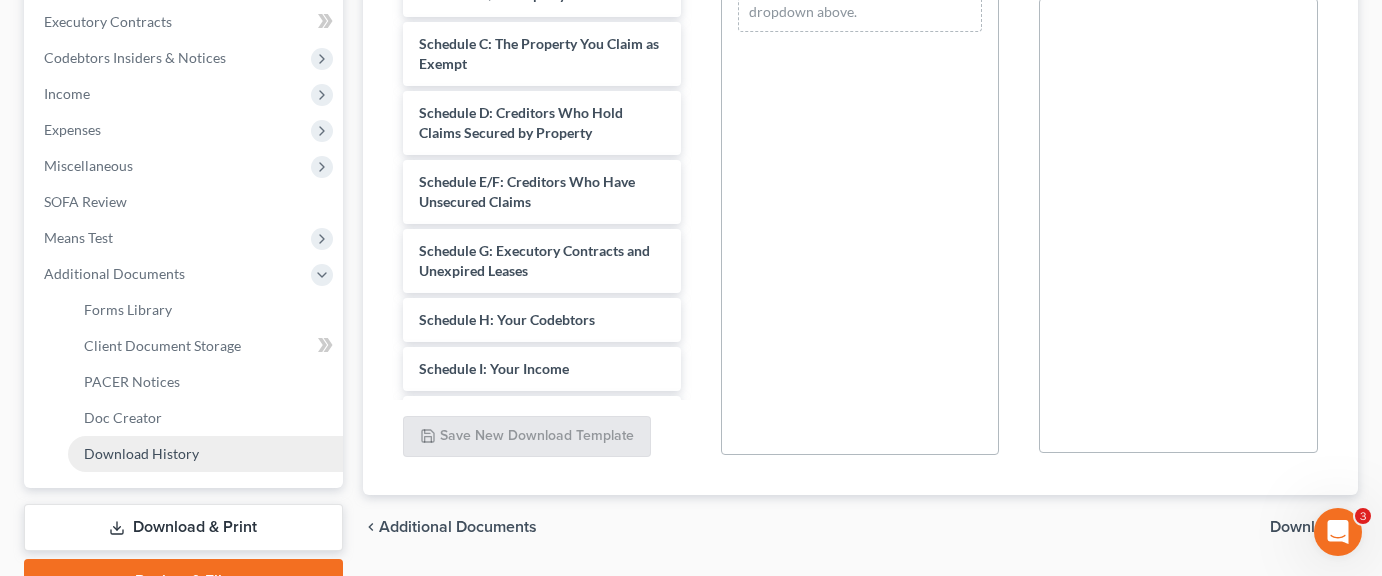 drag, startPoint x: 166, startPoint y: 461, endPoint x: 175, endPoint y: 437, distance: 25.632011 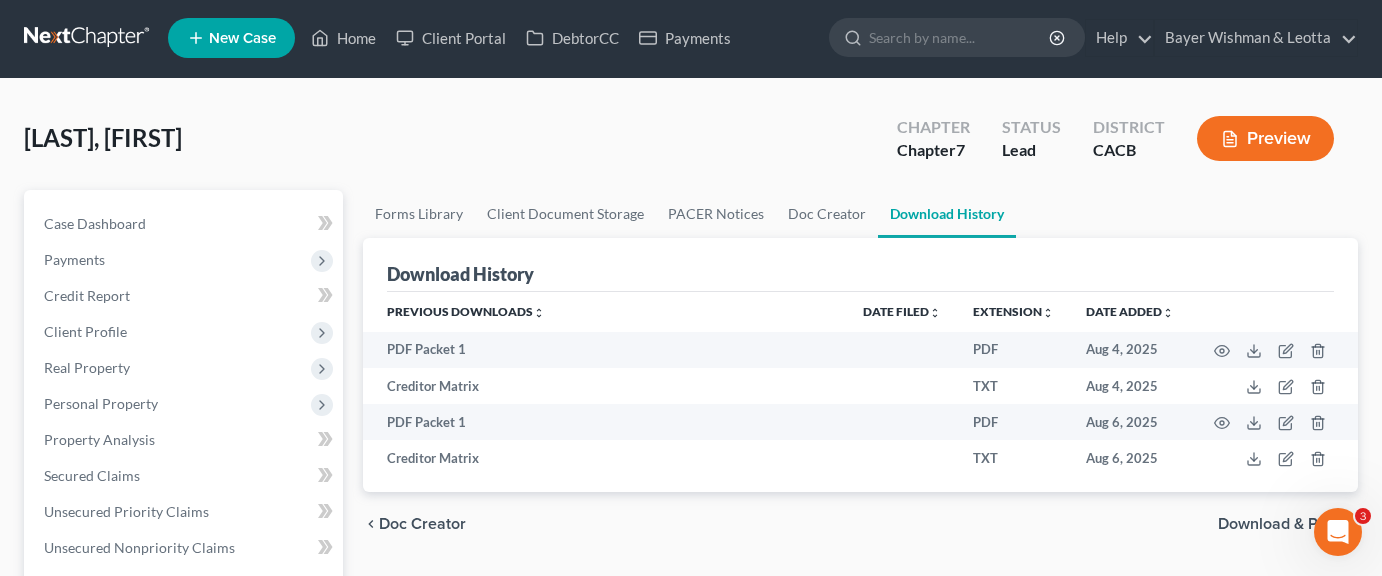 scroll, scrollTop: 0, scrollLeft: 0, axis: both 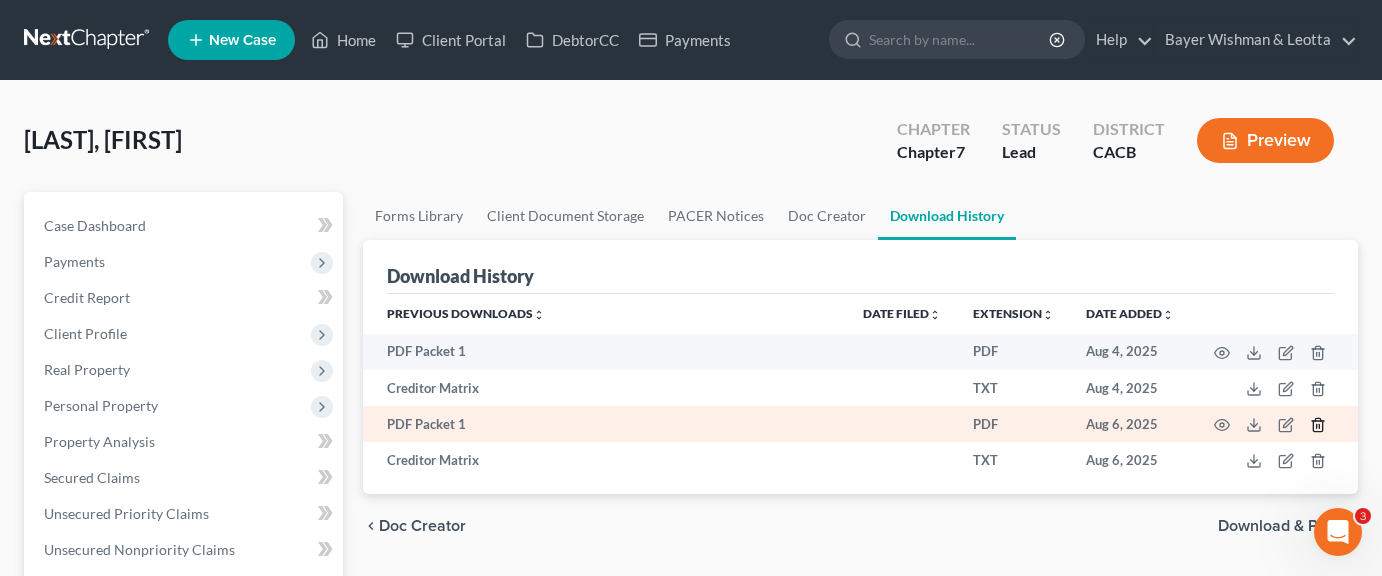 click 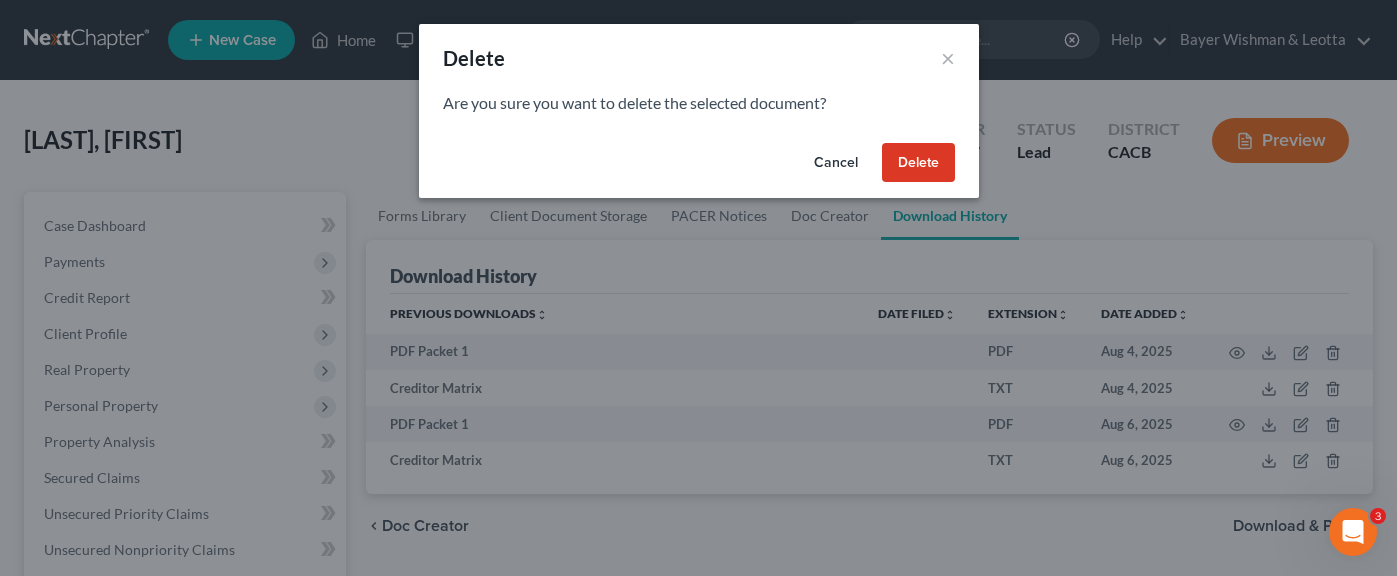 click on "Delete" at bounding box center (918, 163) 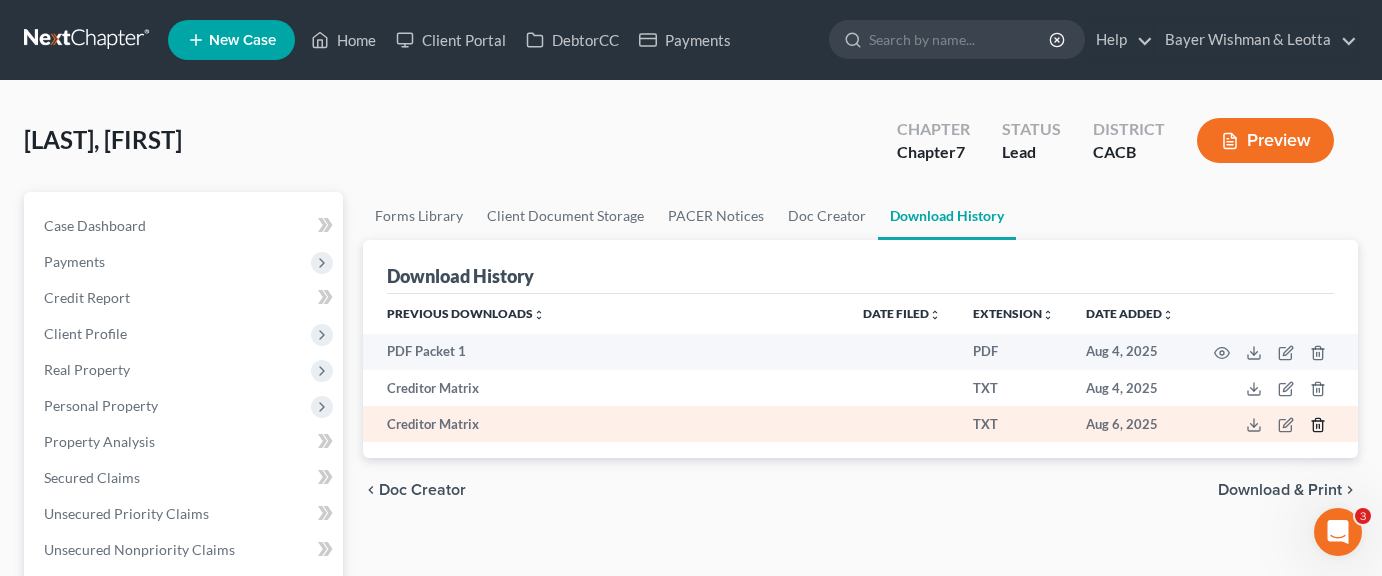 click 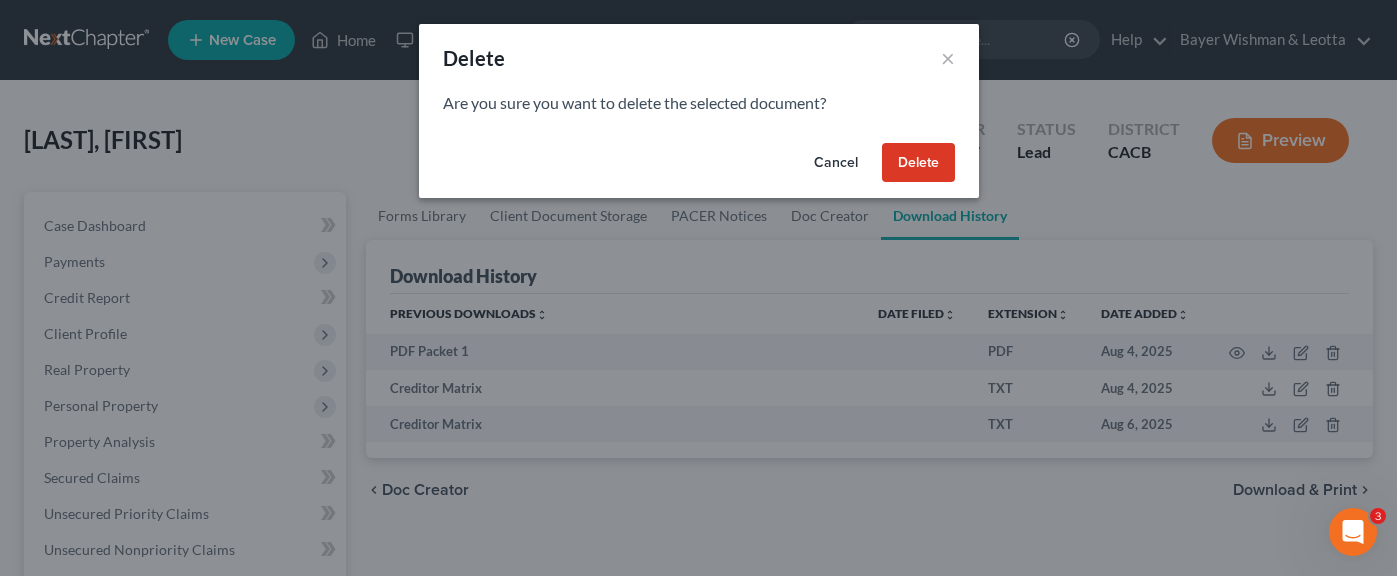 click on "Delete" at bounding box center (918, 163) 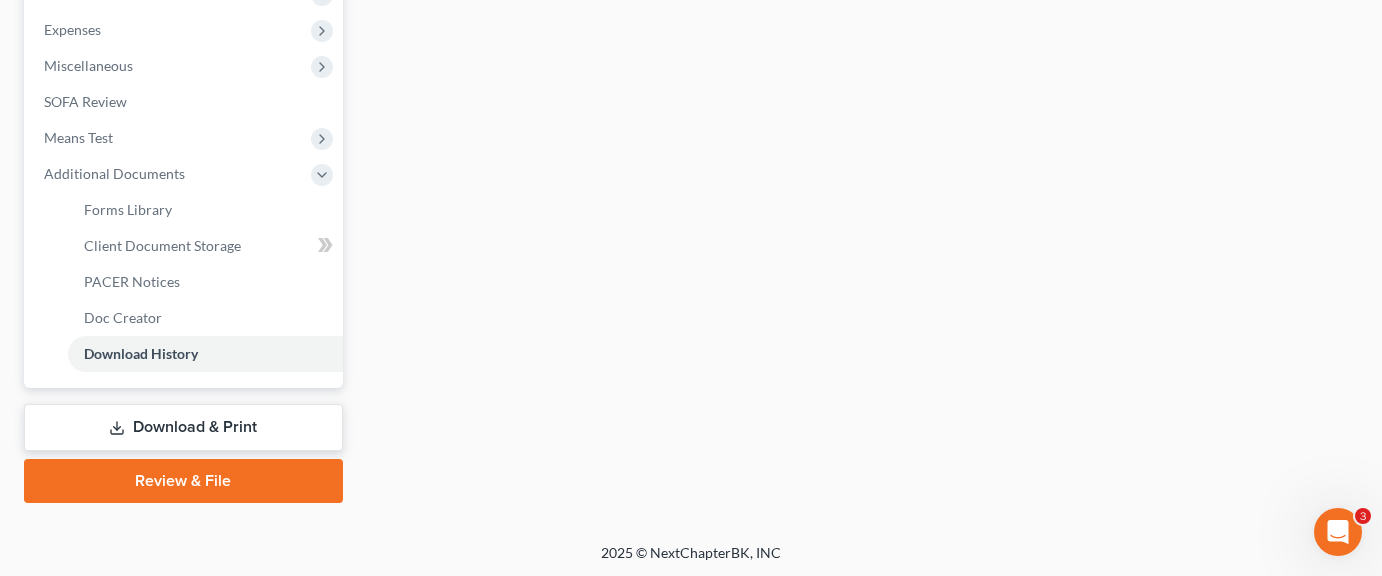 click on "Download & Print" at bounding box center (183, 427) 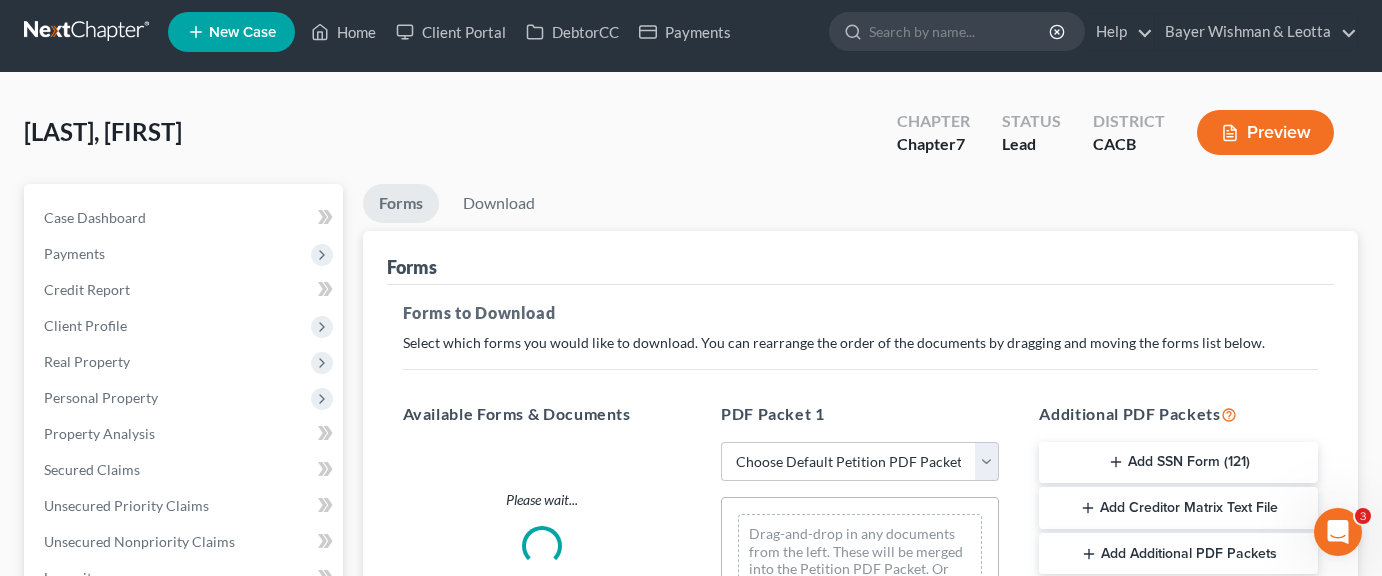 scroll, scrollTop: 0, scrollLeft: 0, axis: both 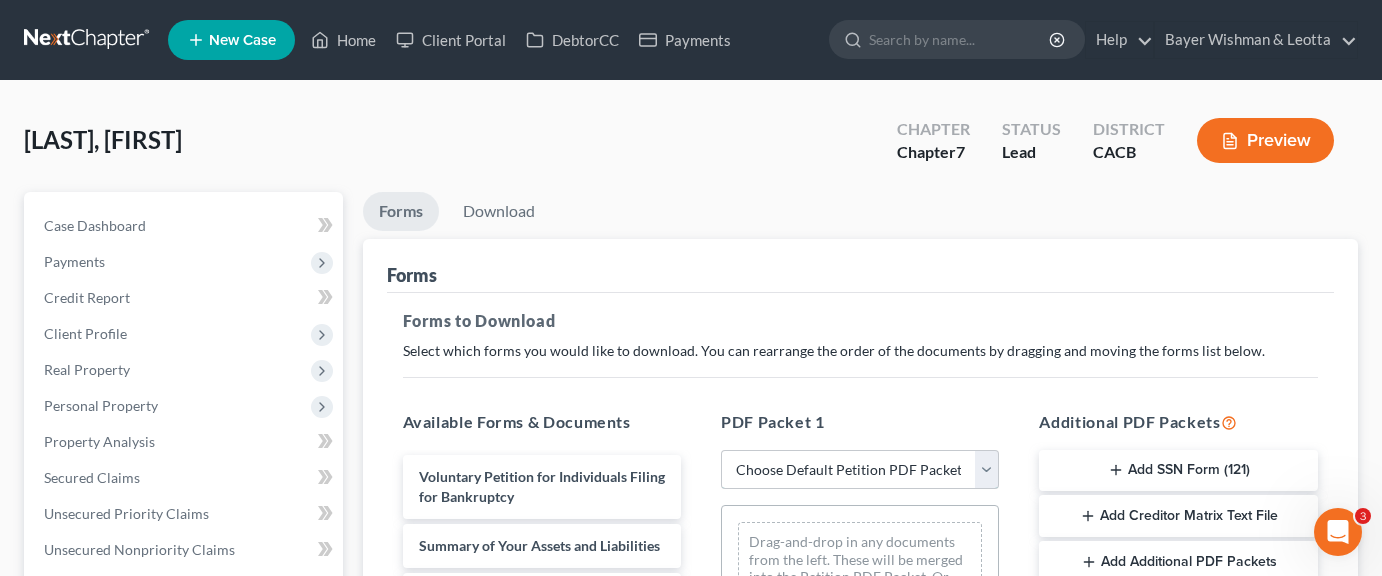 click on "Choose Default Petition PDF Packet Complete Bankruptcy Petition (all forms and schedules) Emergency Filing Forms (Petition and Creditor List Only) Amended Forms Signature Pages Only" at bounding box center [860, 470] 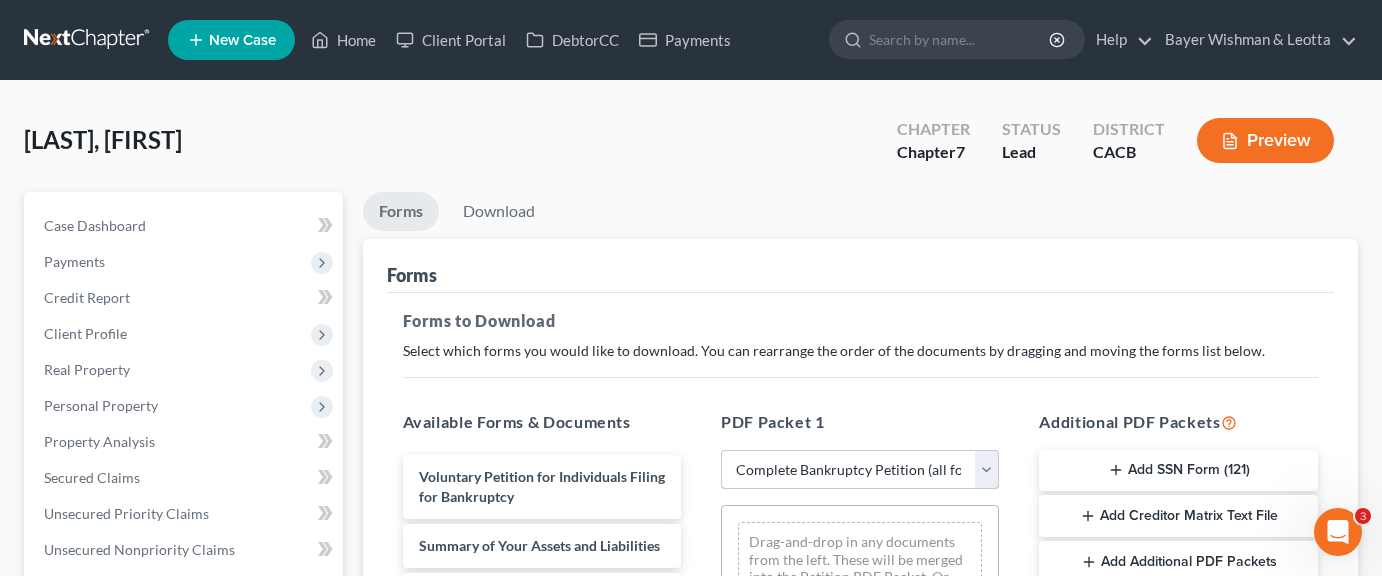 click on "Choose Default Petition PDF Packet Complete Bankruptcy Petition (all forms and schedules) Emergency Filing Forms (Petition and Creditor List Only) Amended Forms Signature Pages Only" at bounding box center [860, 470] 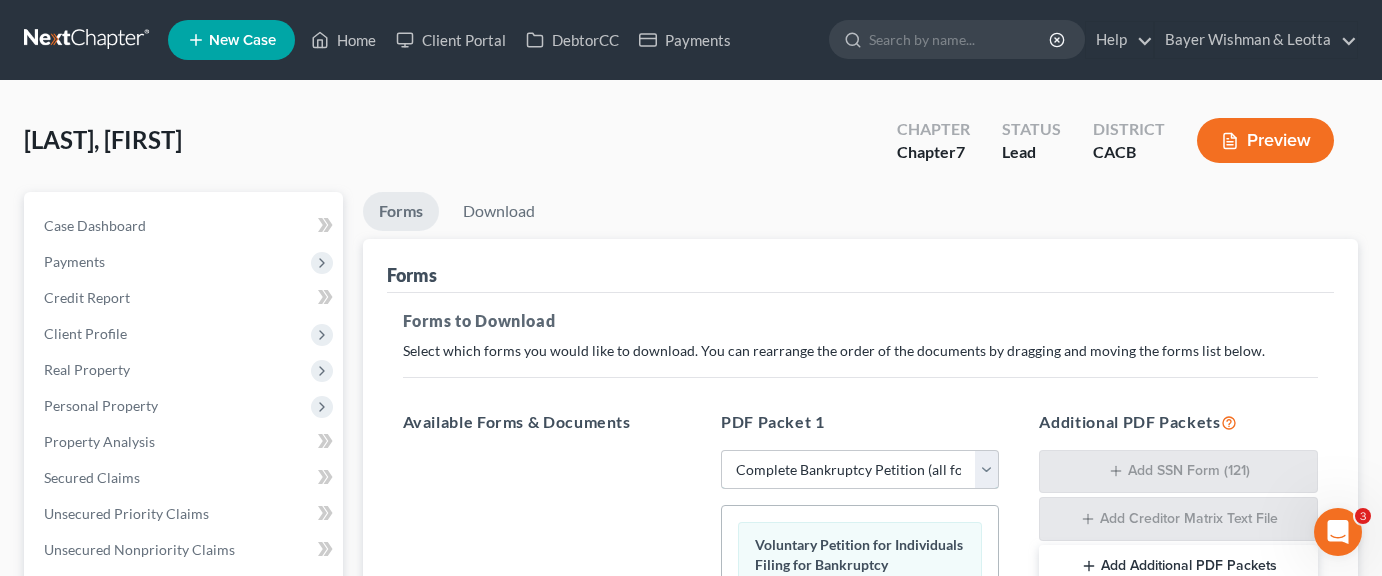scroll, scrollTop: 400, scrollLeft: 0, axis: vertical 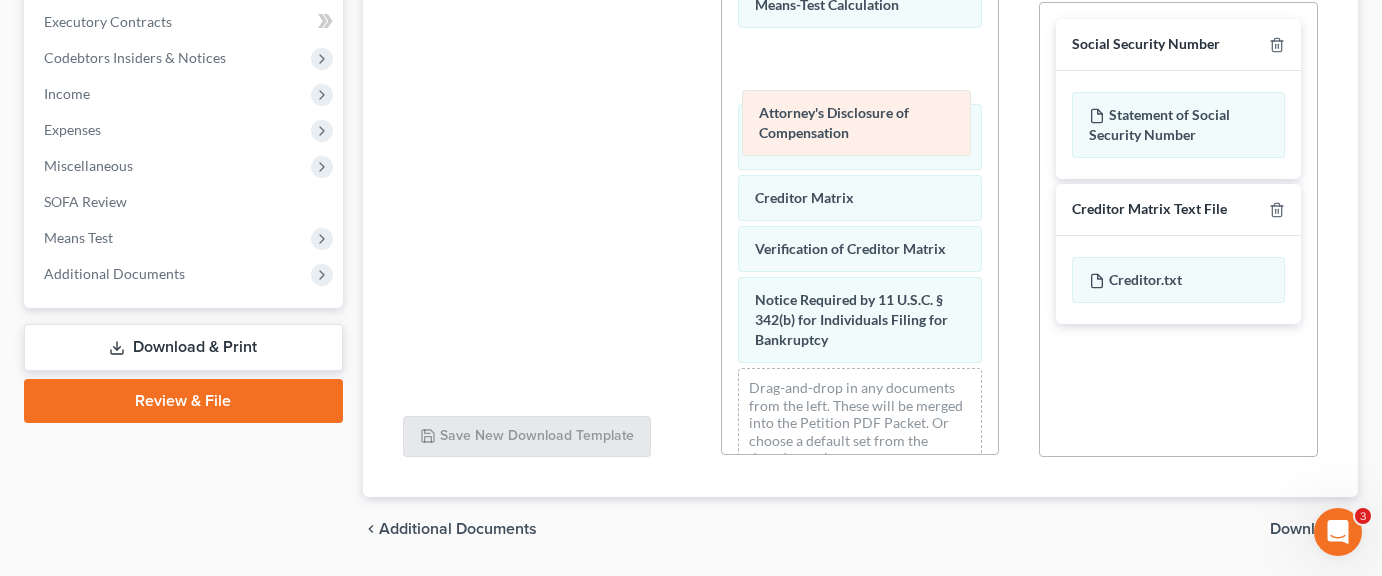 drag, startPoint x: 871, startPoint y: 382, endPoint x: 875, endPoint y: 115, distance: 267.02997 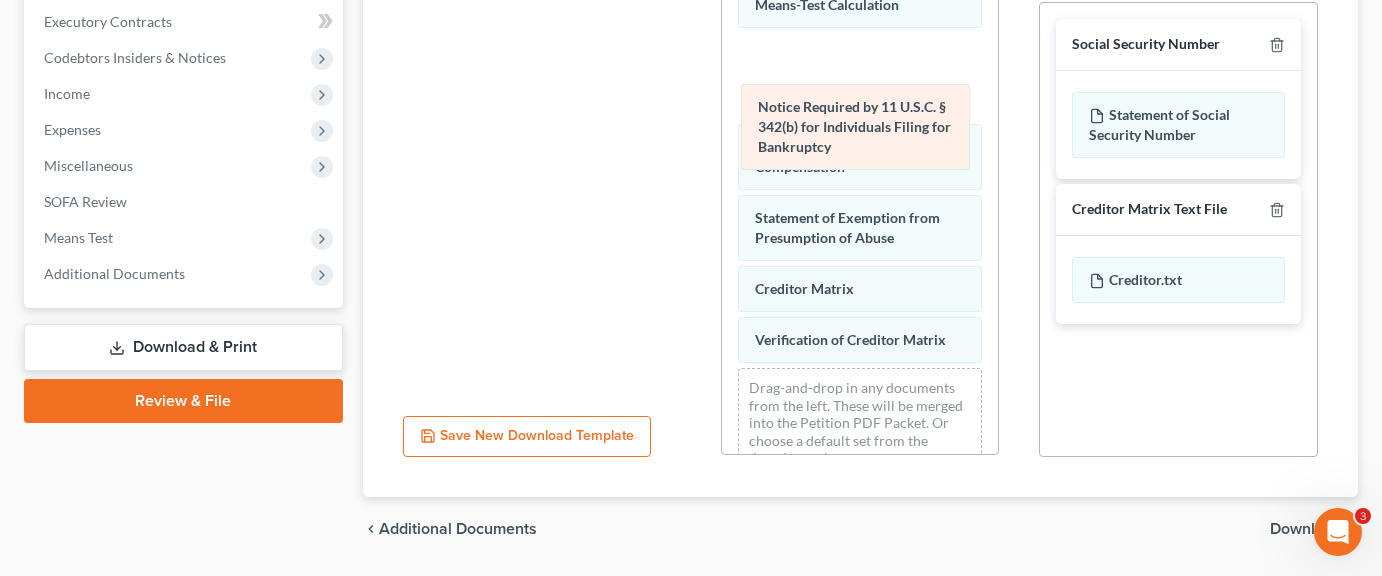 drag, startPoint x: 842, startPoint y: 380, endPoint x: 845, endPoint y: 129, distance: 251.01793 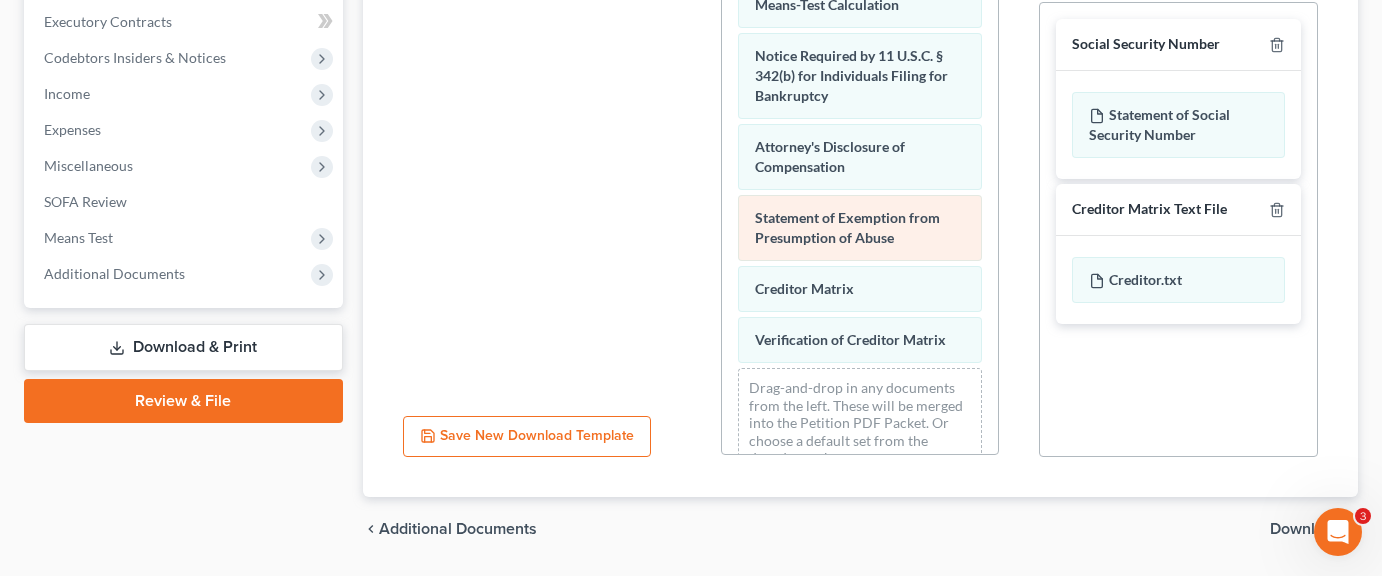click on "Statement of Exemption from Presumption of Abuse" at bounding box center (847, 227) 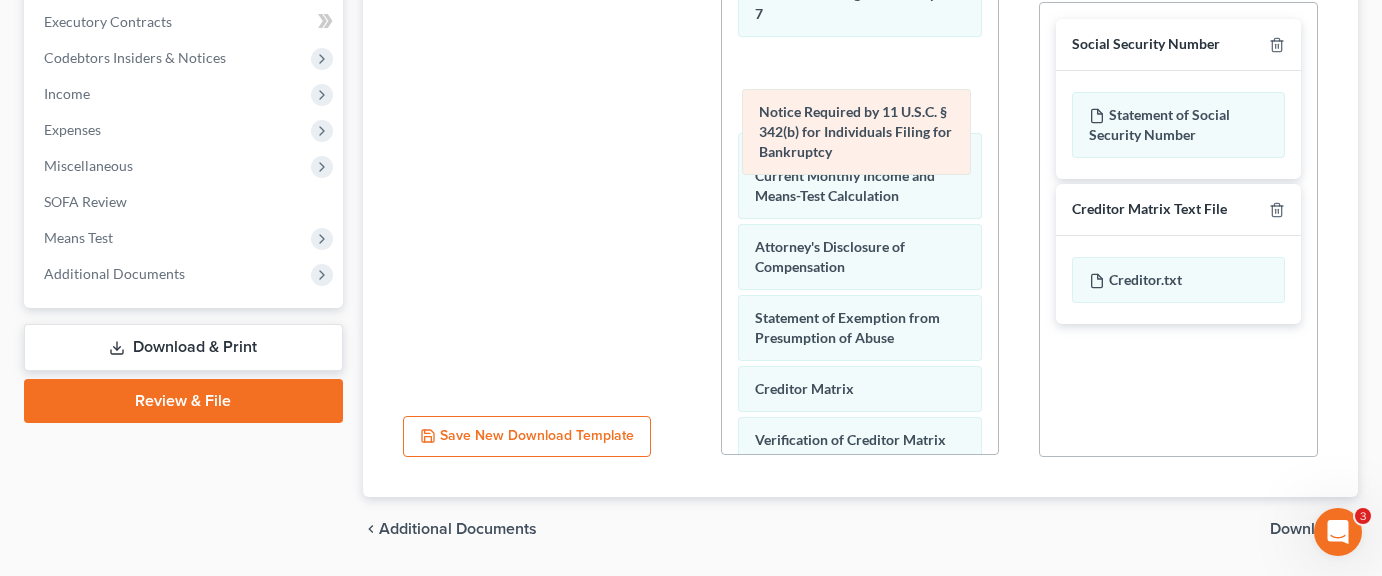 drag, startPoint x: 852, startPoint y: 239, endPoint x: 856, endPoint y: 135, distance: 104.0769 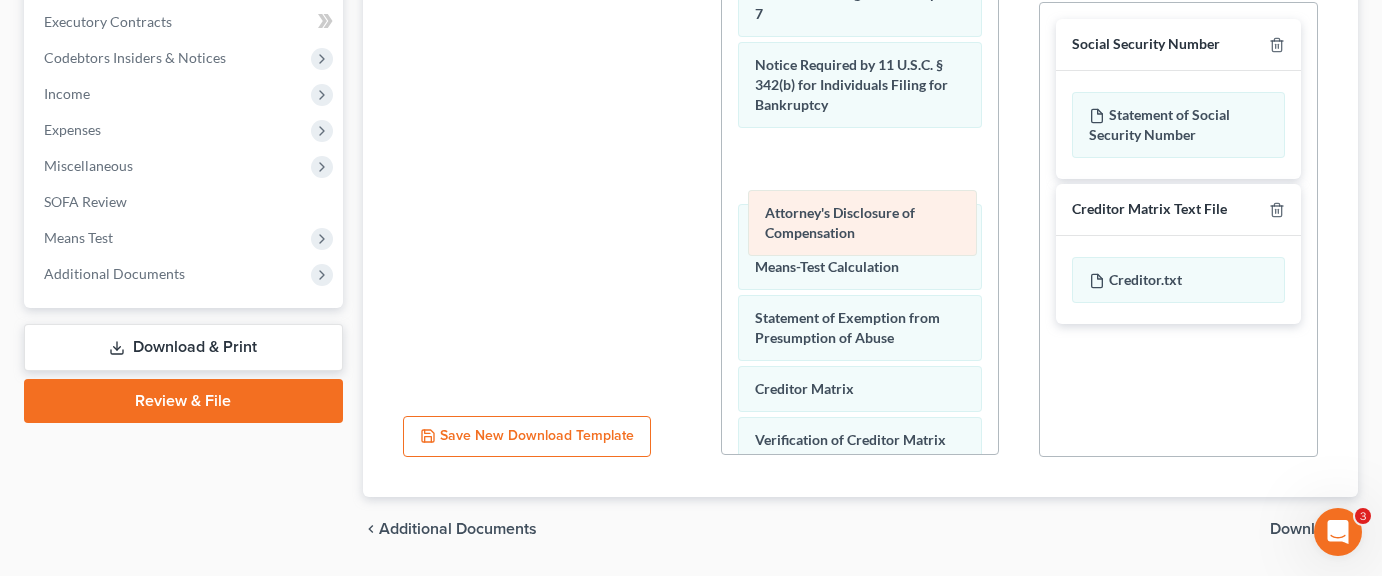 drag, startPoint x: 843, startPoint y: 310, endPoint x: 849, endPoint y: 235, distance: 75.23962 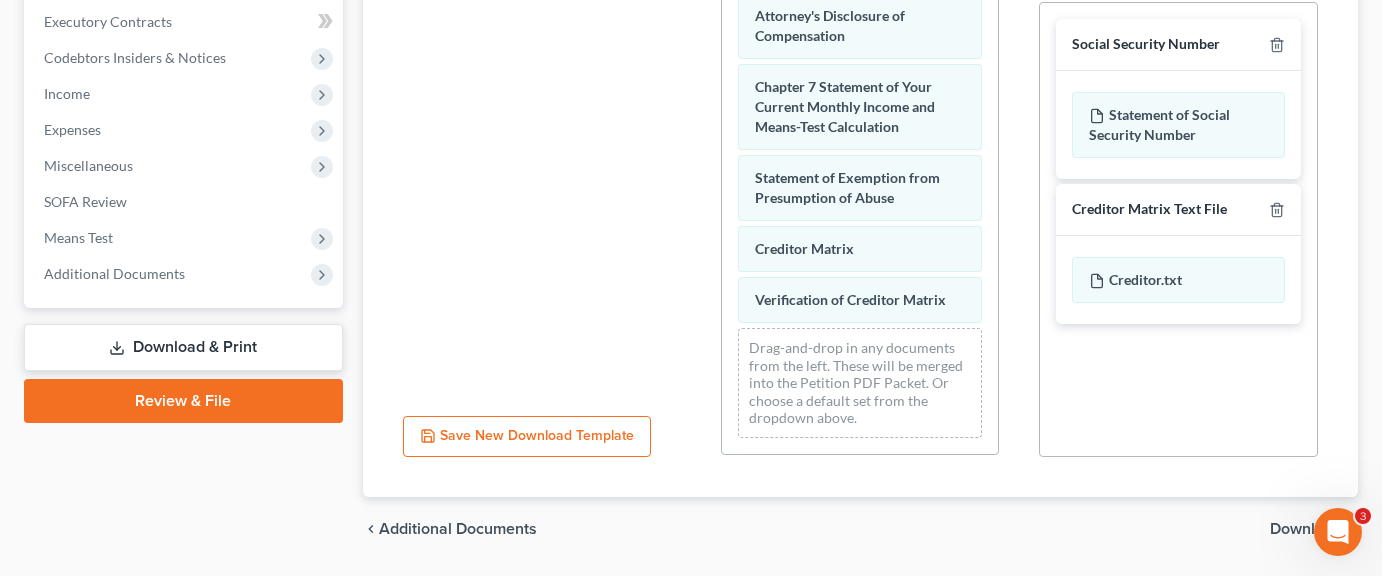 scroll, scrollTop: 963, scrollLeft: 0, axis: vertical 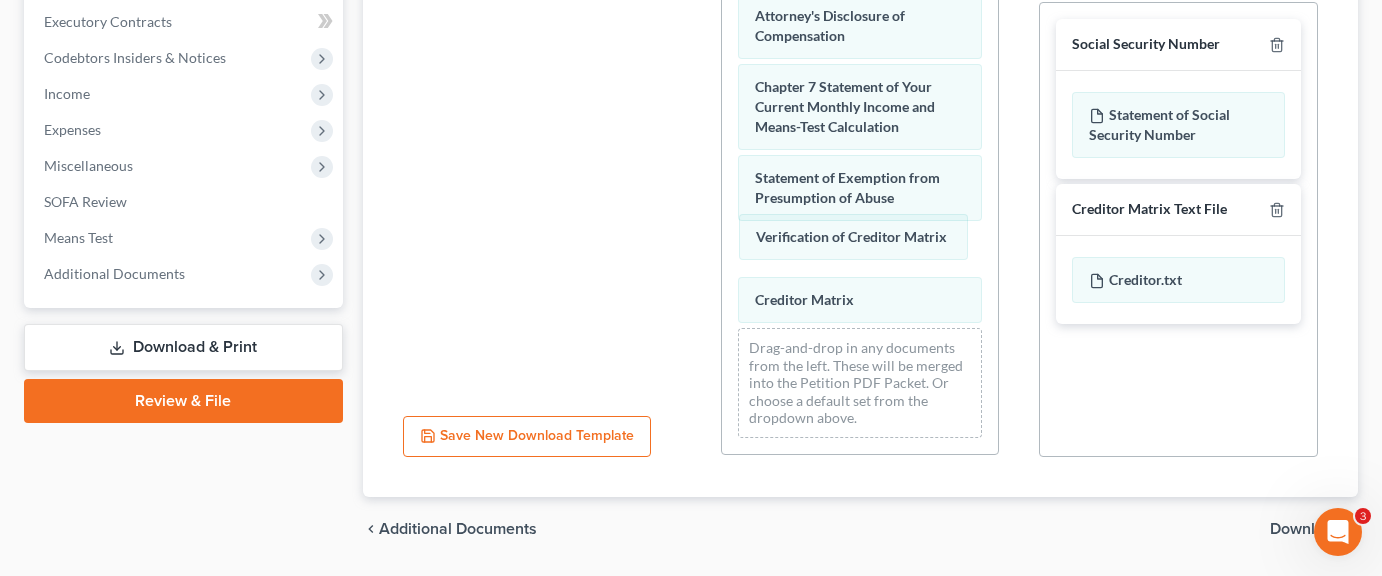 drag, startPoint x: 840, startPoint y: 302, endPoint x: 842, endPoint y: 261, distance: 41.04875 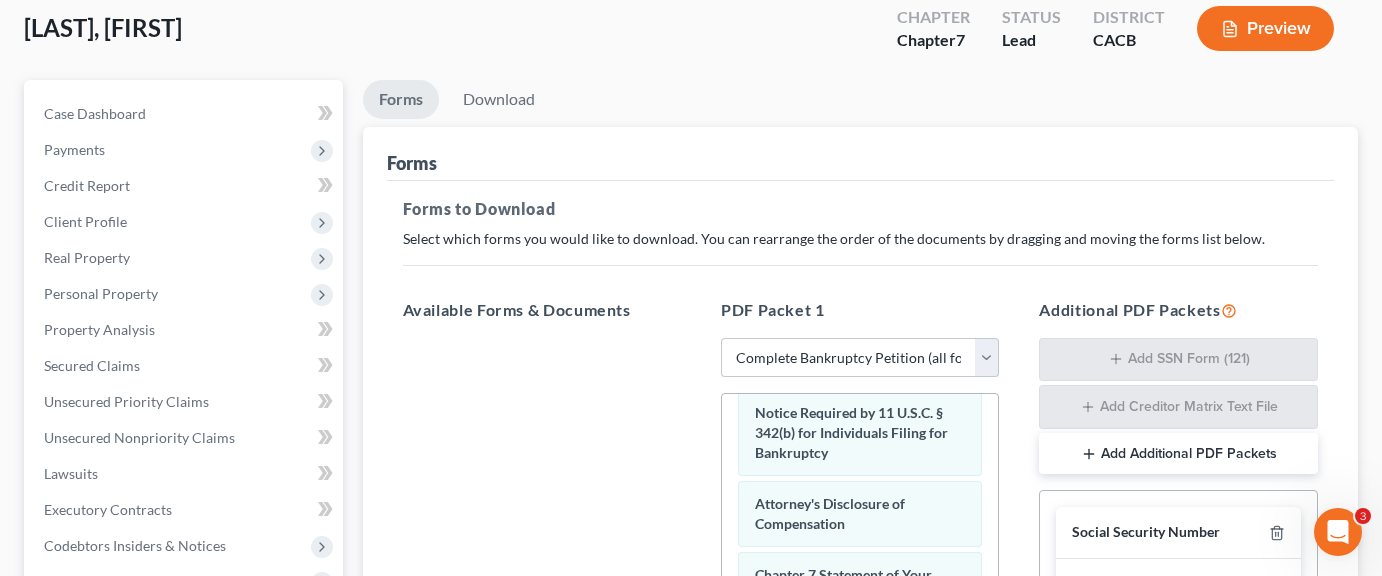 scroll, scrollTop: 100, scrollLeft: 0, axis: vertical 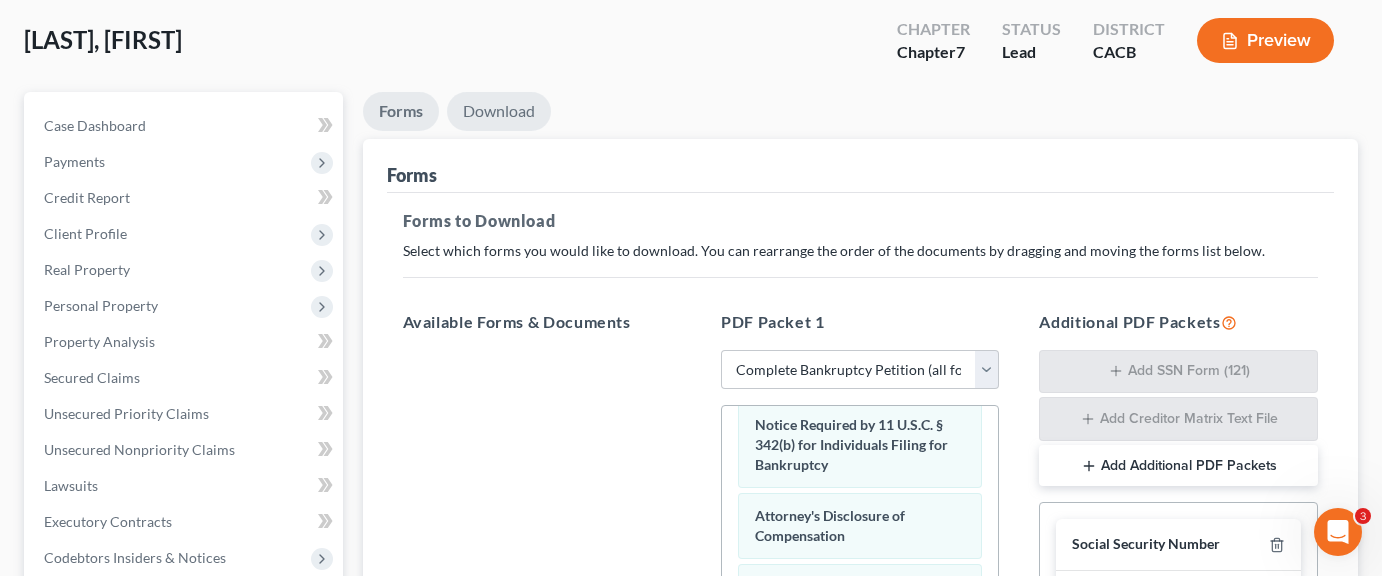 click on "Download" at bounding box center (499, 111) 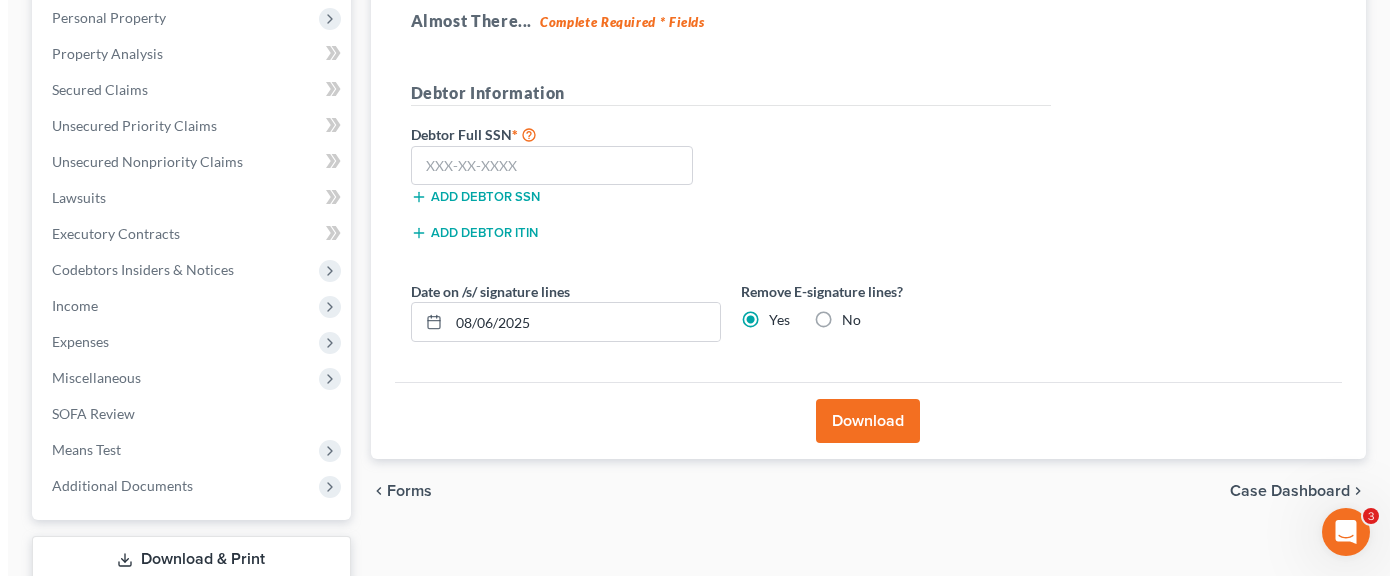scroll, scrollTop: 400, scrollLeft: 0, axis: vertical 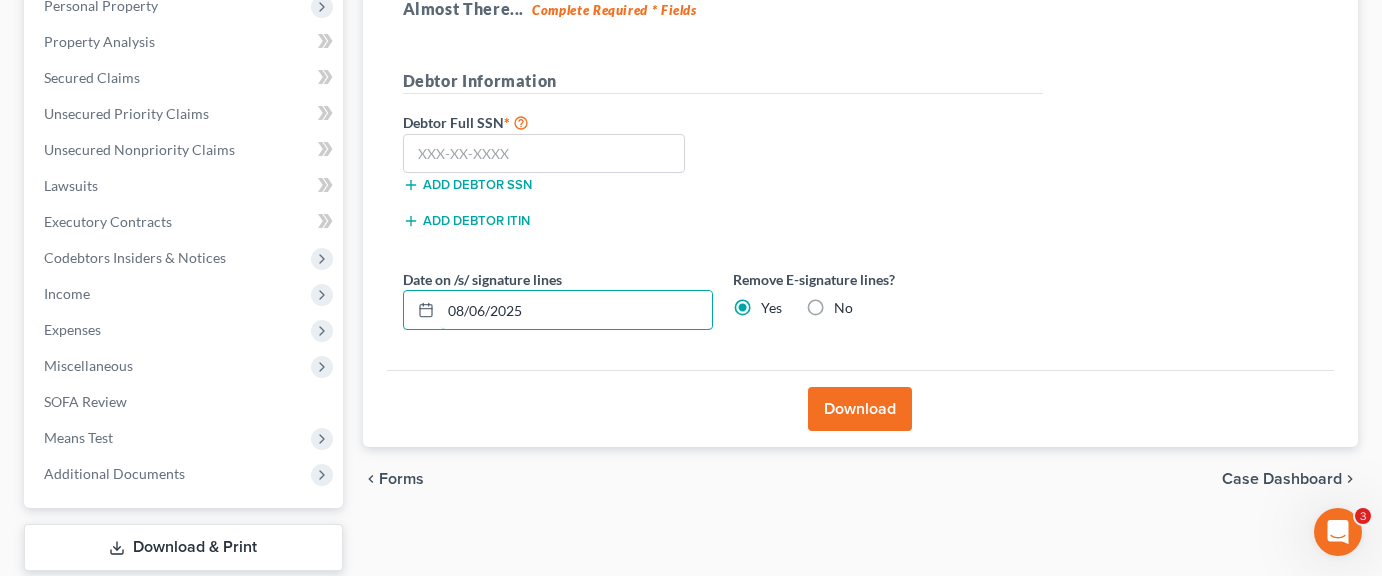 drag, startPoint x: 547, startPoint y: 302, endPoint x: 354, endPoint y: 287, distance: 193.58203 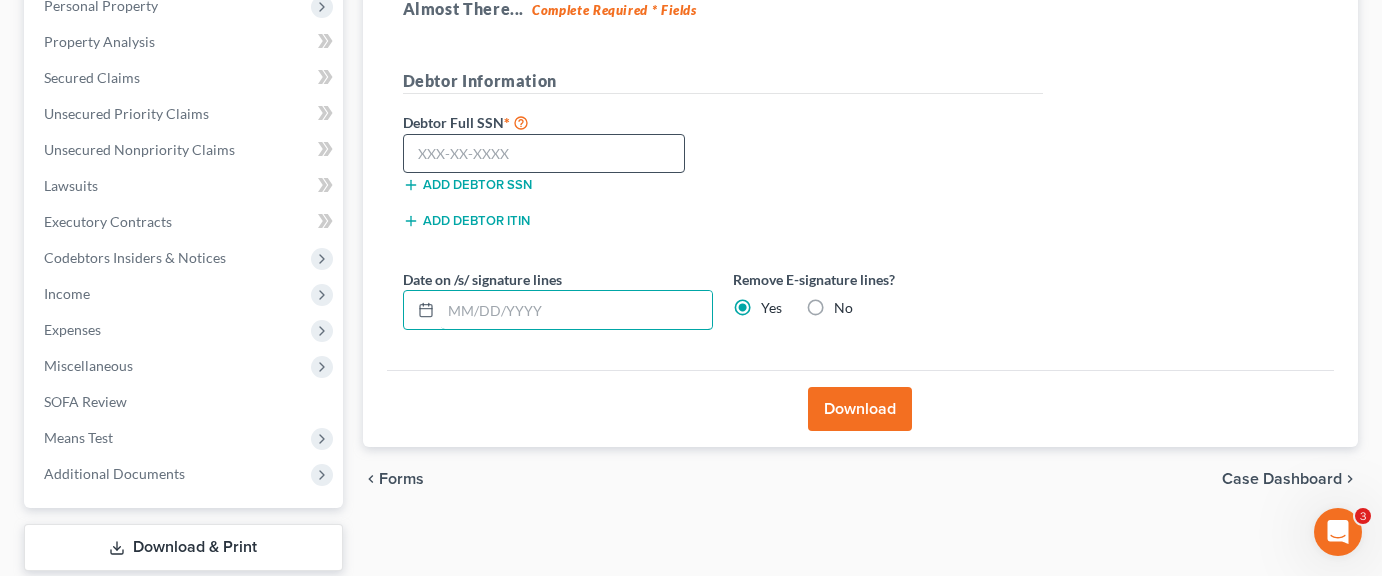 type 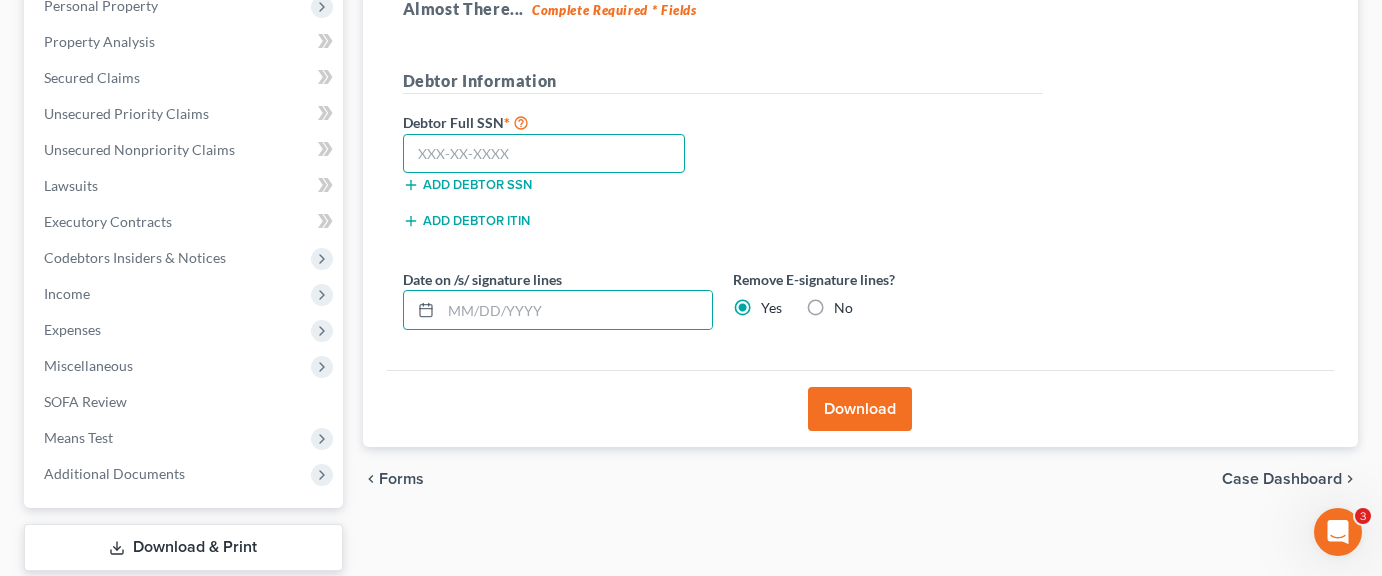 click at bounding box center [544, 154] 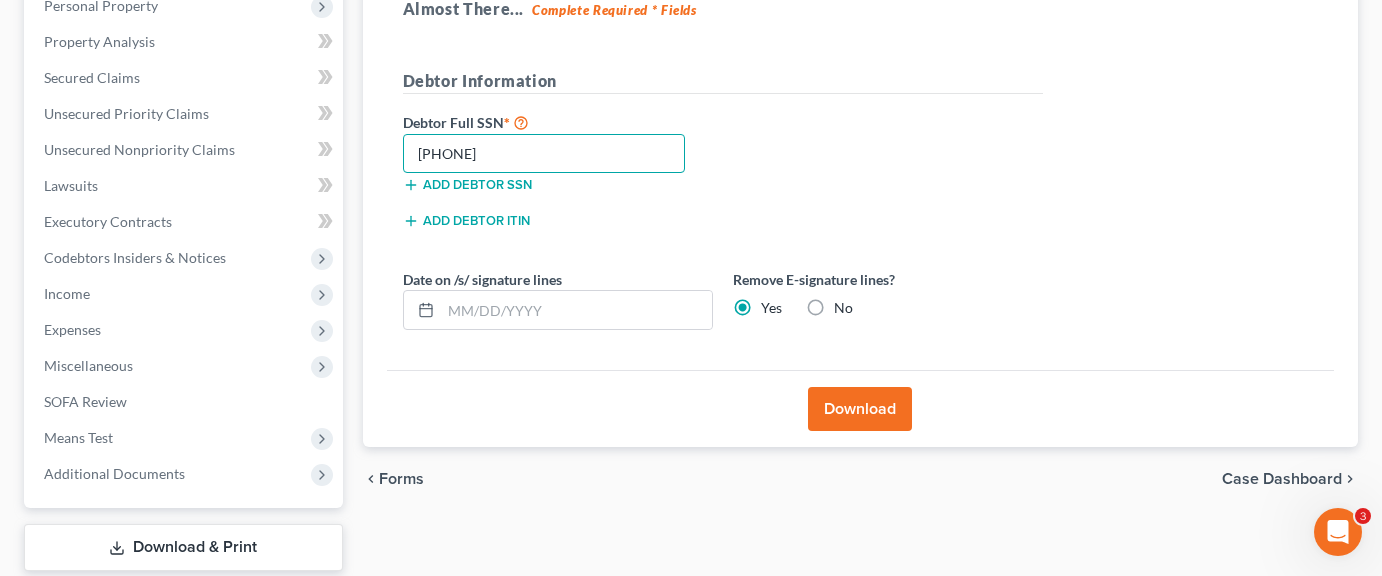 type on "[PHONE]" 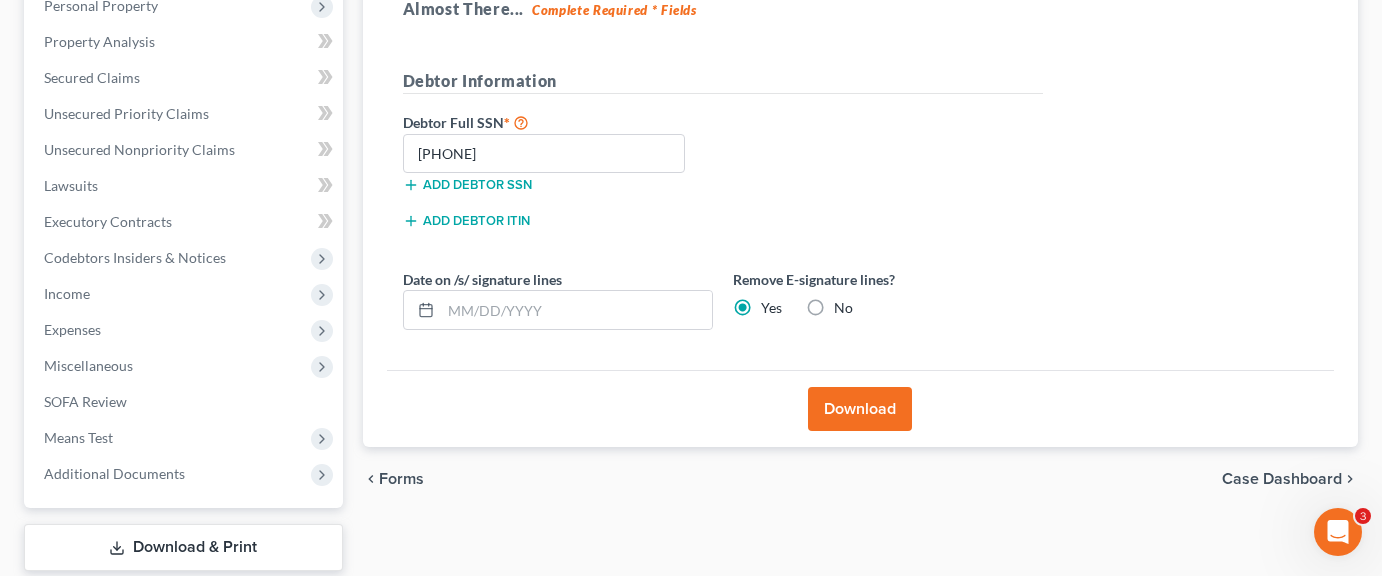 click on "Download" at bounding box center [860, 409] 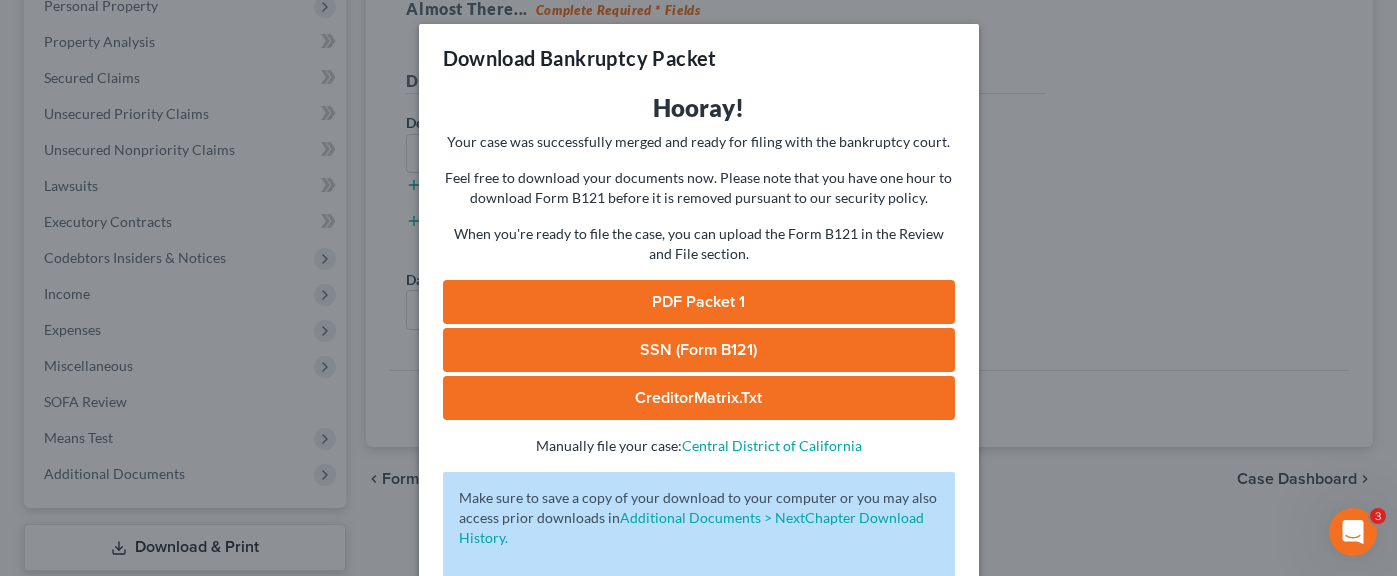 click on "PDF Packet 1" at bounding box center (699, 302) 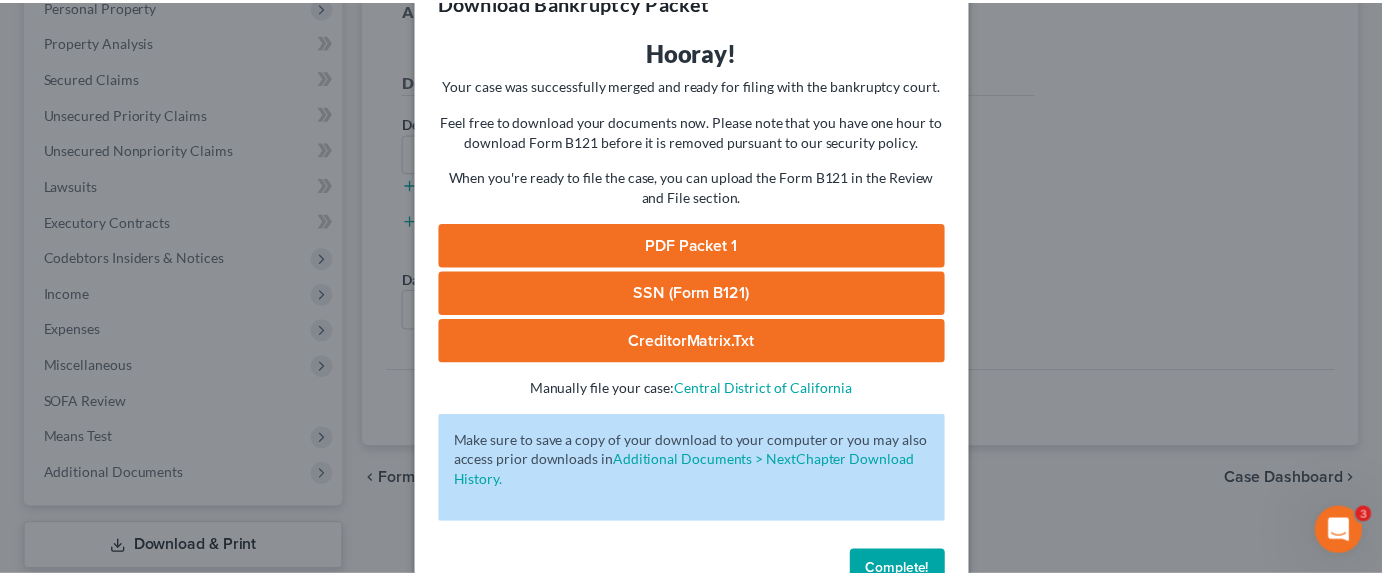 scroll, scrollTop: 112, scrollLeft: 0, axis: vertical 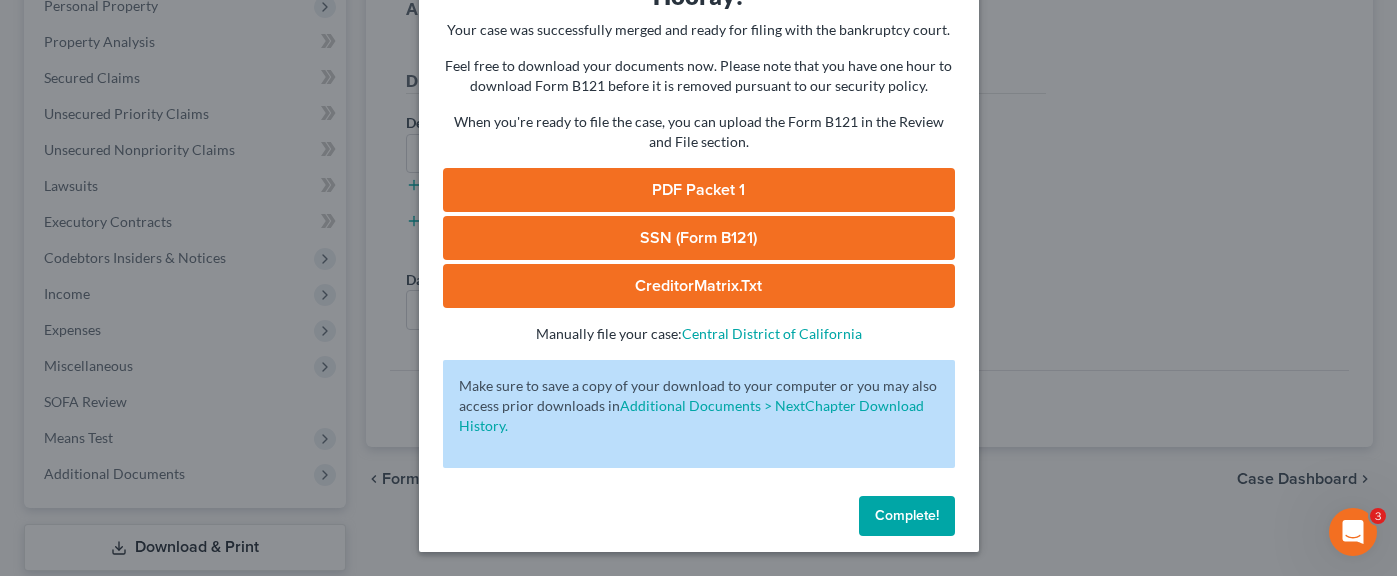 click on "Complete!" at bounding box center [907, 515] 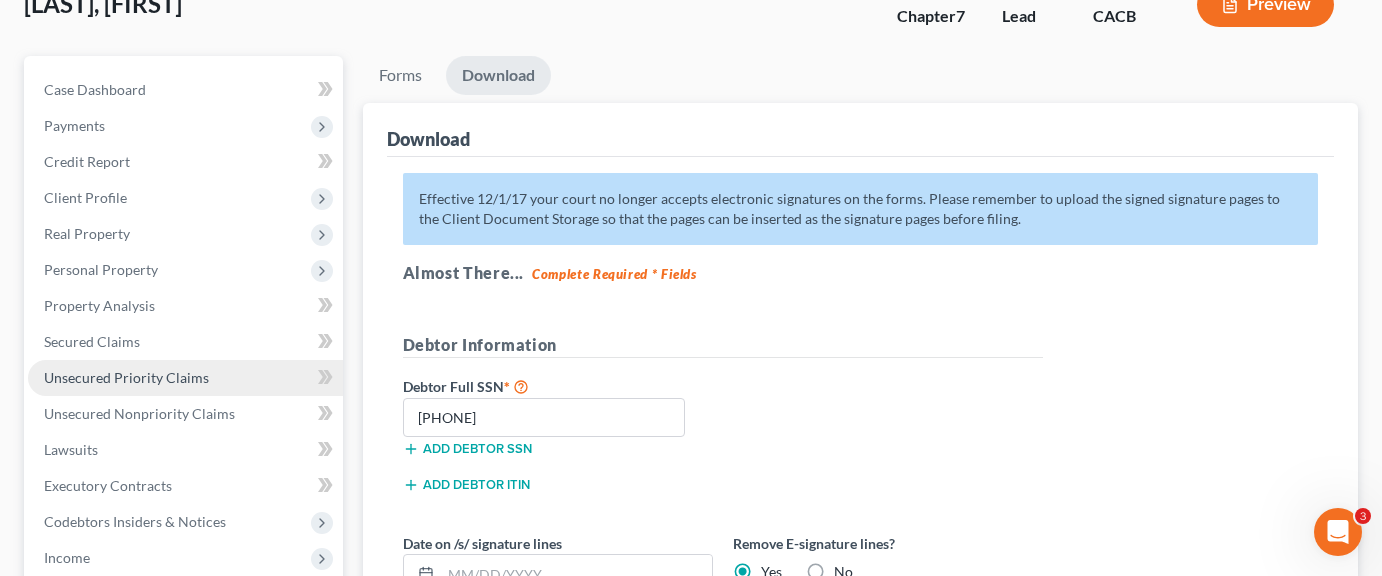 scroll, scrollTop: 100, scrollLeft: 0, axis: vertical 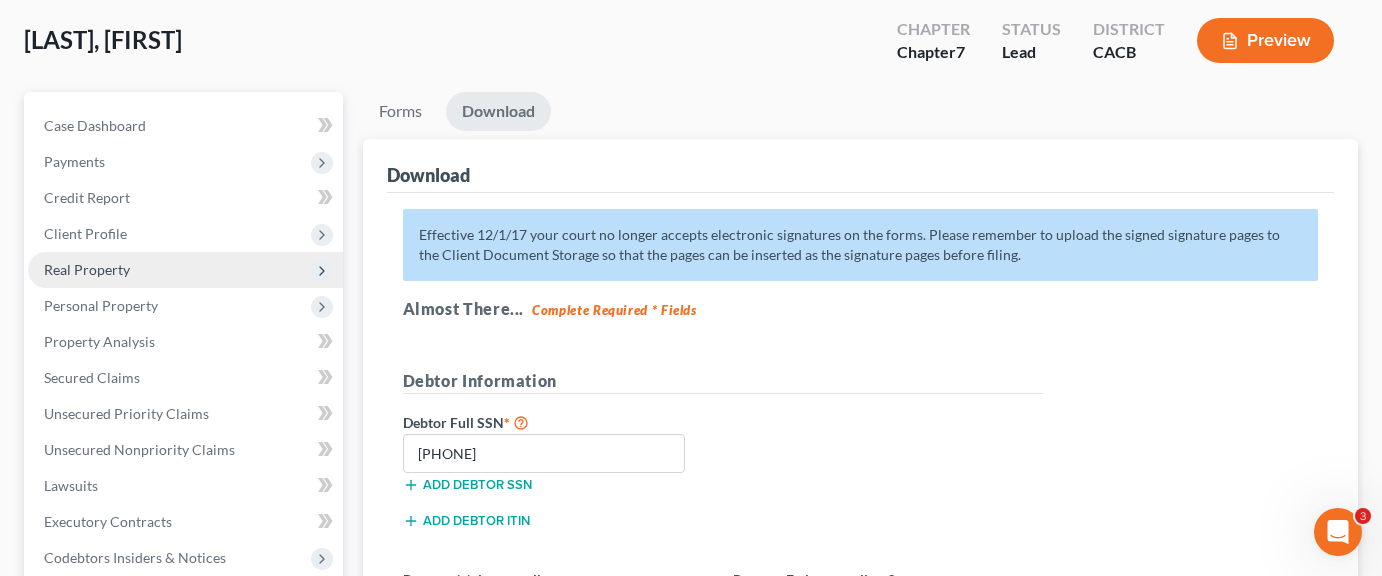 click on "Real Property" at bounding box center [185, 270] 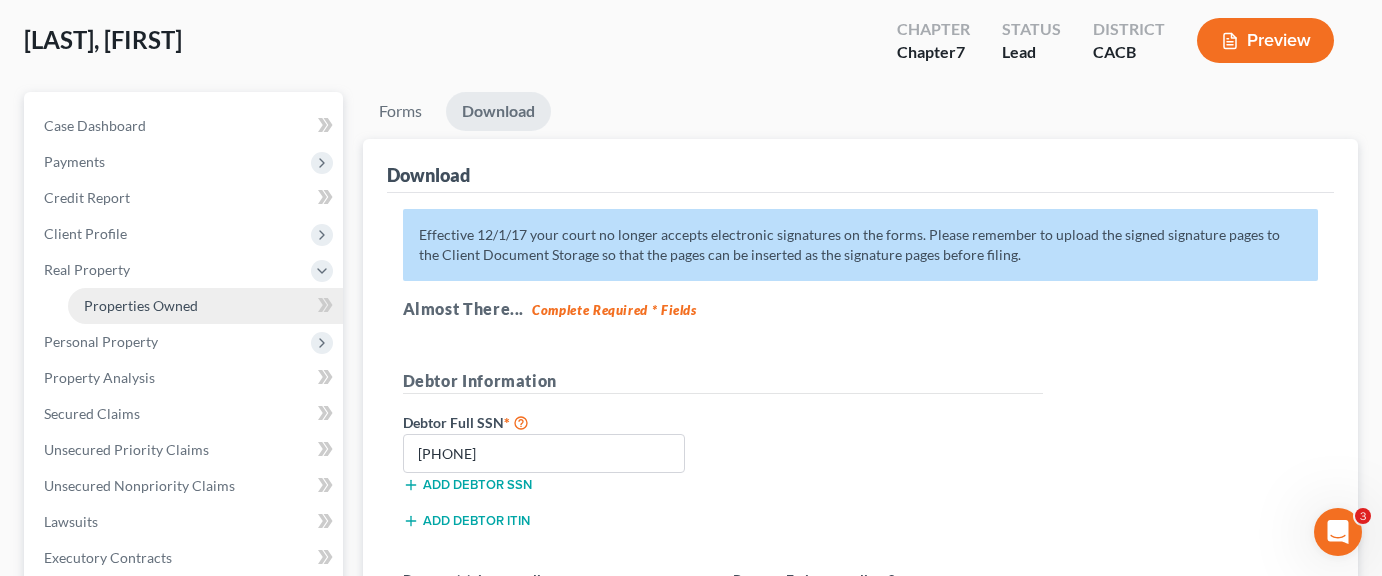 drag, startPoint x: 162, startPoint y: 326, endPoint x: 167, endPoint y: 314, distance: 13 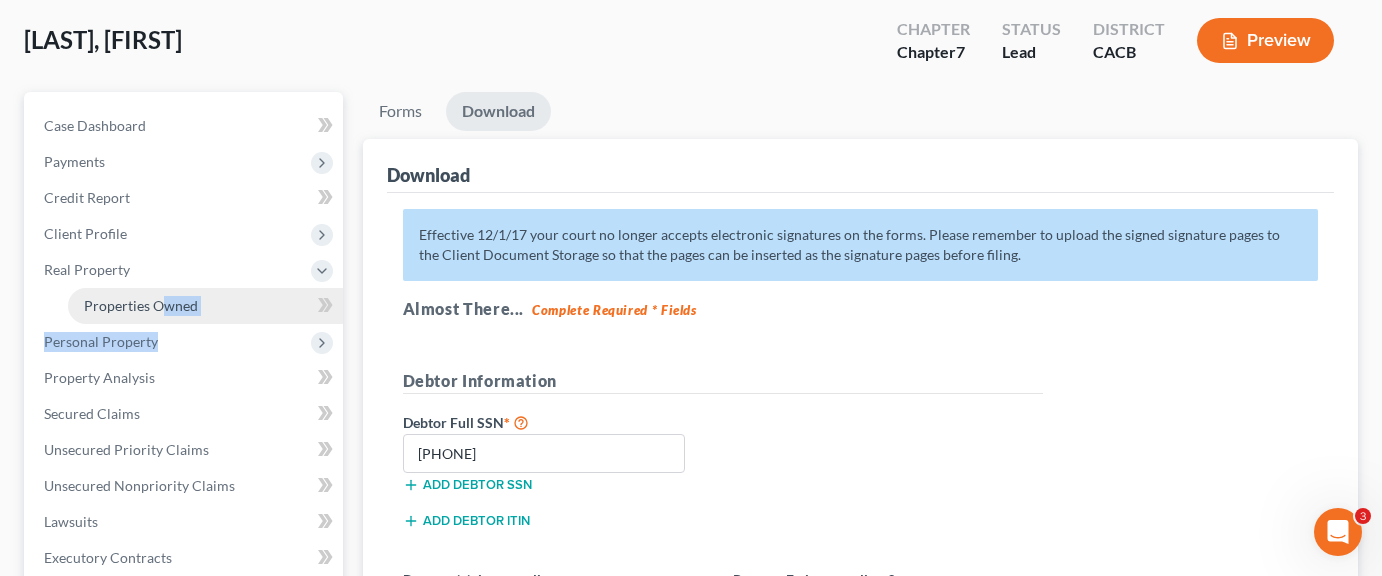 click on "Properties Owned" at bounding box center (205, 306) 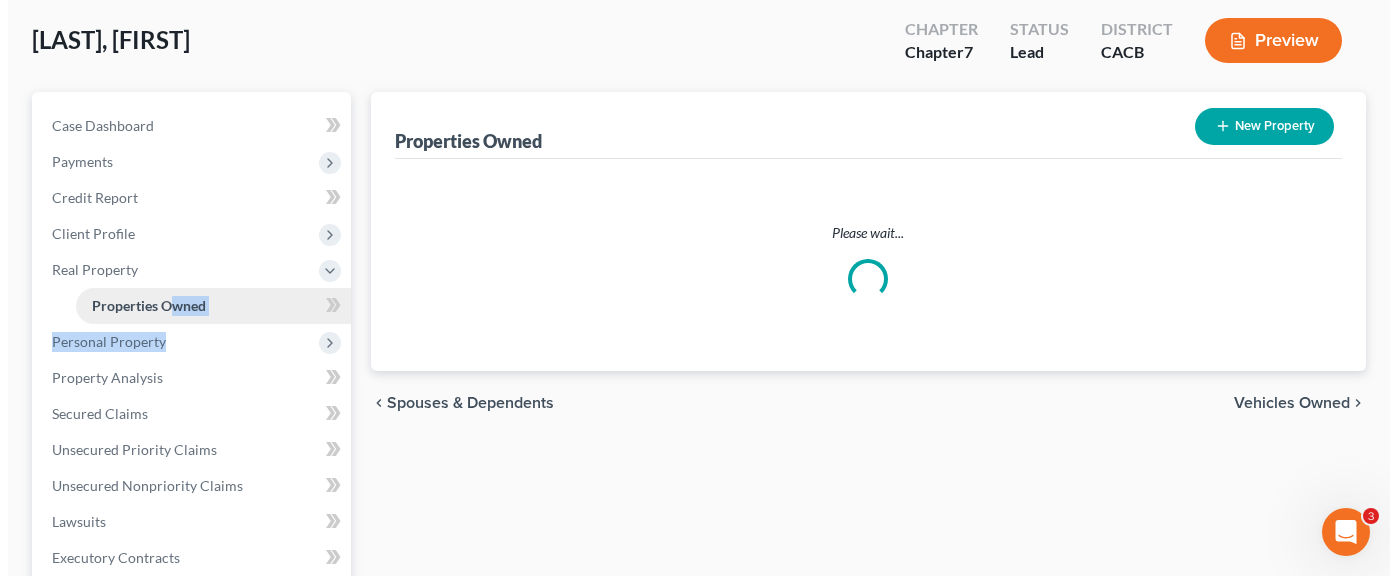 scroll, scrollTop: 0, scrollLeft: 0, axis: both 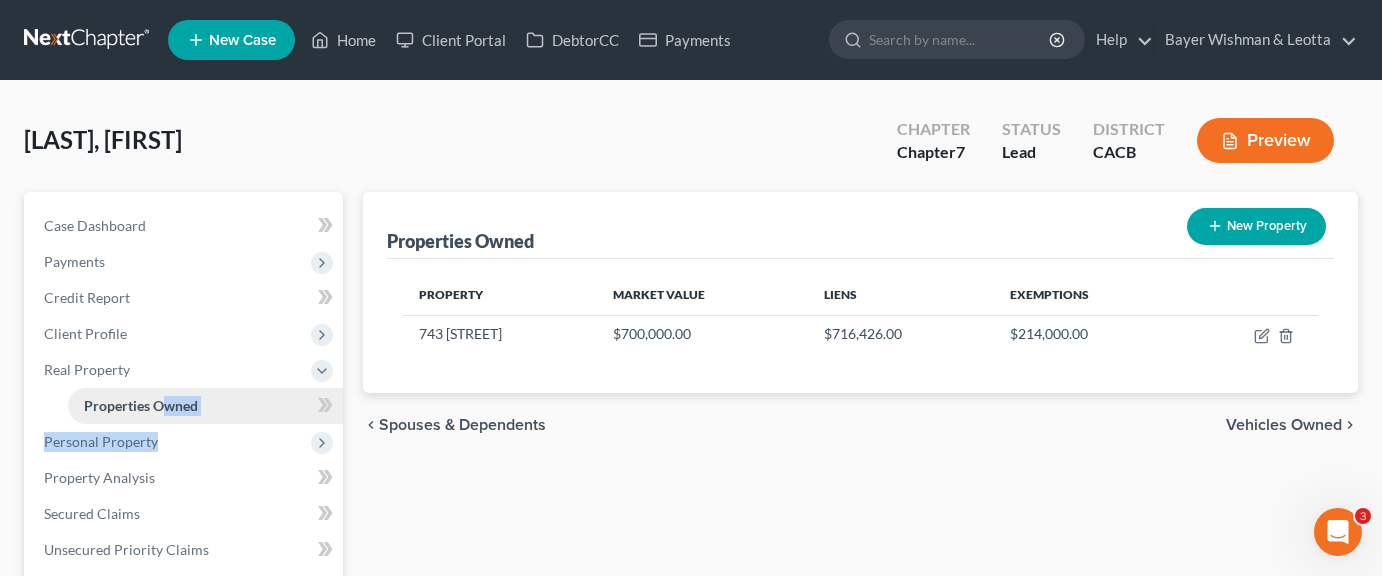 click on "Properties Owned" at bounding box center [141, 405] 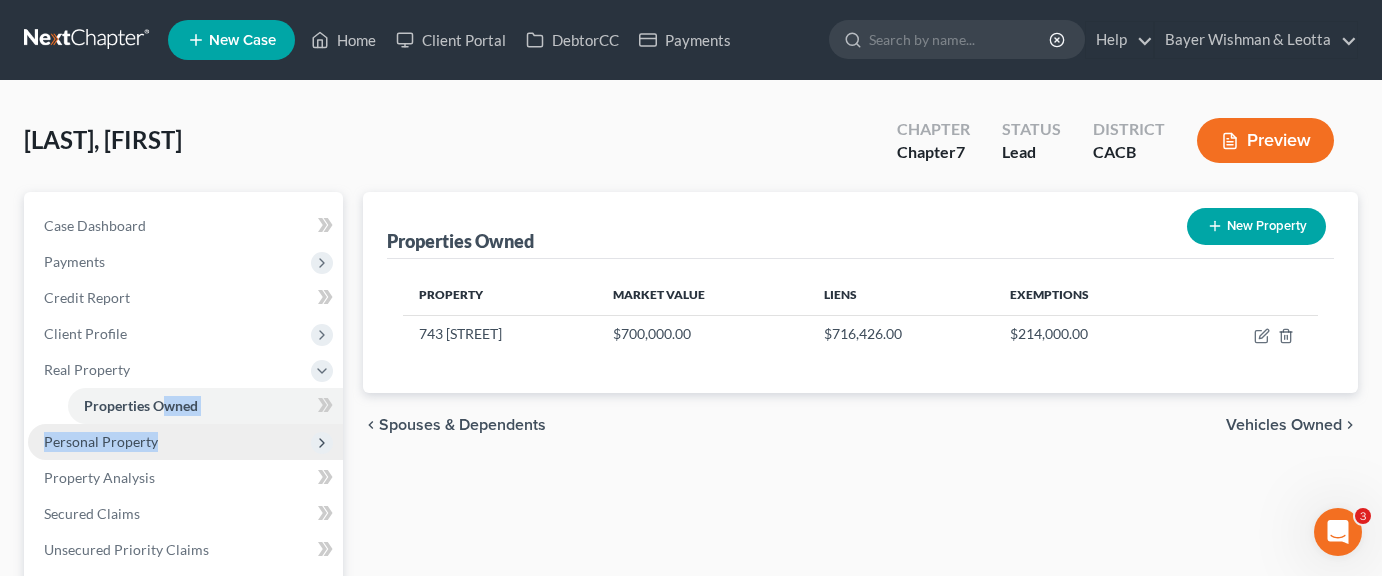 click on "Personal Property" at bounding box center [185, 442] 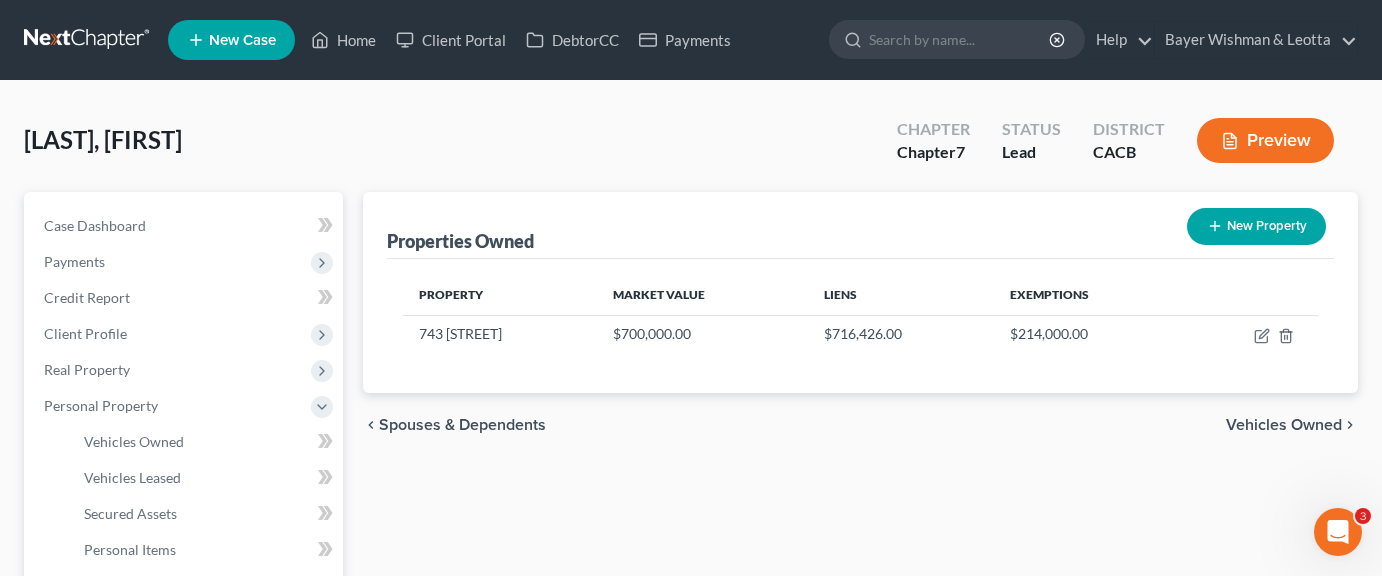 click on "Personal Property" at bounding box center (185, 406) 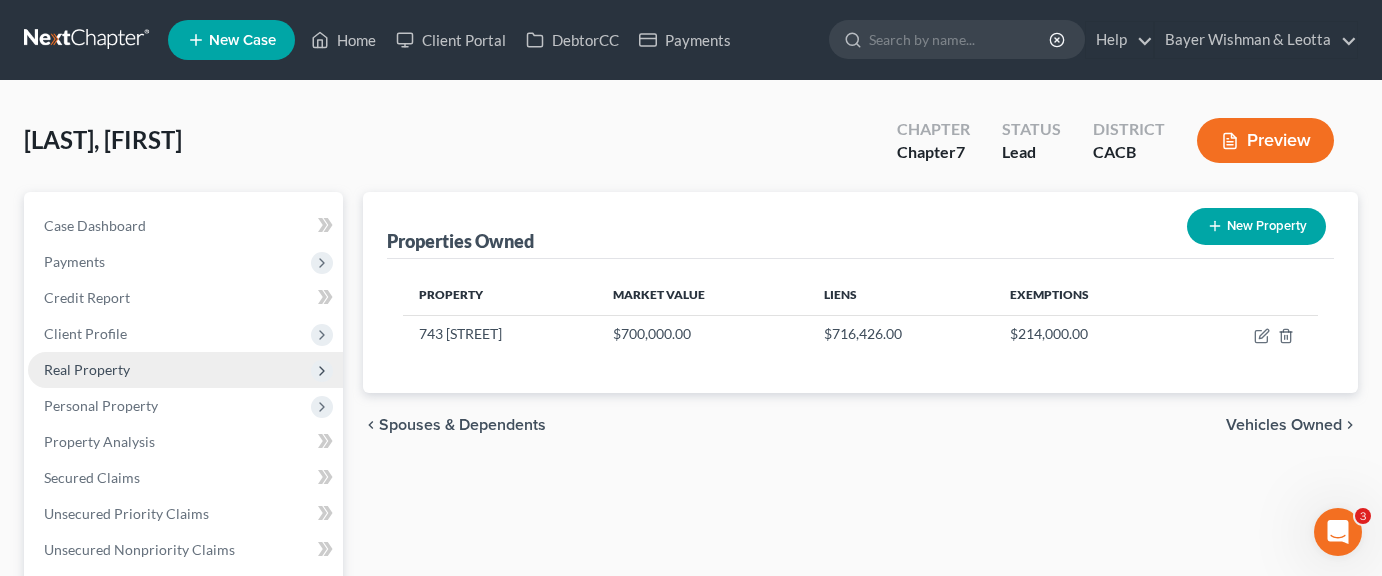 click on "Real Property" at bounding box center [185, 370] 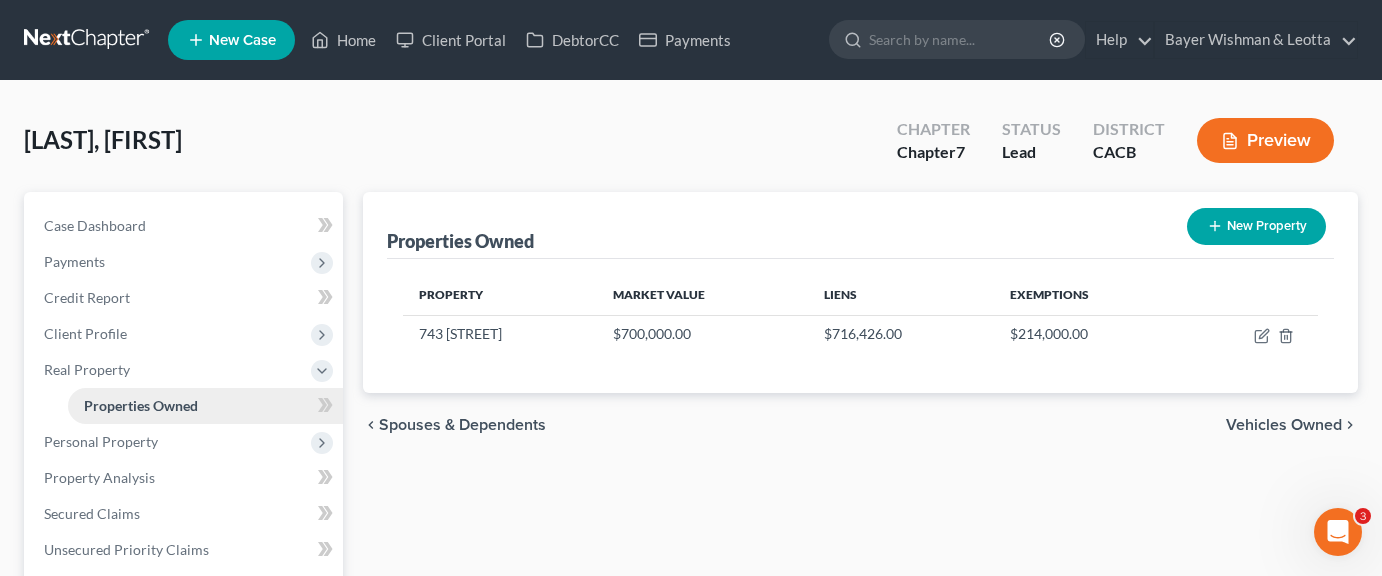 click on "Properties Owned" at bounding box center [205, 406] 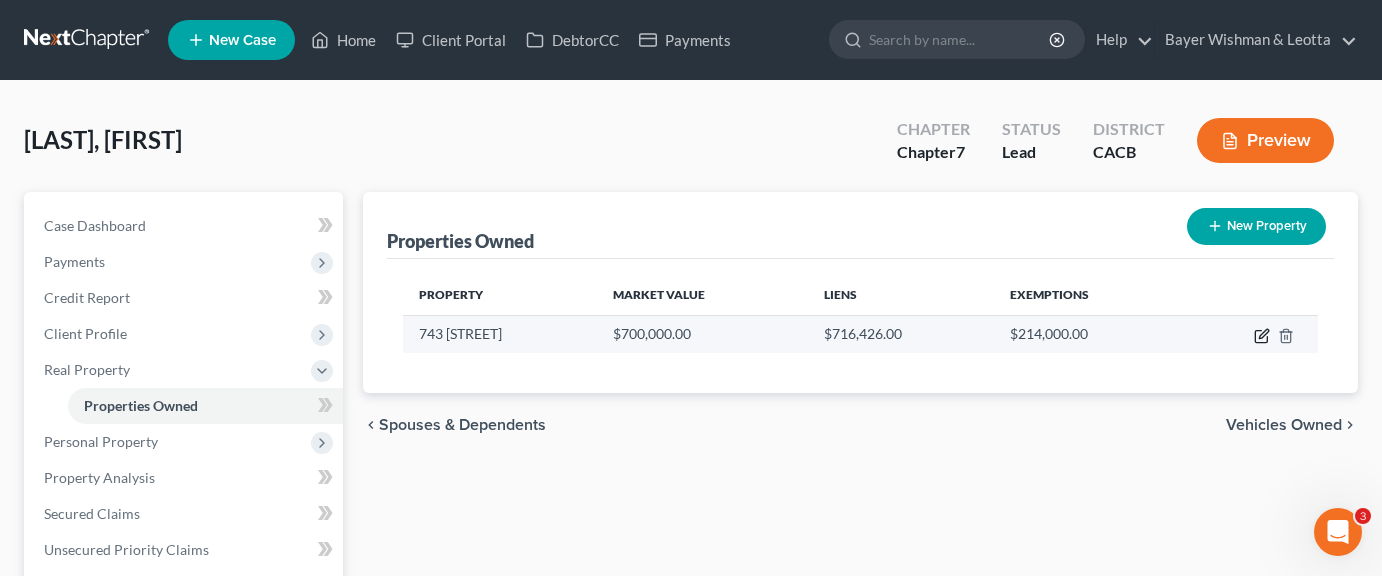 click 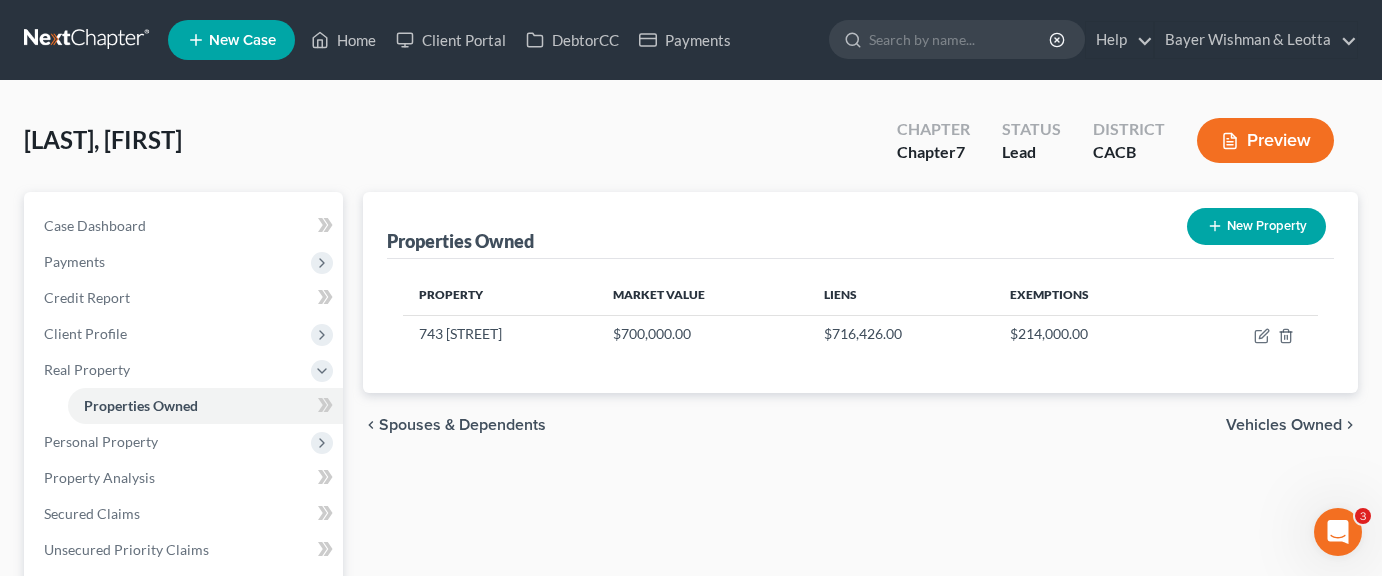 select on "4" 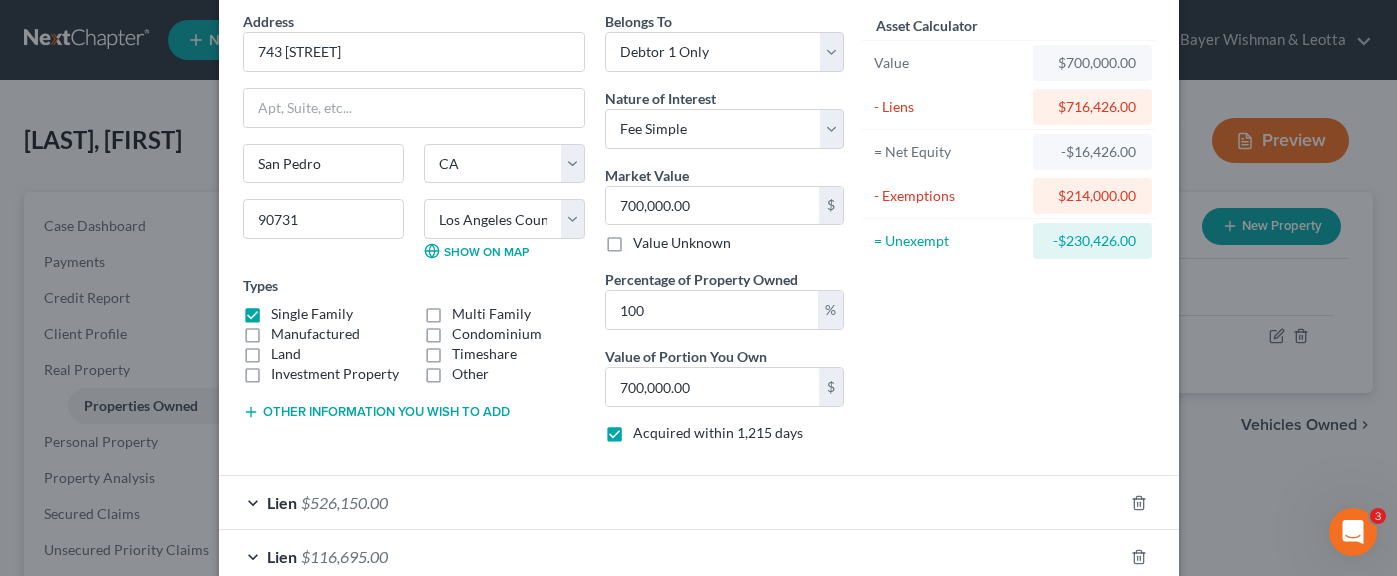 scroll, scrollTop: 200, scrollLeft: 0, axis: vertical 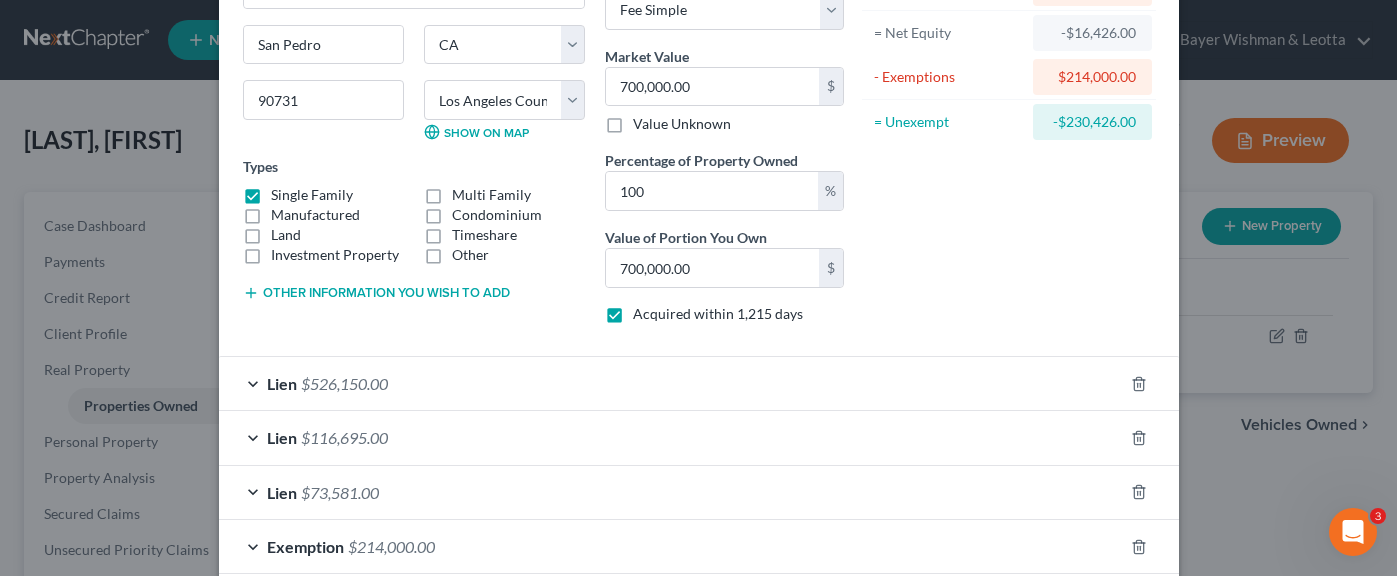 click on "Acquired within 1,215 days" at bounding box center (718, 314) 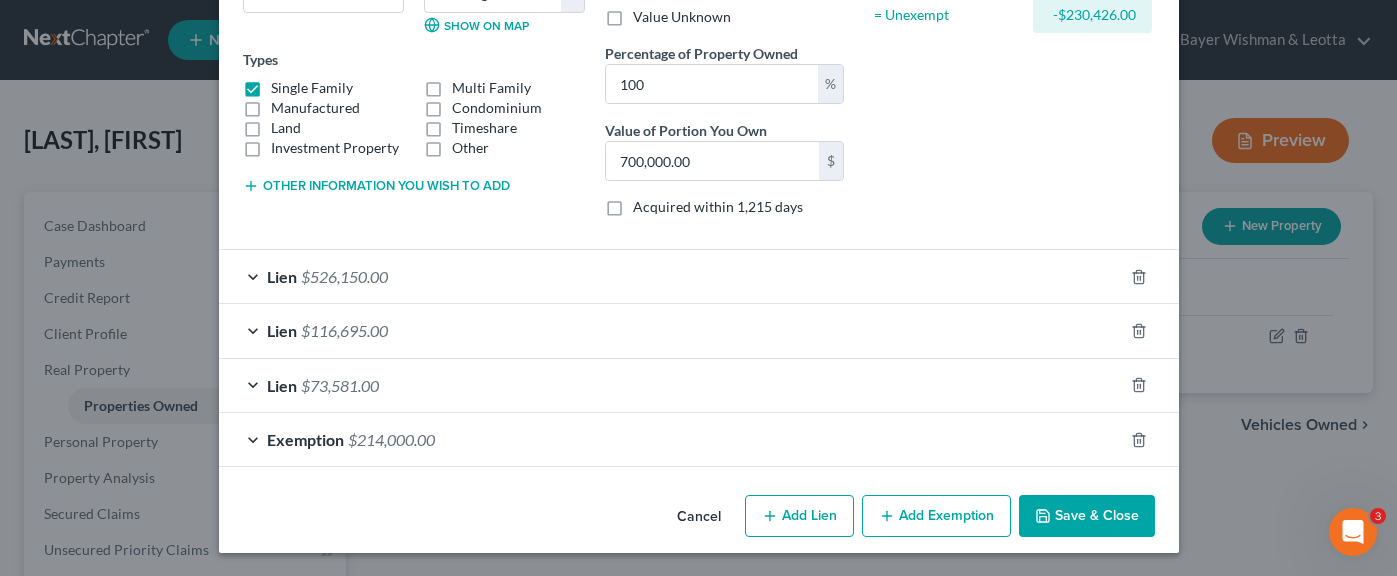scroll, scrollTop: 308, scrollLeft: 0, axis: vertical 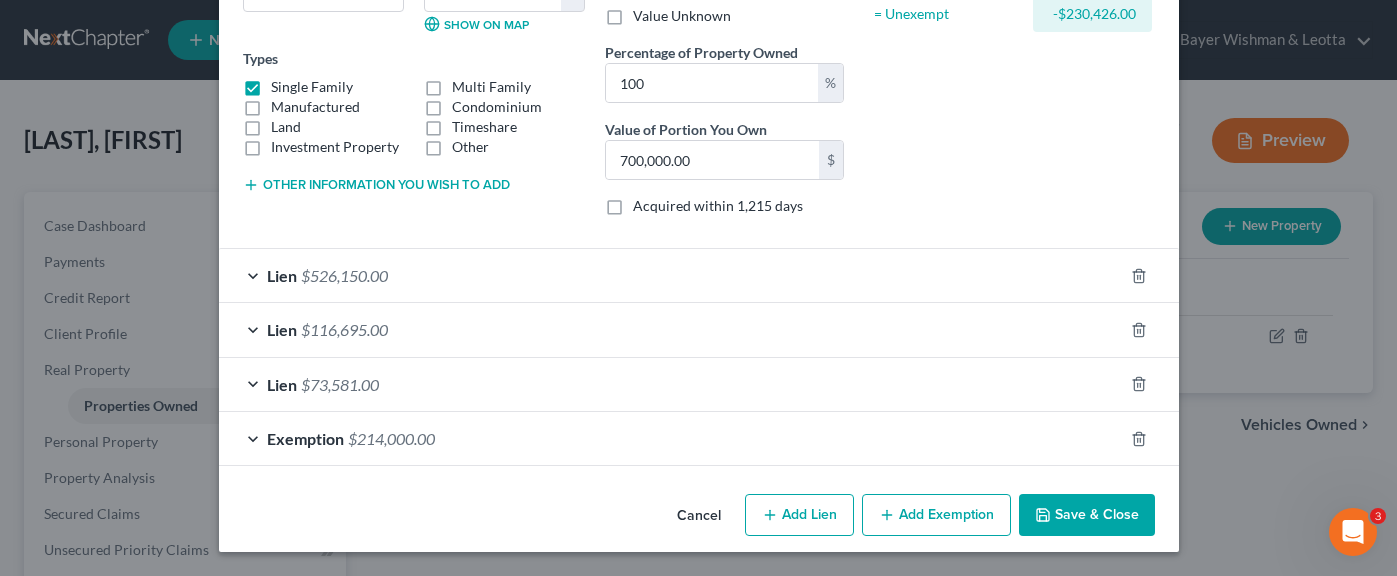 click on "Save & Close" at bounding box center (1087, 515) 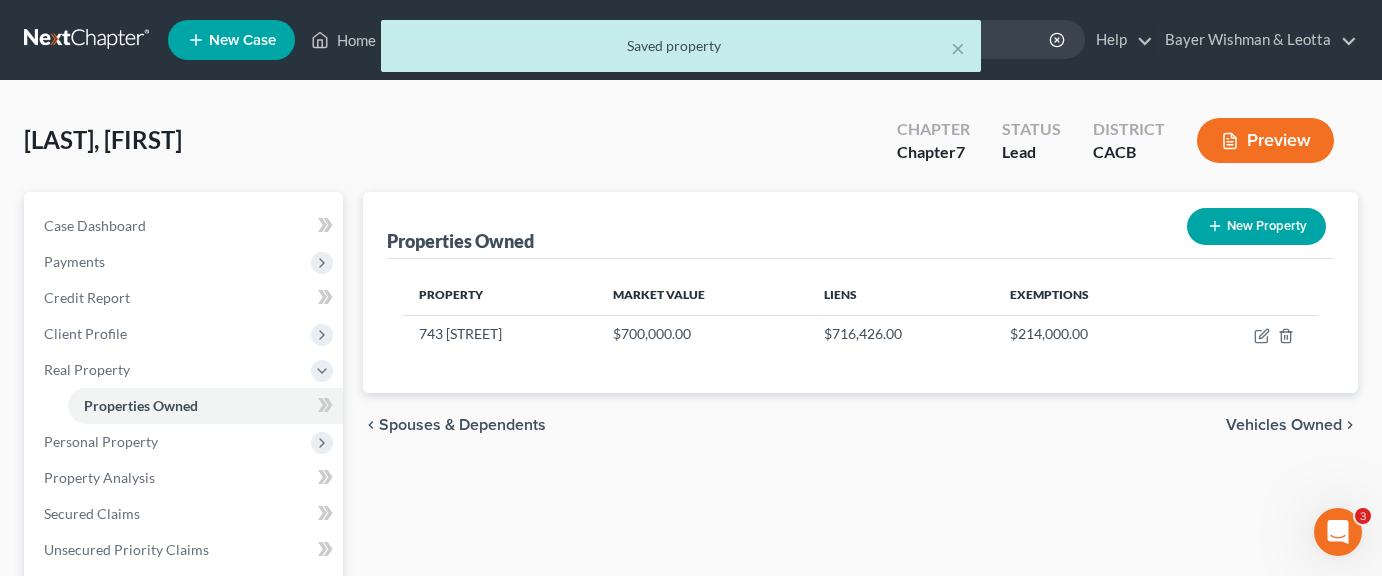 click on "Preview" at bounding box center (1265, 140) 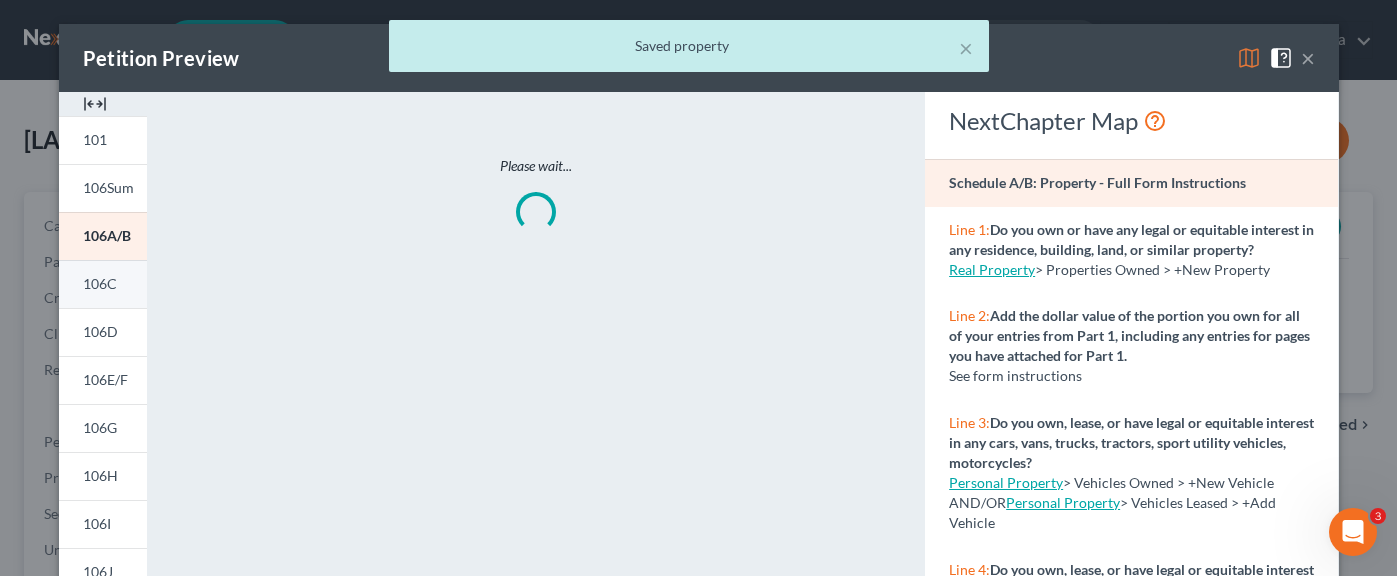 click on "106C" at bounding box center (103, 284) 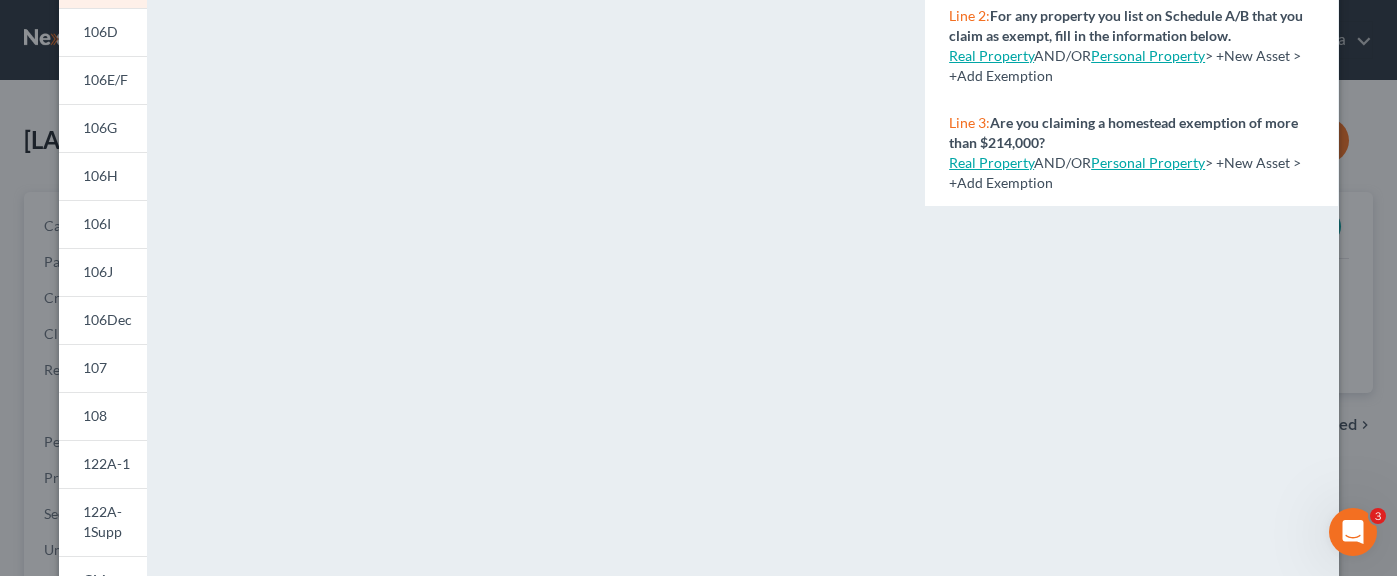scroll, scrollTop: 100, scrollLeft: 0, axis: vertical 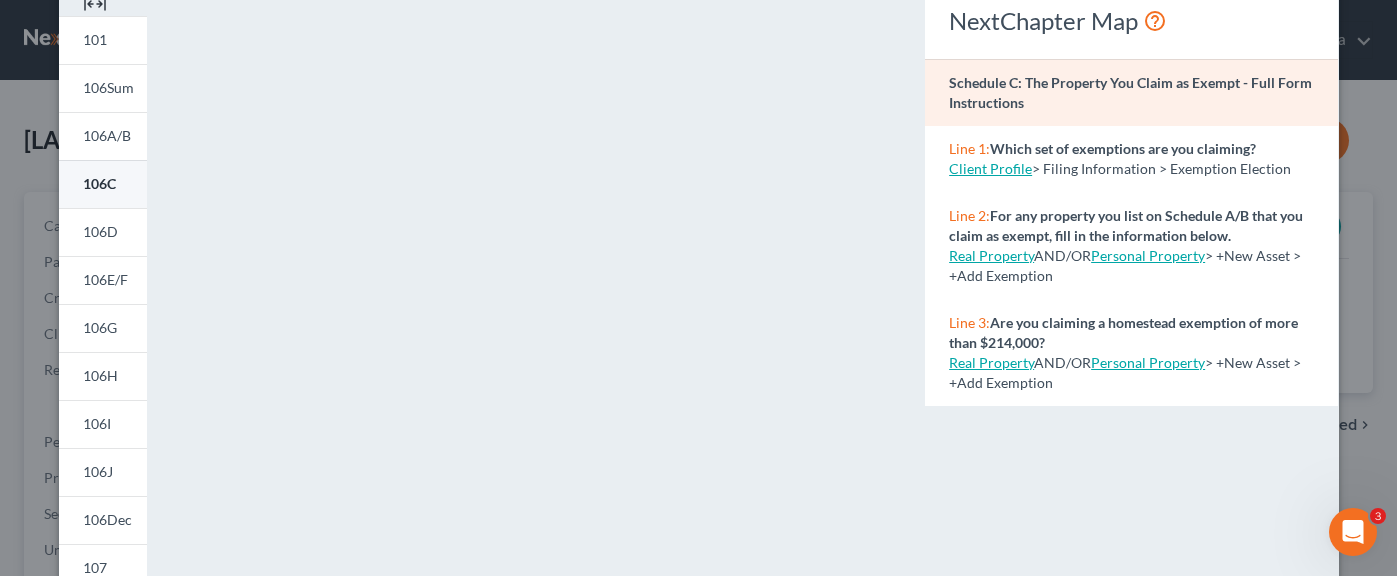 click on "106C" at bounding box center (99, 183) 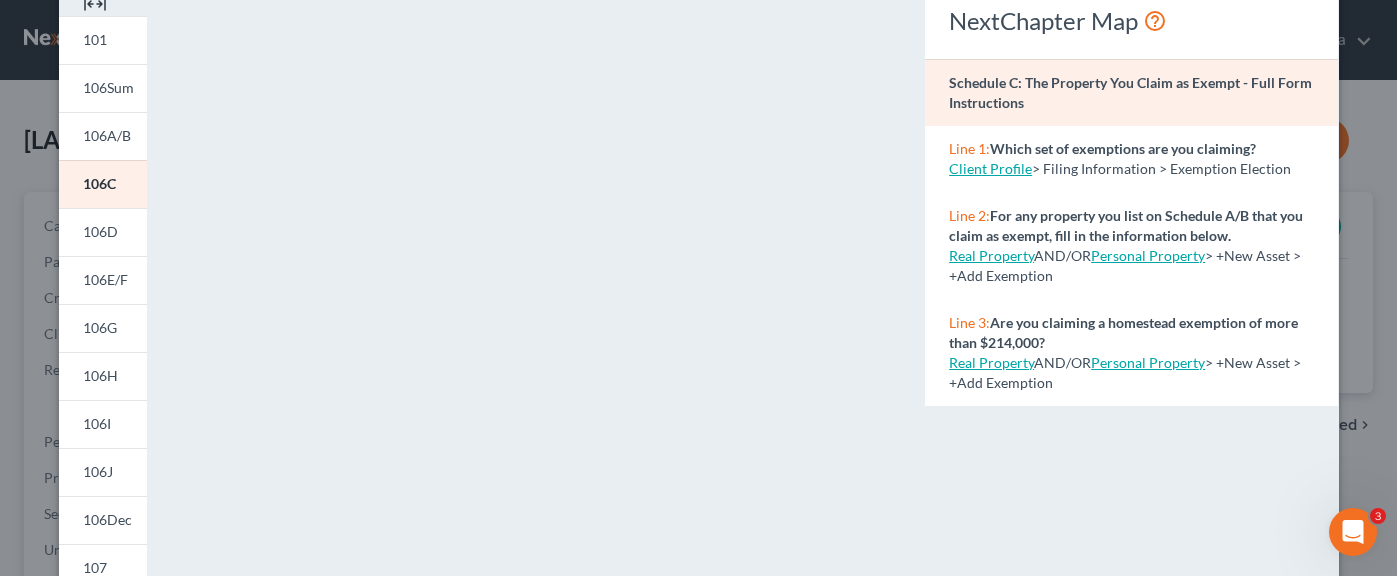 scroll, scrollTop: 0, scrollLeft: 0, axis: both 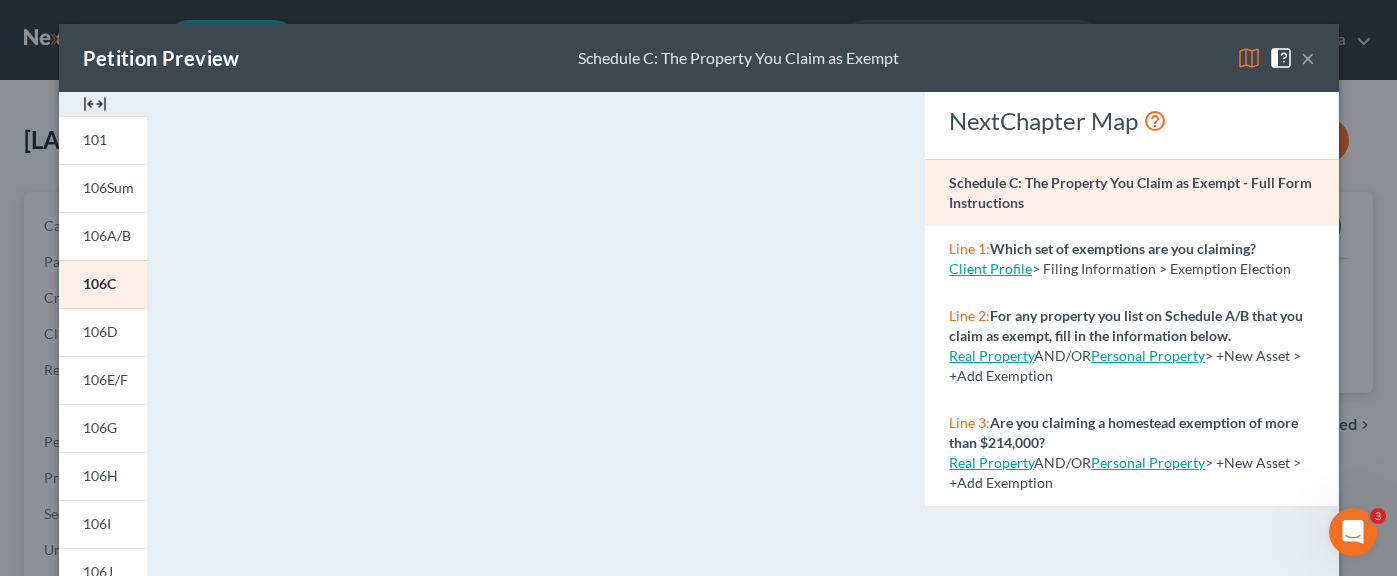 click on "×" at bounding box center [1308, 58] 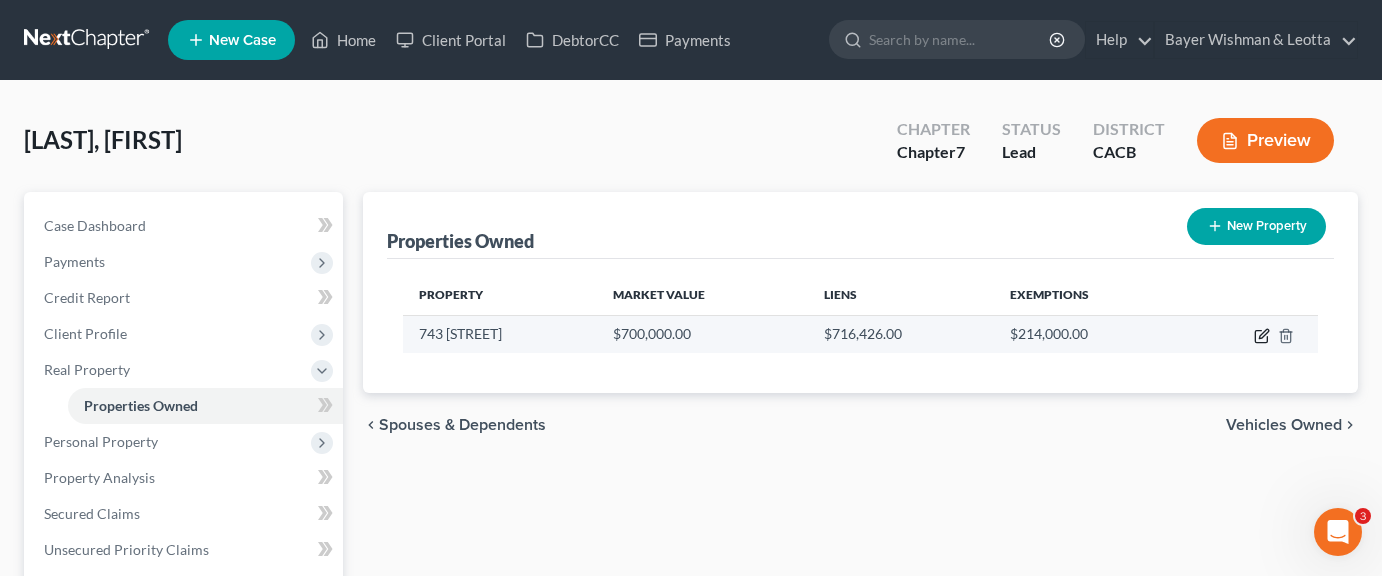 click 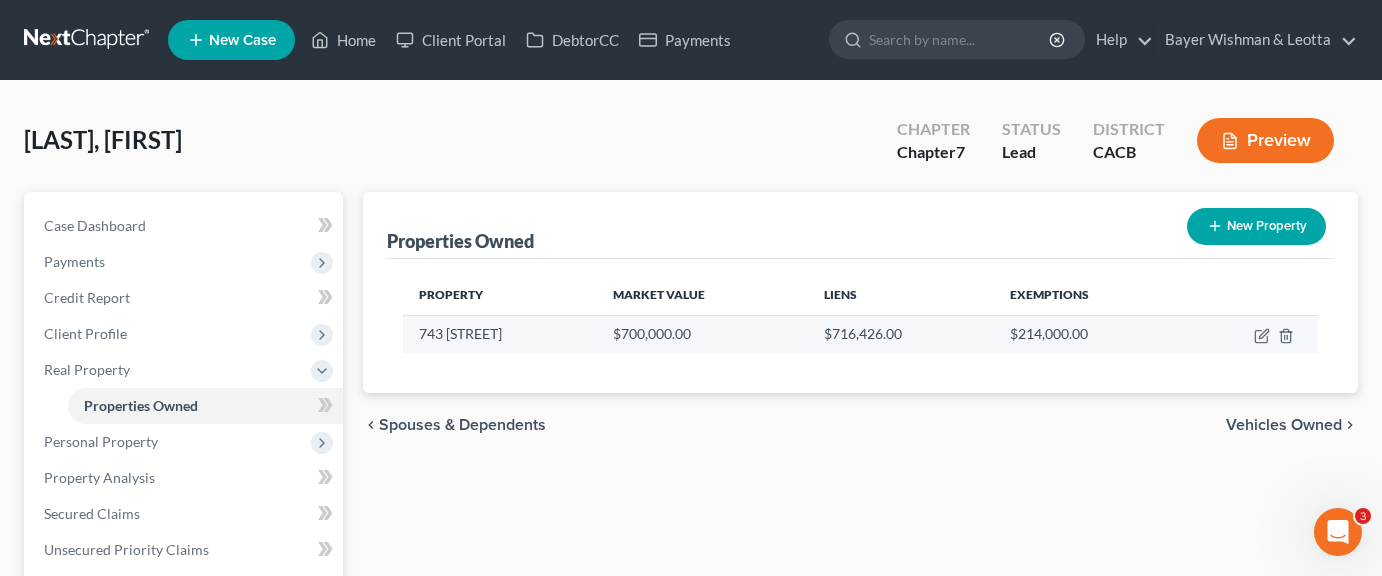 select on "4" 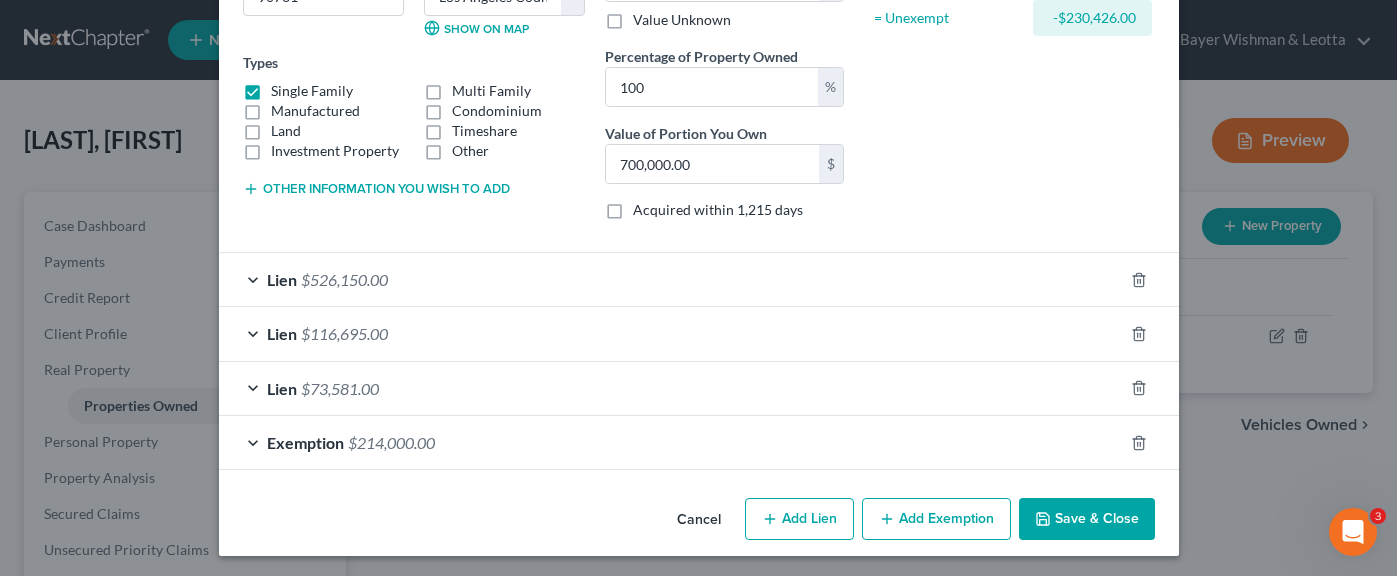 scroll, scrollTop: 308, scrollLeft: 0, axis: vertical 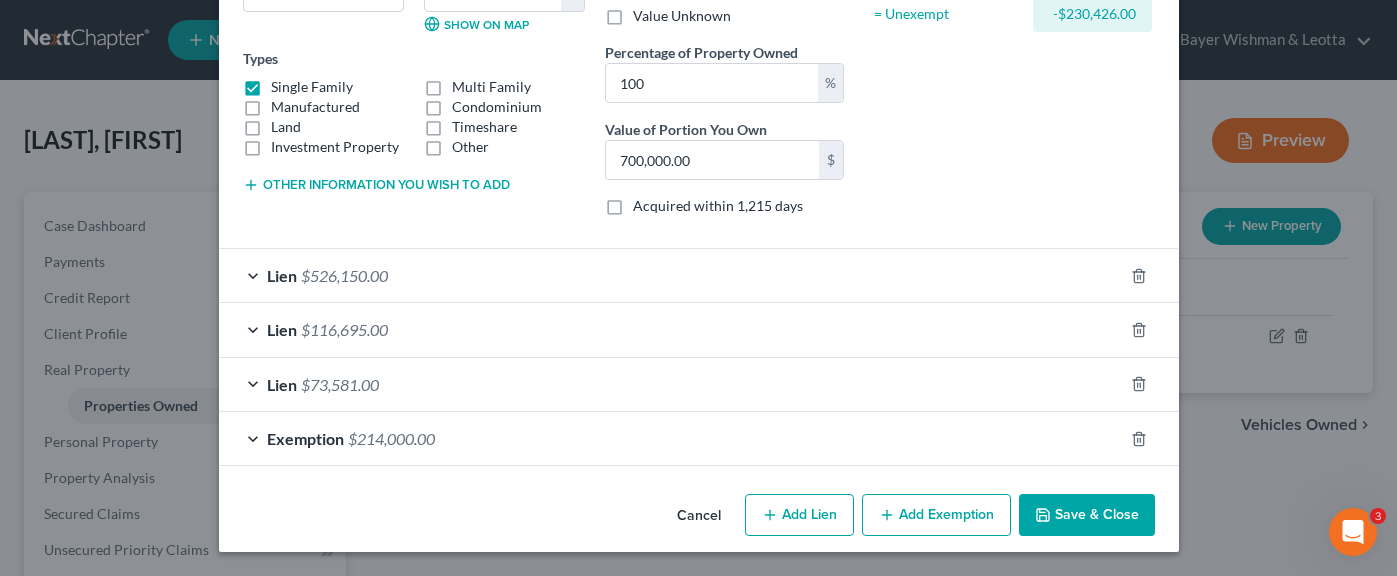 drag, startPoint x: 1094, startPoint y: 507, endPoint x: 1070, endPoint y: 502, distance: 24.5153 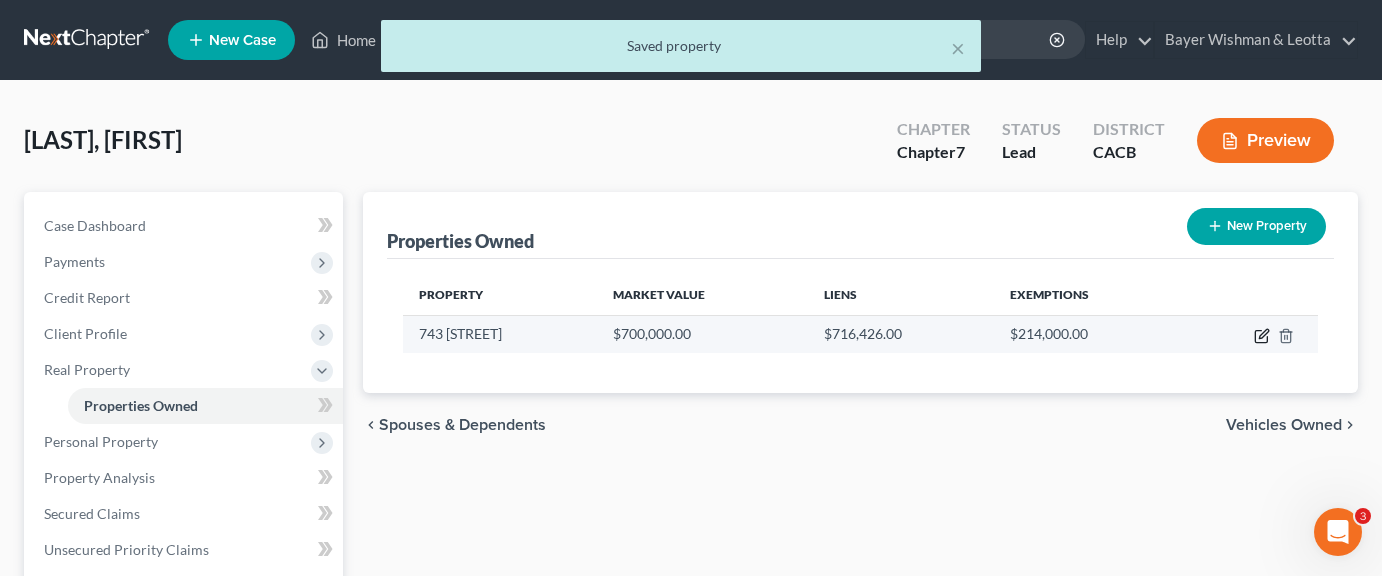 click 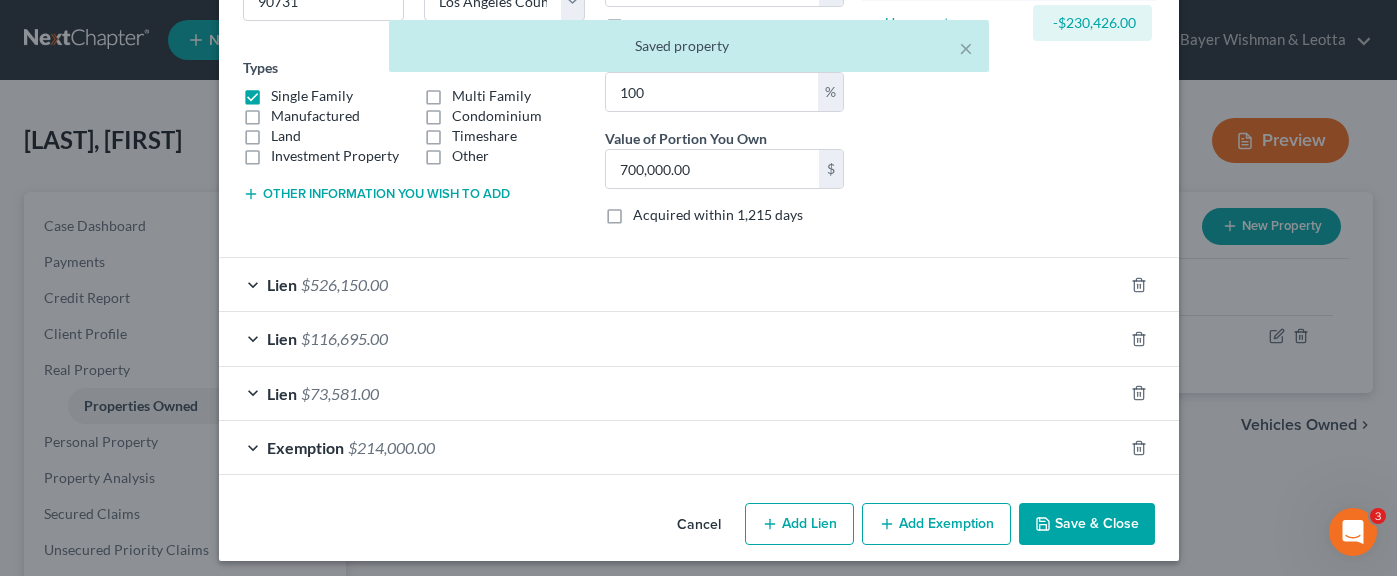 scroll, scrollTop: 300, scrollLeft: 0, axis: vertical 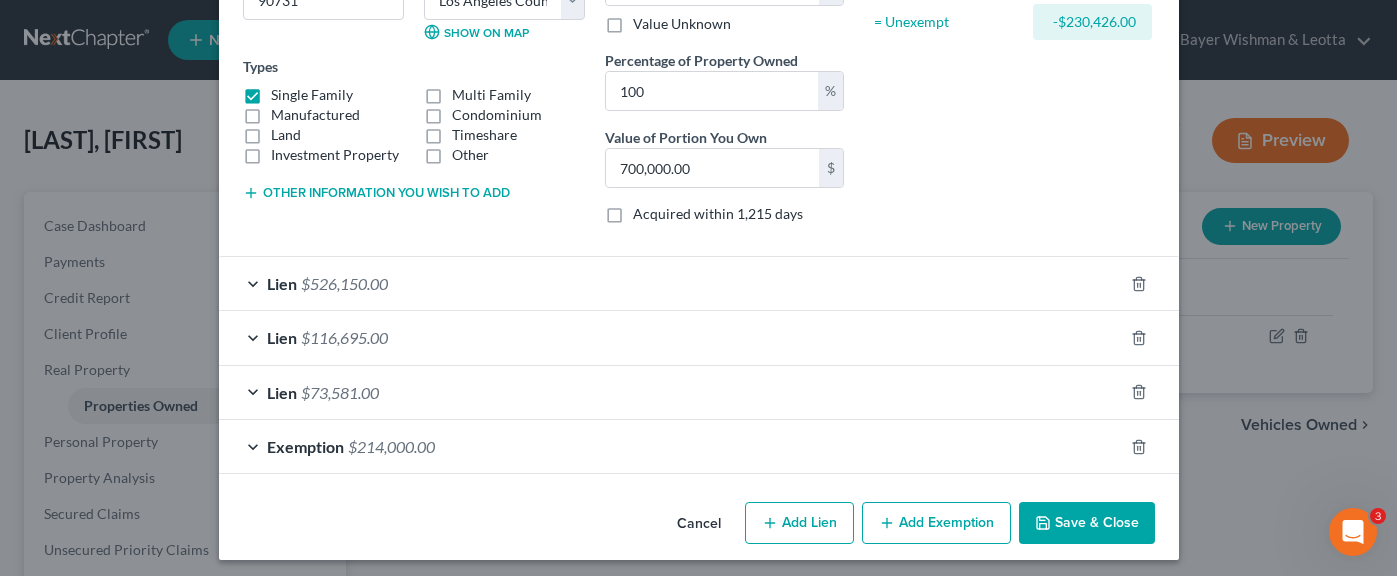 click on "Exemption $214,000.00" at bounding box center [671, 446] 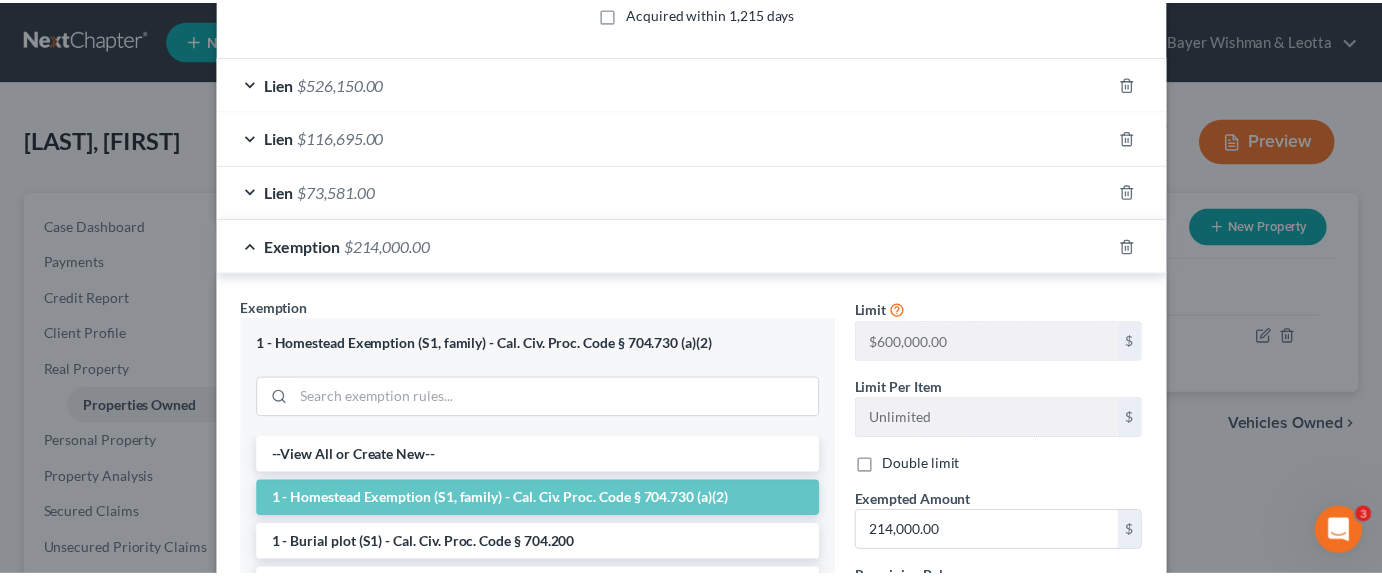 scroll, scrollTop: 824, scrollLeft: 0, axis: vertical 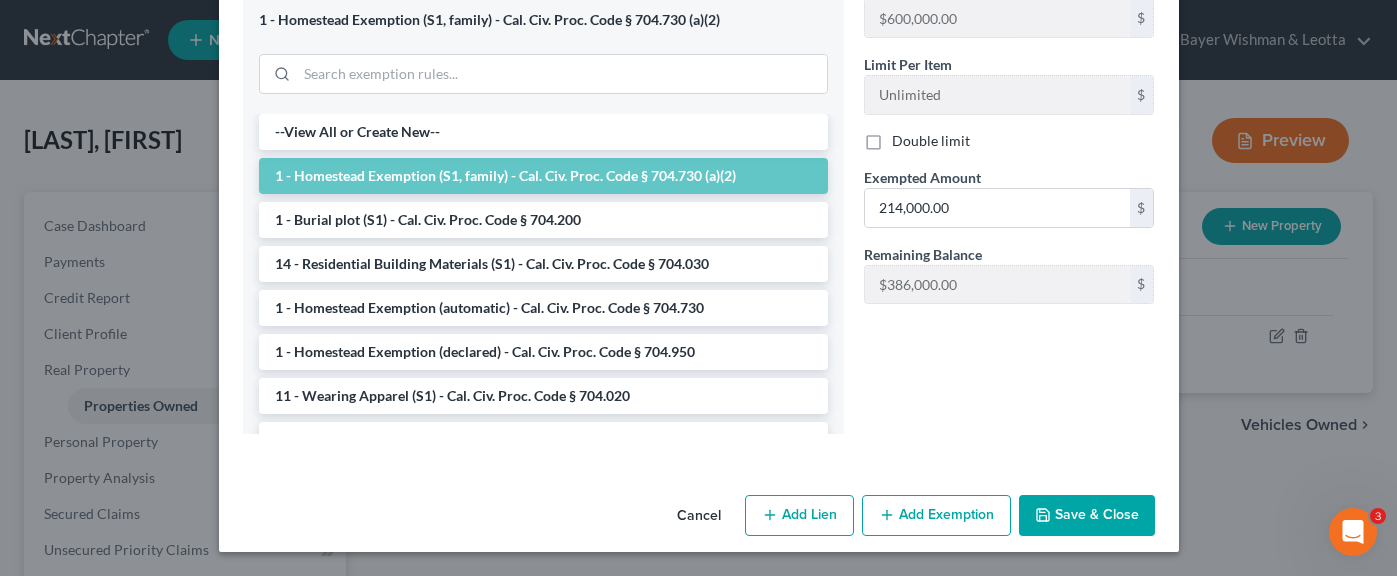 click on "Save & Close" at bounding box center [1087, 516] 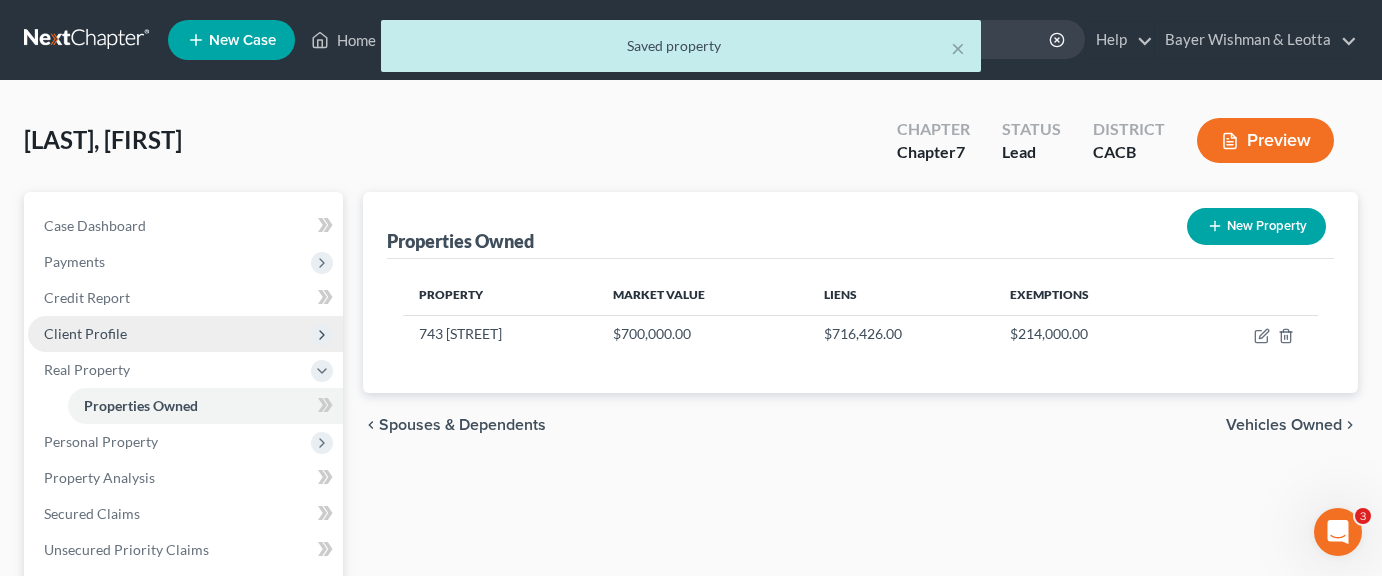 click on "Client Profile" at bounding box center (185, 334) 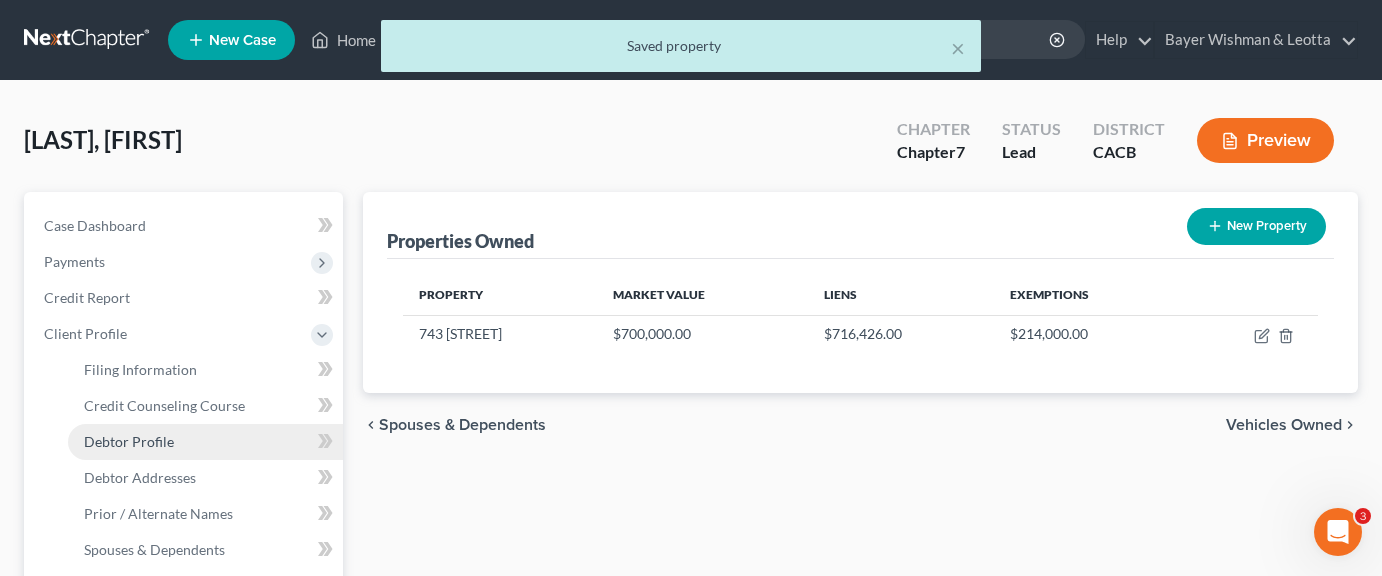 drag, startPoint x: 156, startPoint y: 442, endPoint x: 190, endPoint y: 439, distance: 34.132095 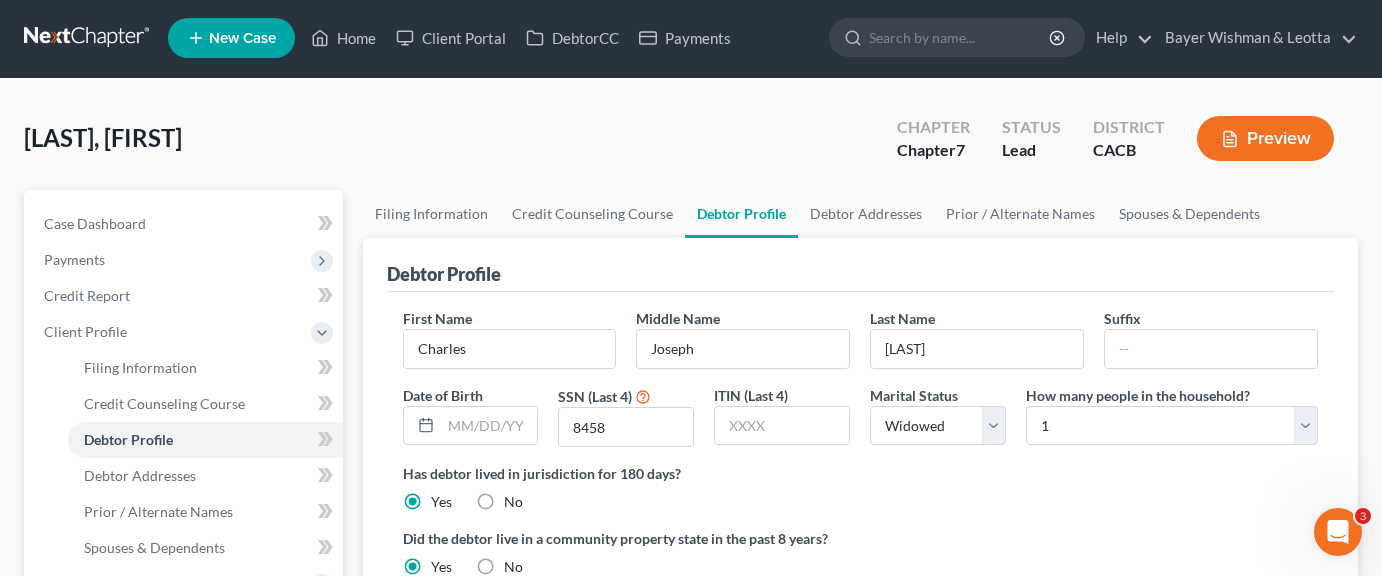 scroll, scrollTop: 0, scrollLeft: 0, axis: both 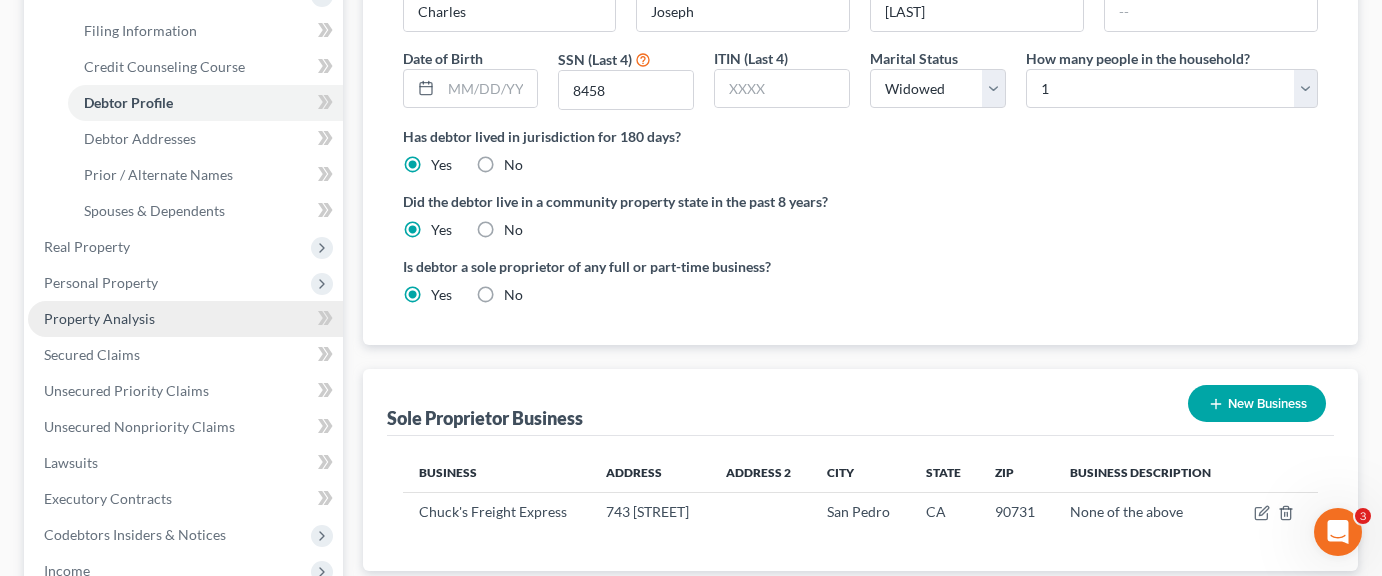 click on "Property Analysis" at bounding box center (99, 318) 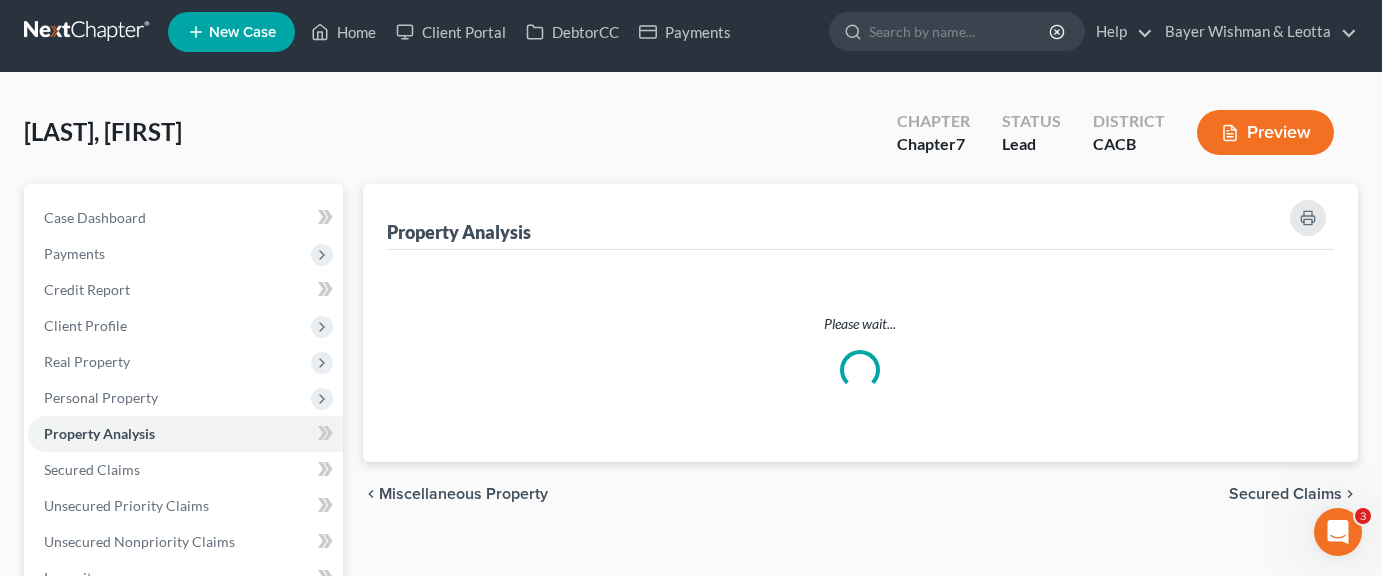 scroll, scrollTop: 0, scrollLeft: 0, axis: both 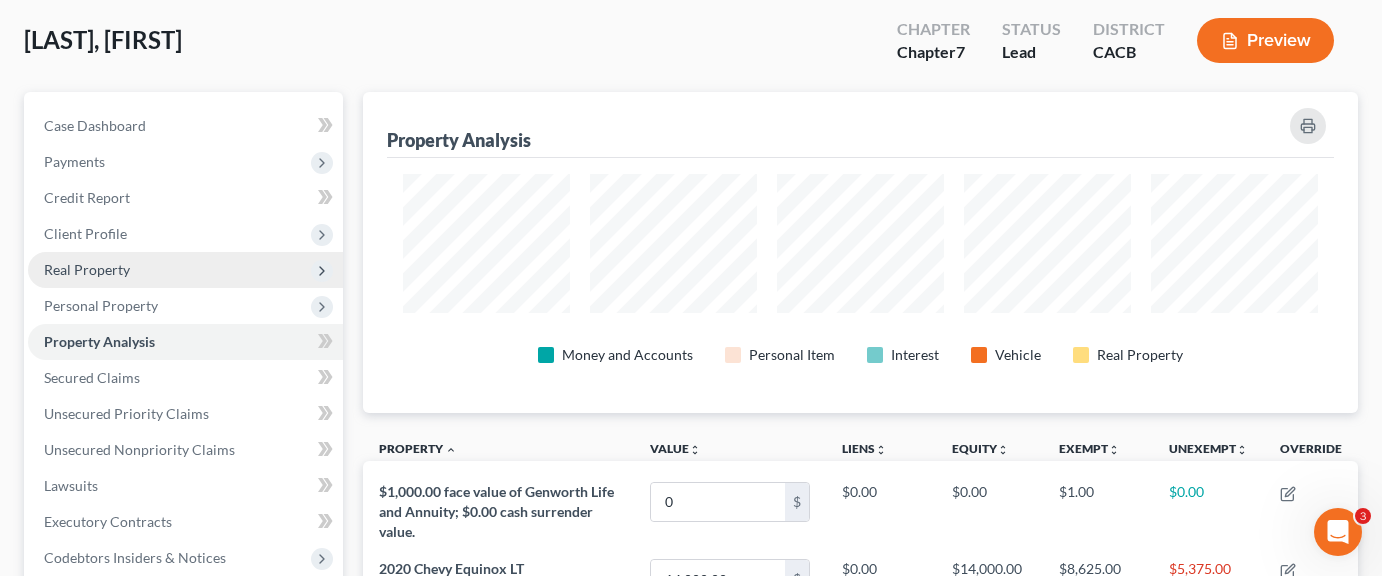 click on "Real Property" at bounding box center [185, 270] 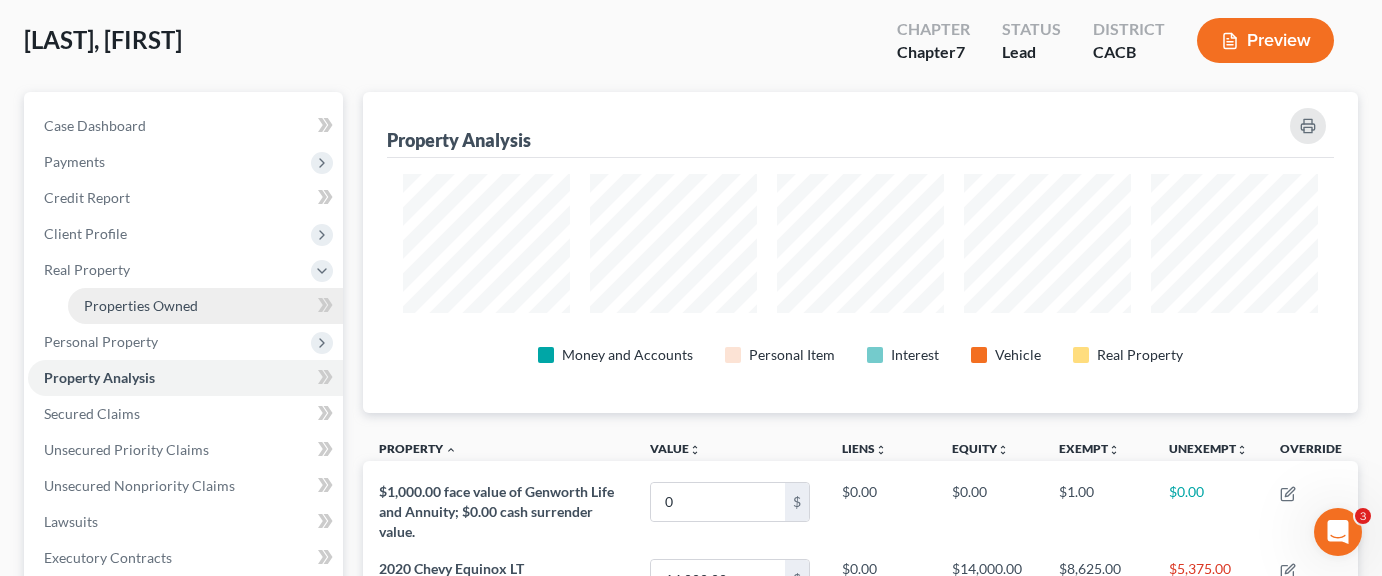 click on "Properties Owned" at bounding box center [141, 305] 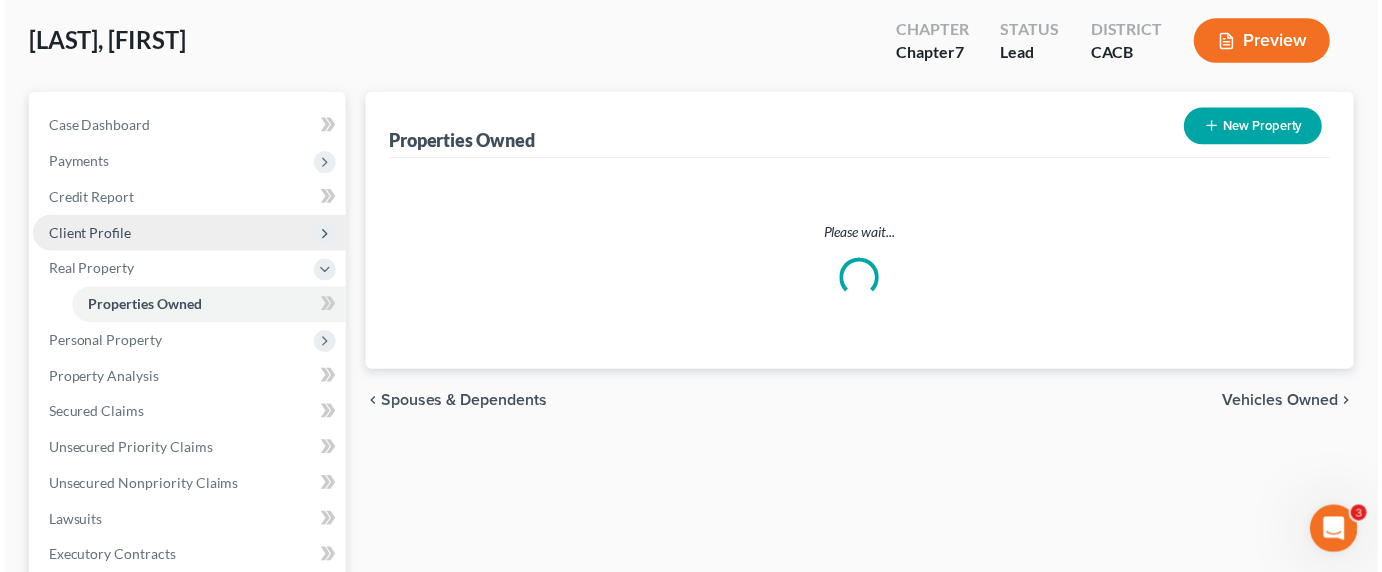 scroll, scrollTop: 0, scrollLeft: 0, axis: both 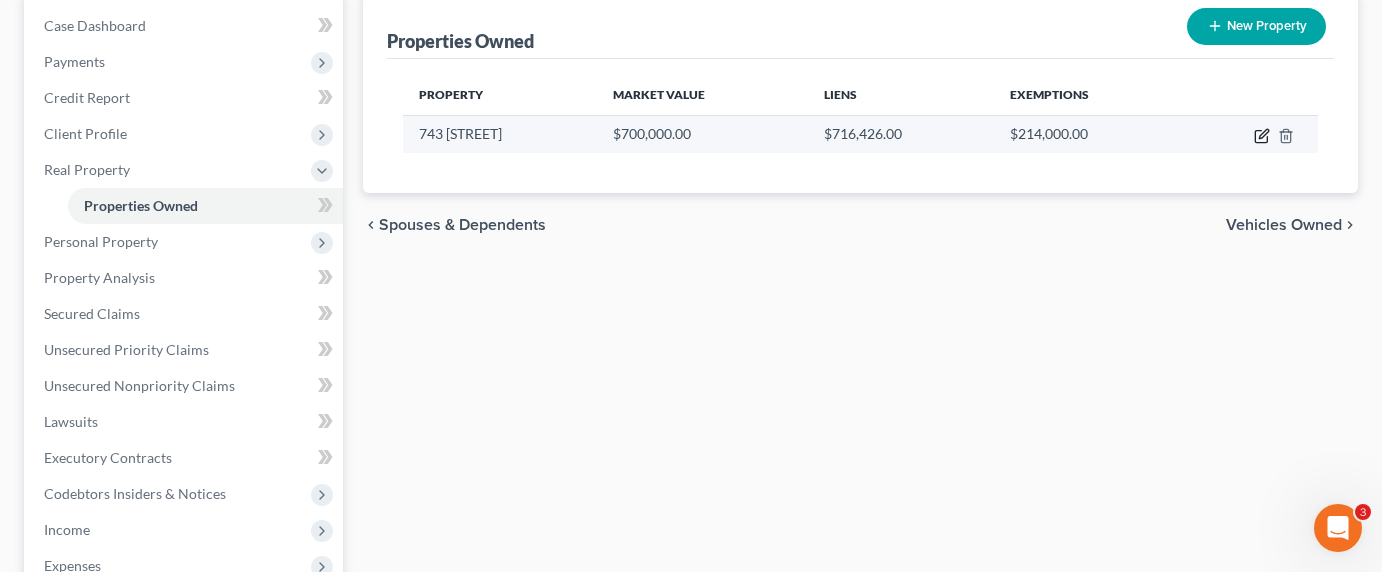 click 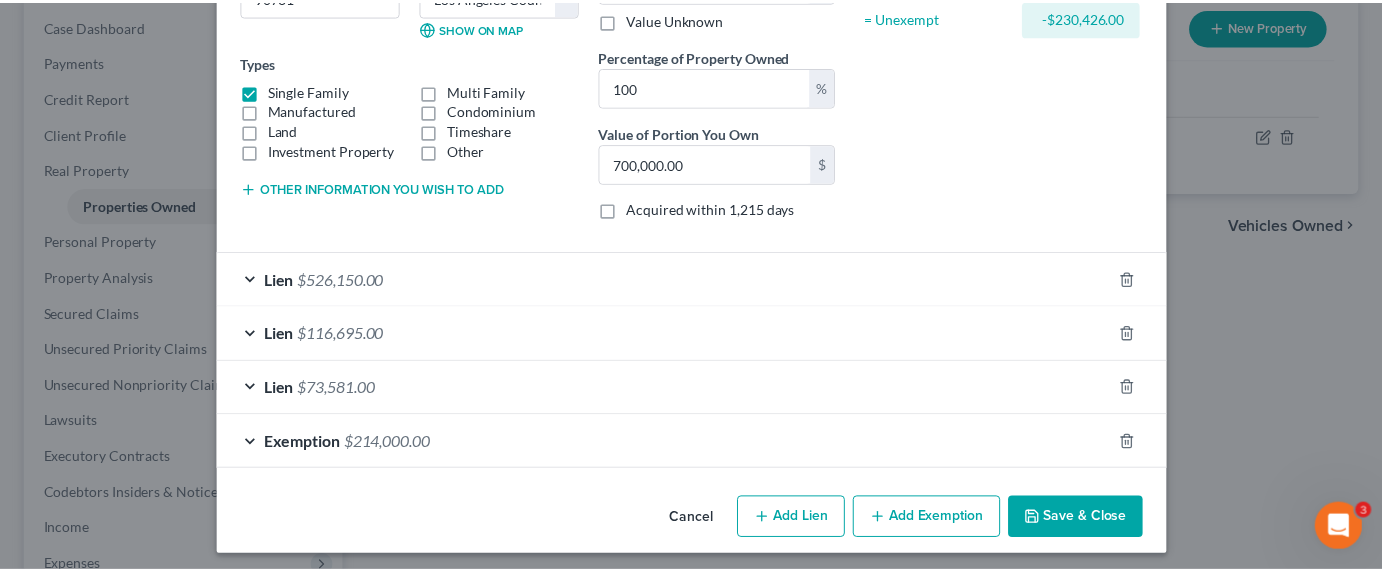 scroll, scrollTop: 312, scrollLeft: 0, axis: vertical 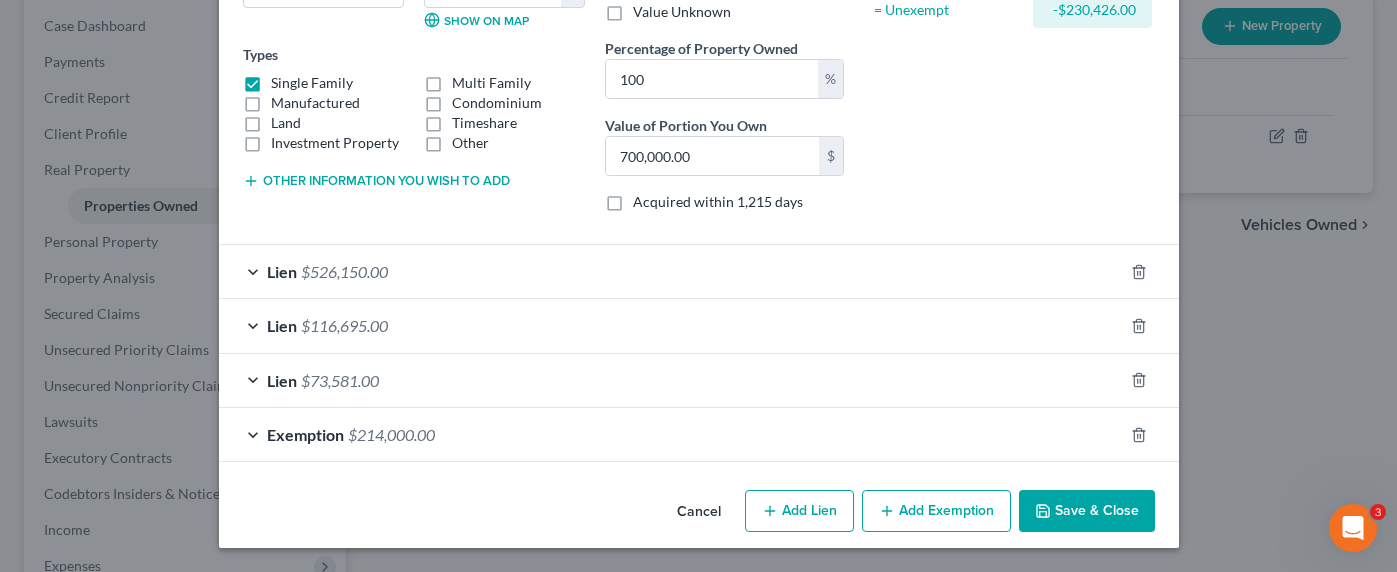 click on "Acquired within 1,215 days" at bounding box center [718, 202] 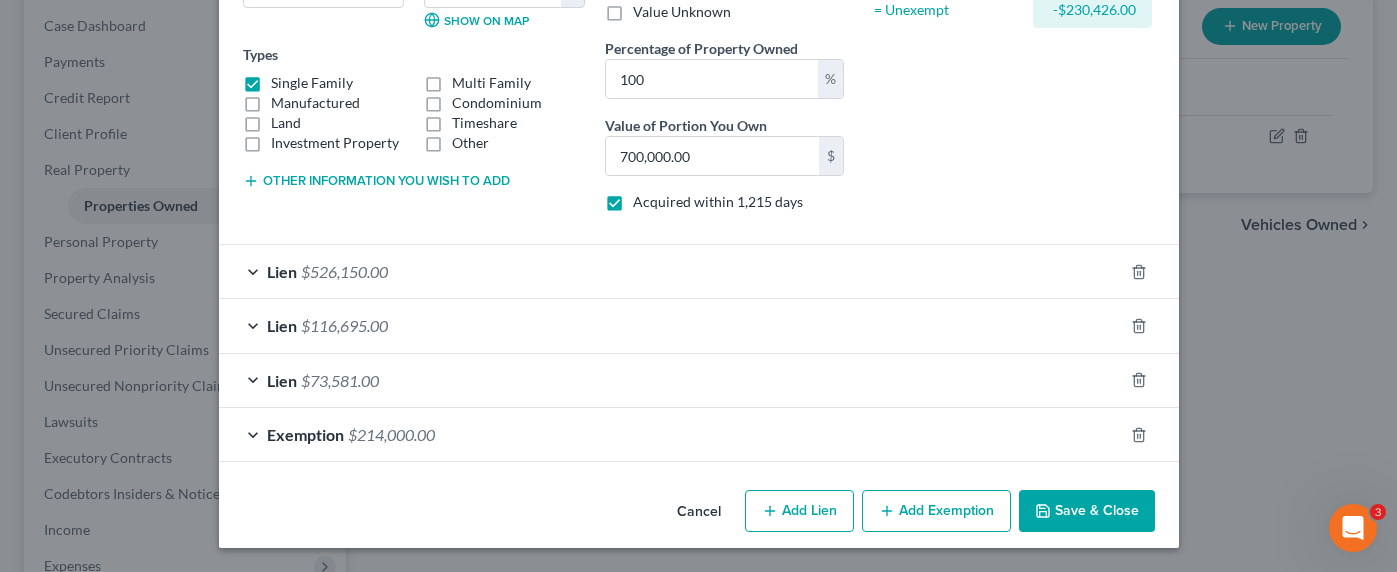 click on "Save & Close" at bounding box center (1087, 511) 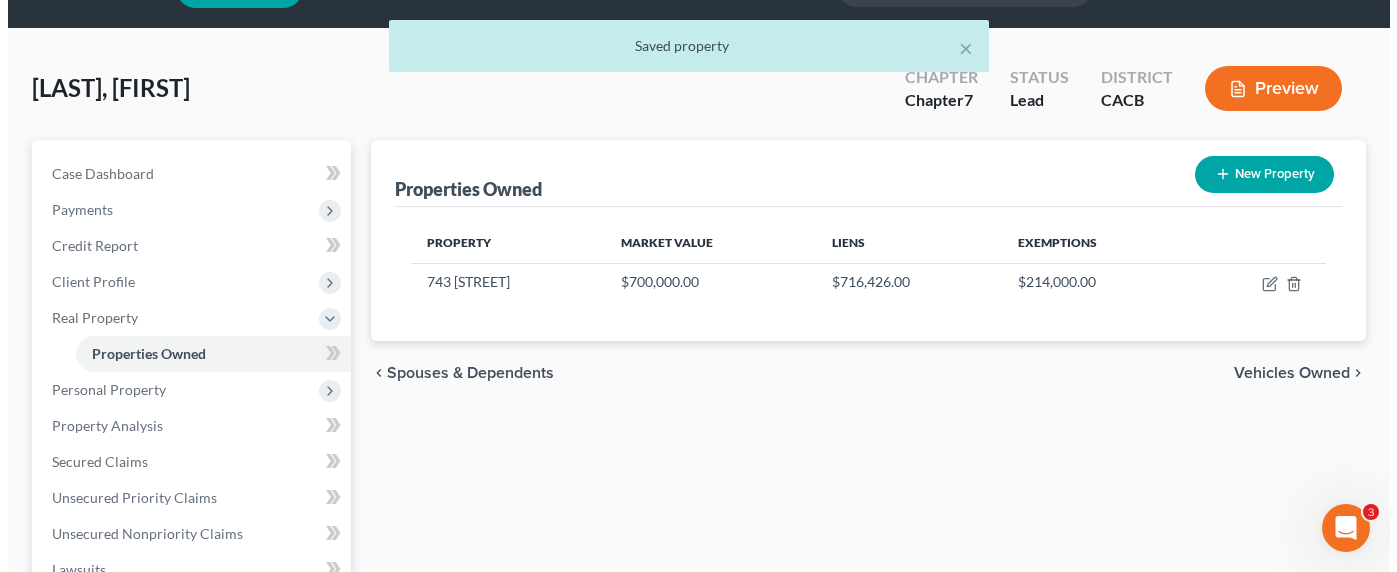 scroll, scrollTop: 100, scrollLeft: 0, axis: vertical 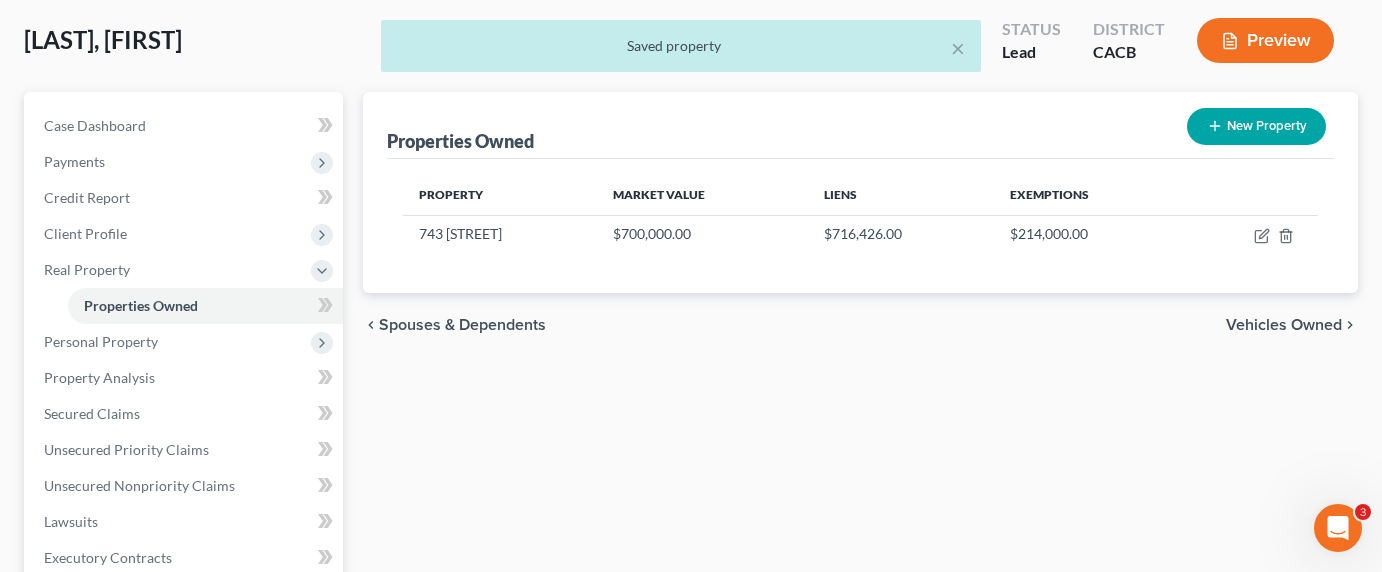 click on "×                     Saved property" at bounding box center (681, 51) 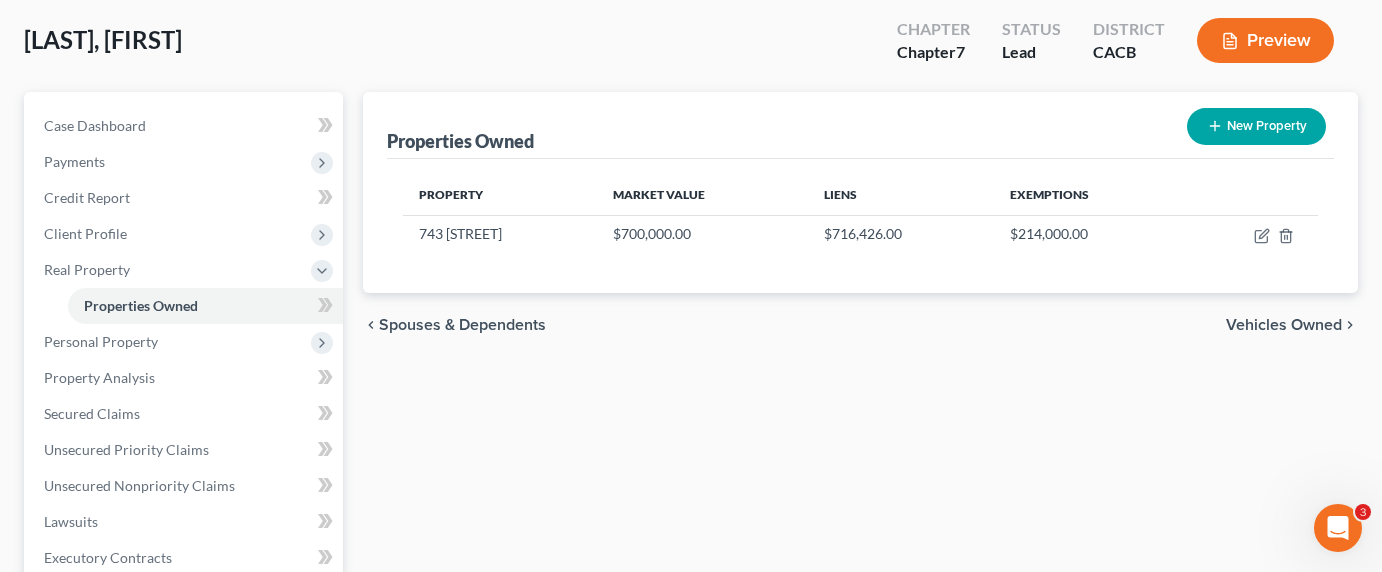 click on "Preview" at bounding box center [1265, 40] 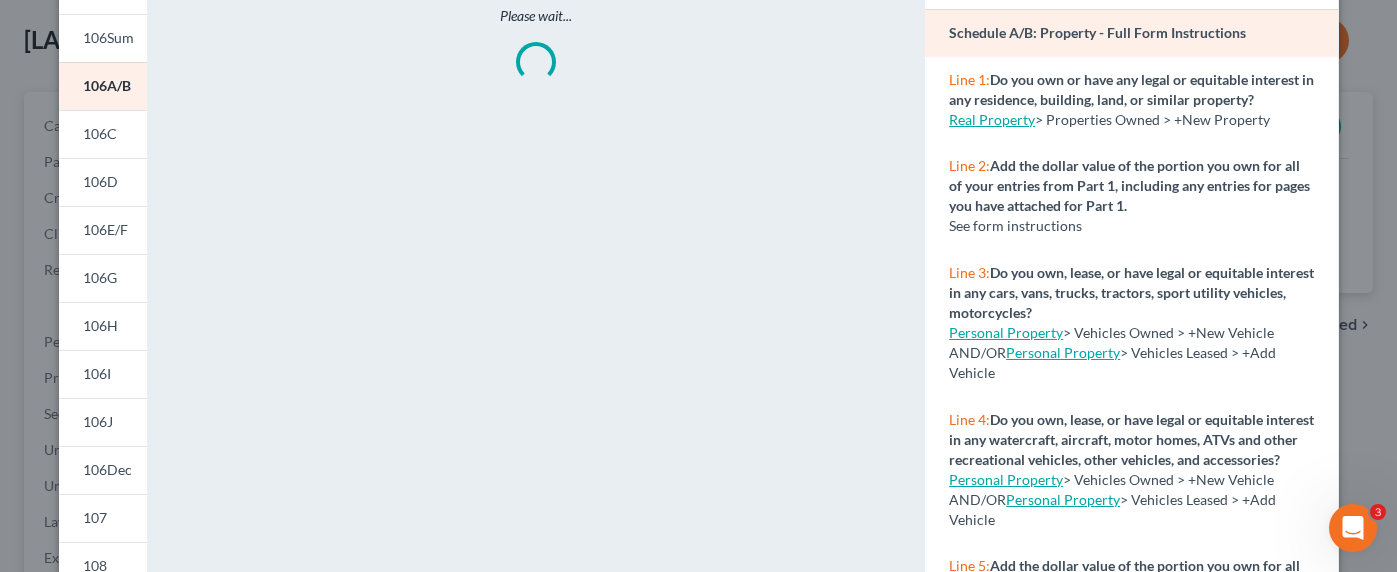 scroll, scrollTop: 200, scrollLeft: 0, axis: vertical 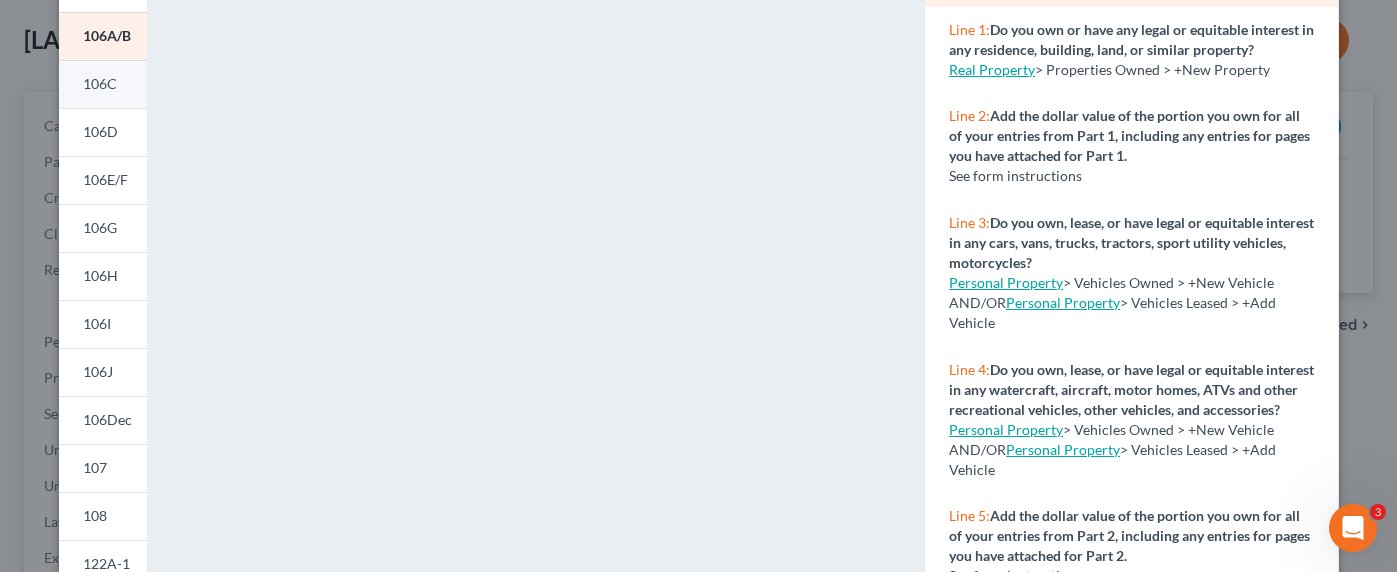 click on "106C" at bounding box center [103, 84] 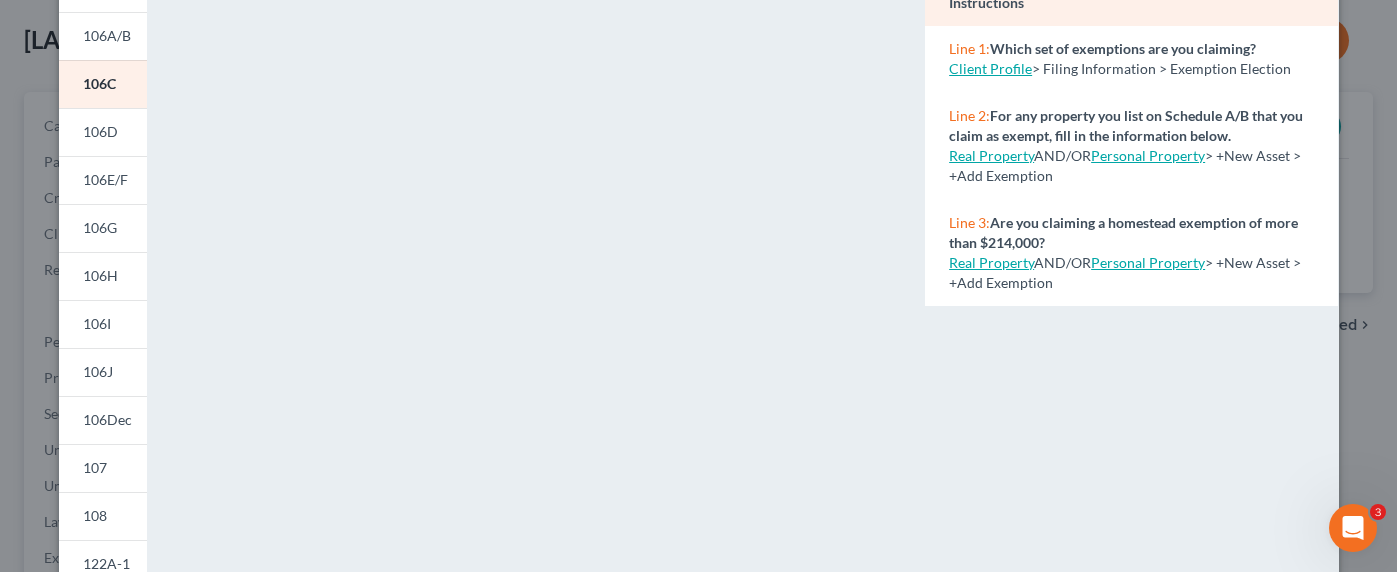 scroll, scrollTop: 0, scrollLeft: 0, axis: both 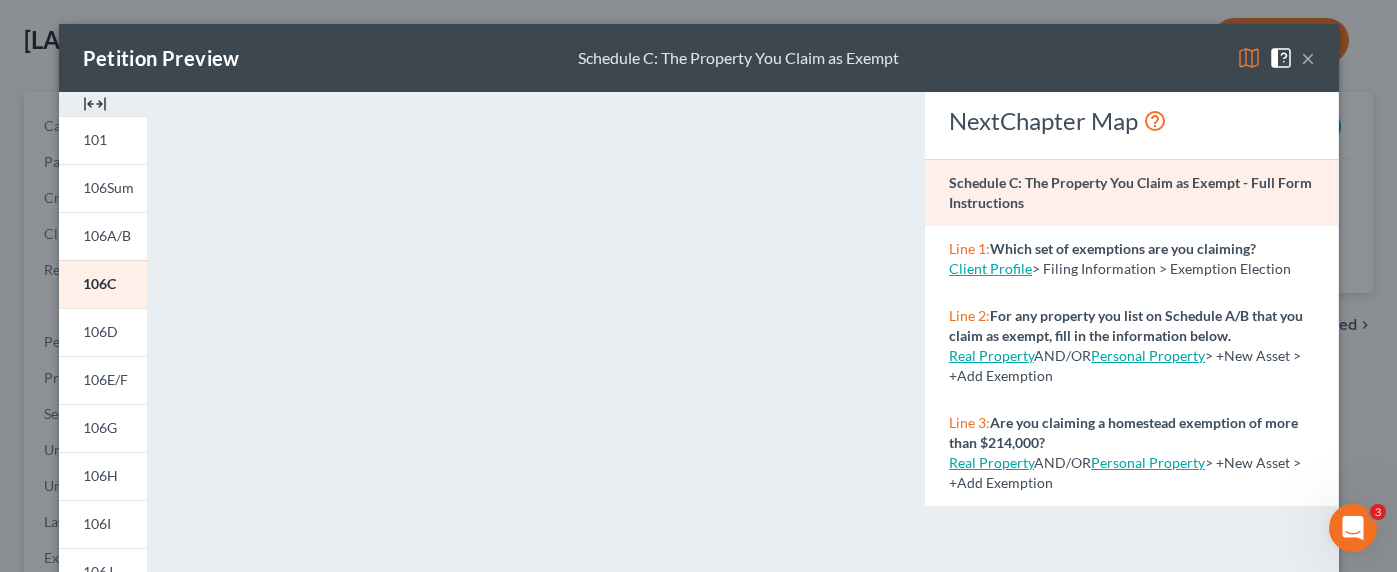 click on "×" at bounding box center (1308, 58) 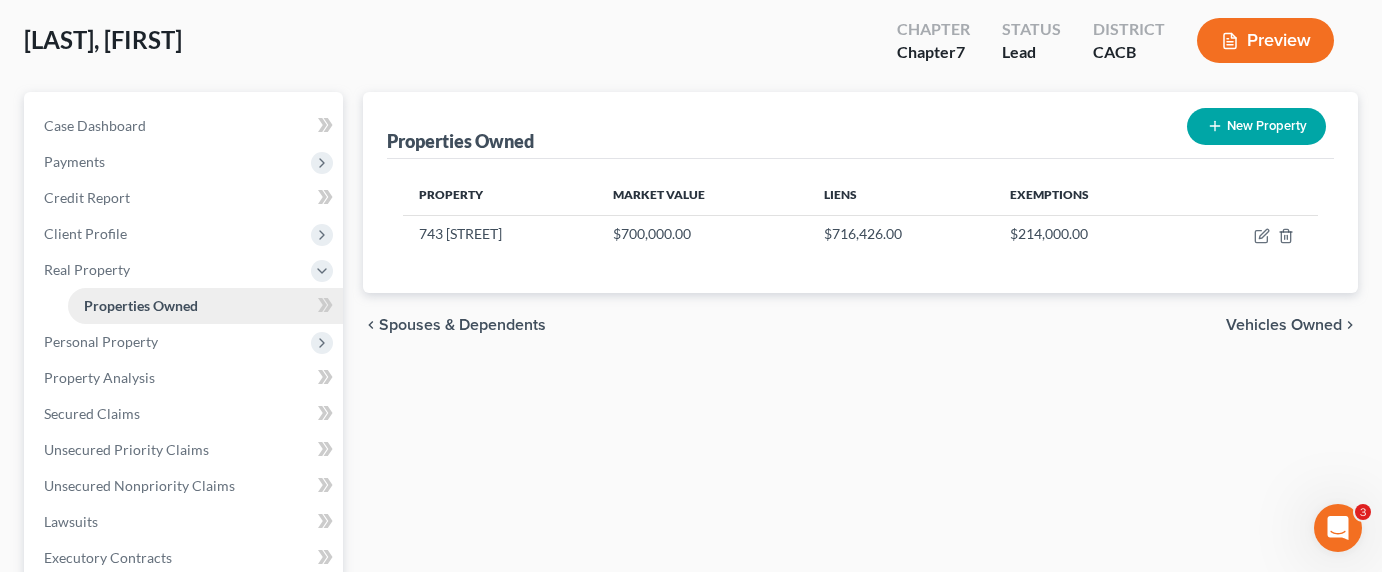 click on "Properties Owned" at bounding box center (141, 305) 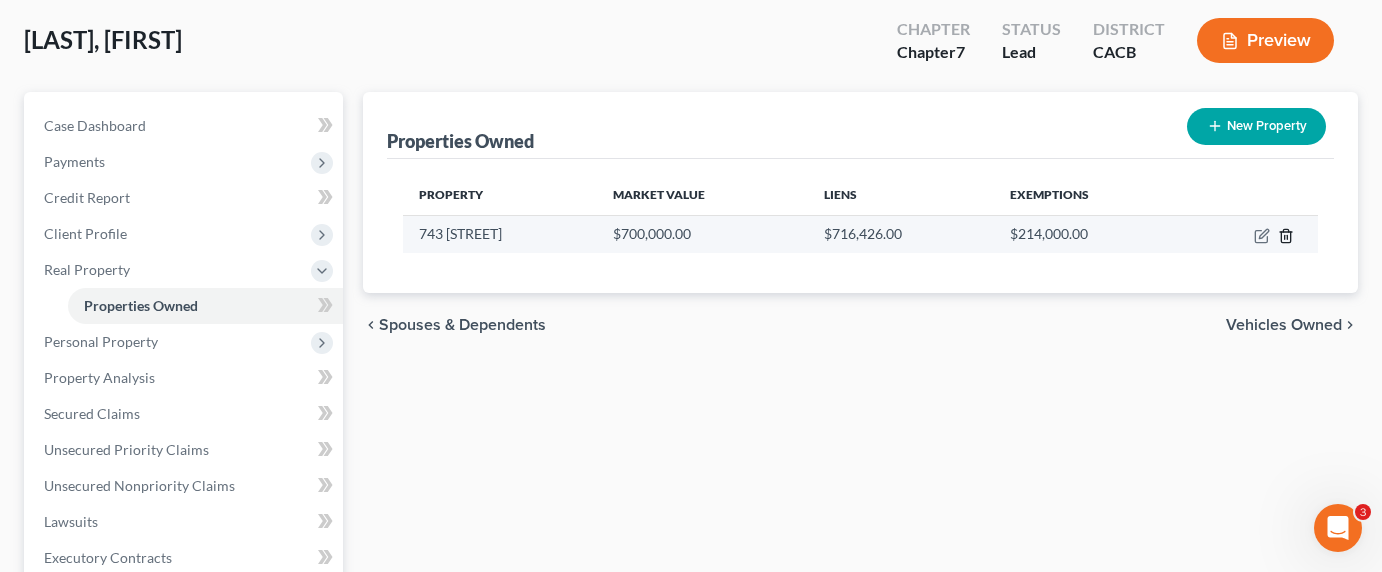 click 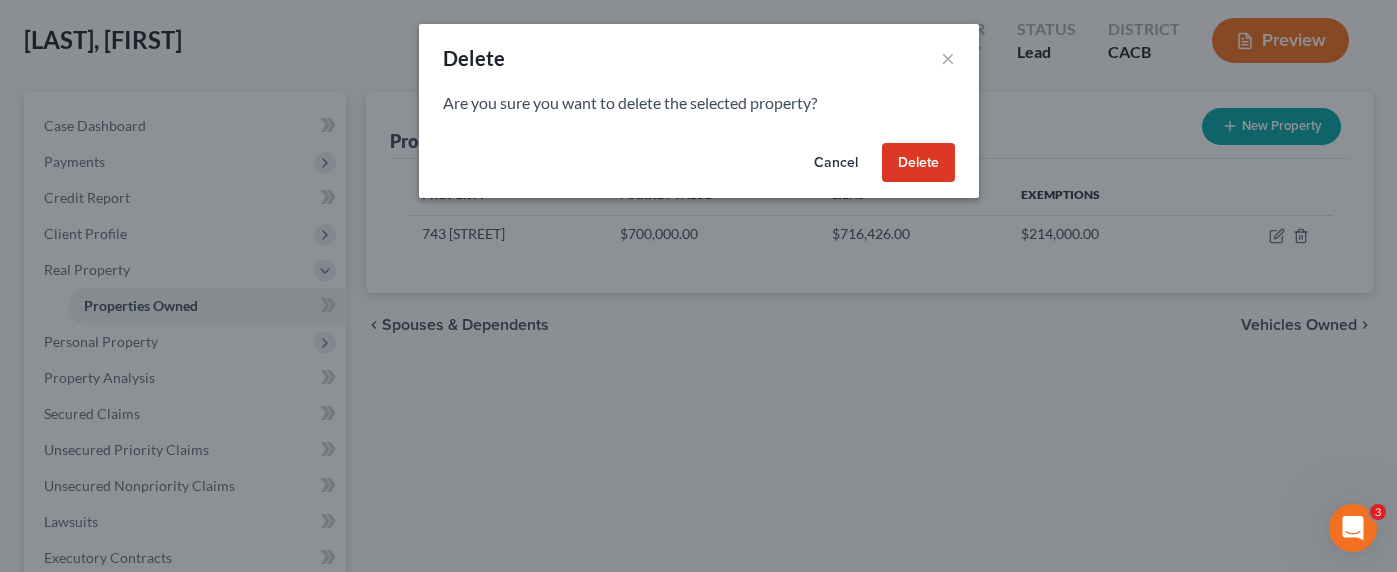 click on "Delete" at bounding box center [918, 163] 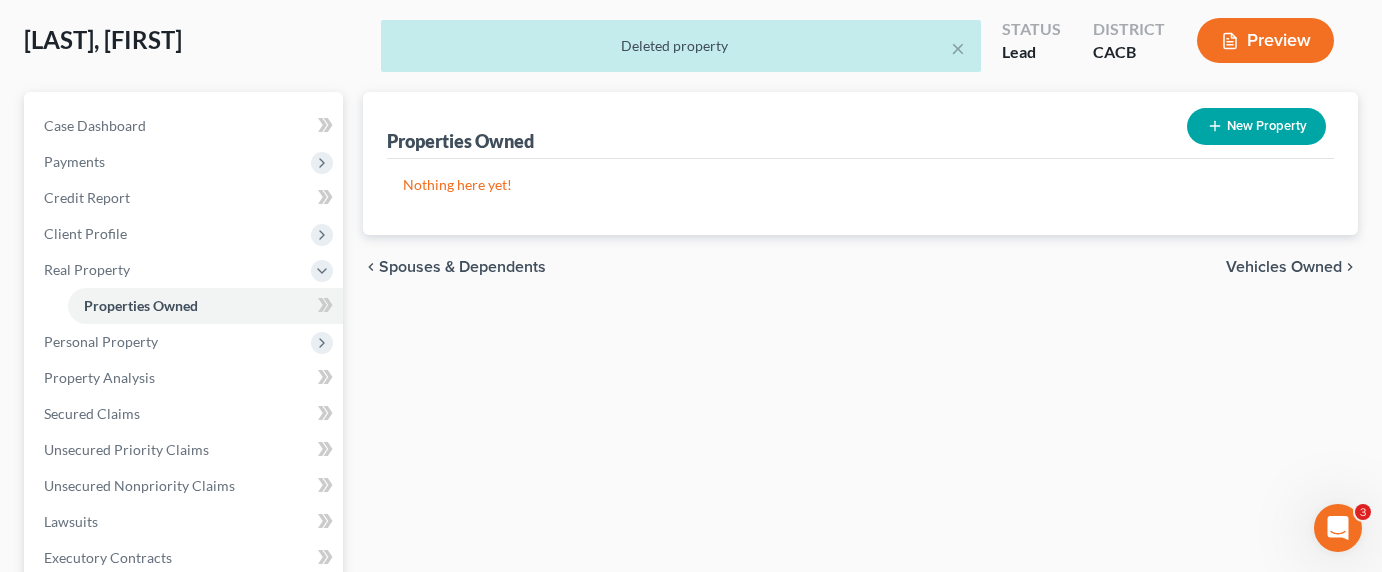 click on "New Property" at bounding box center [1256, 126] 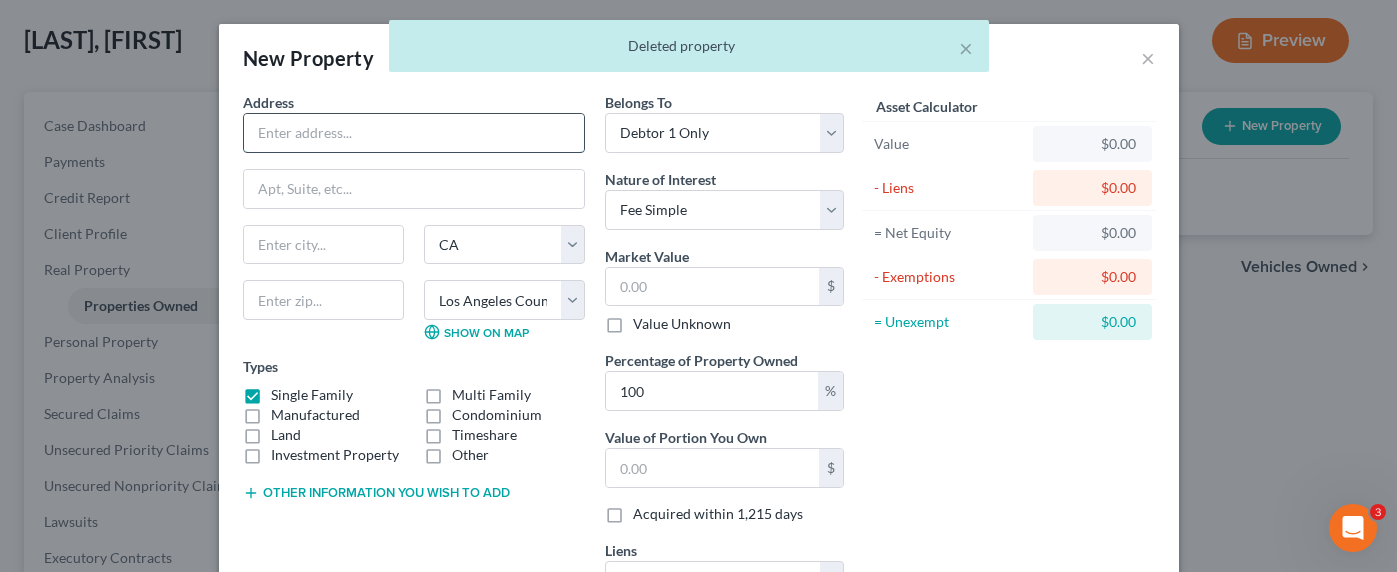 click at bounding box center (414, 133) 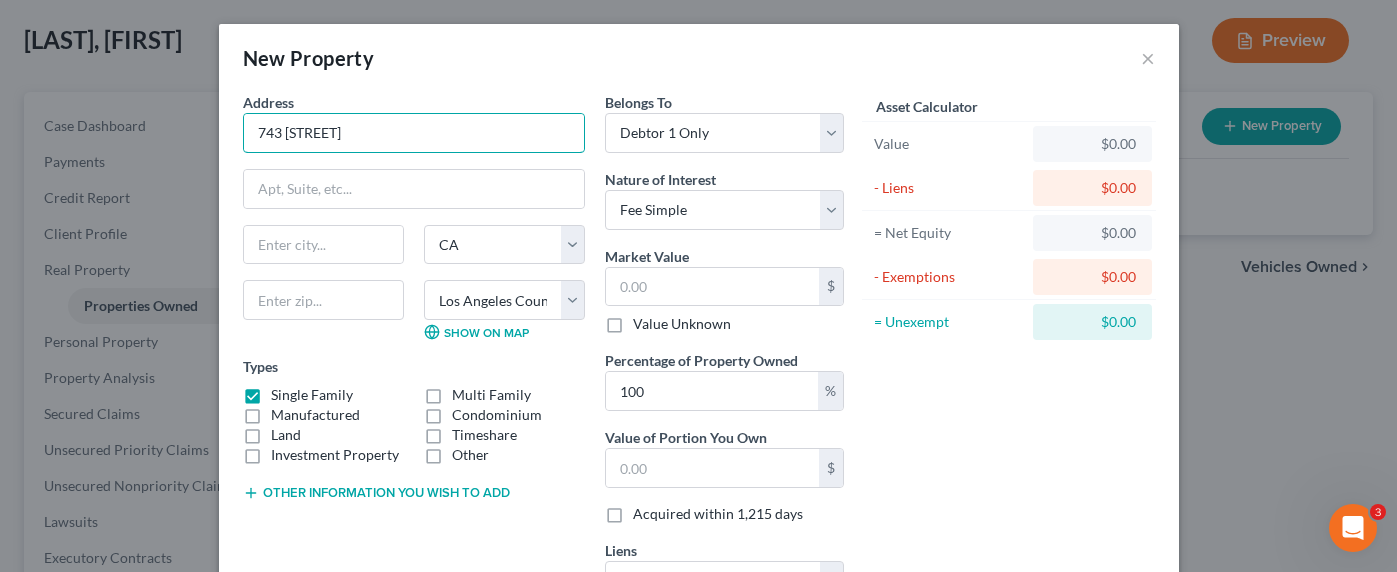 type on "743 [STREET]" 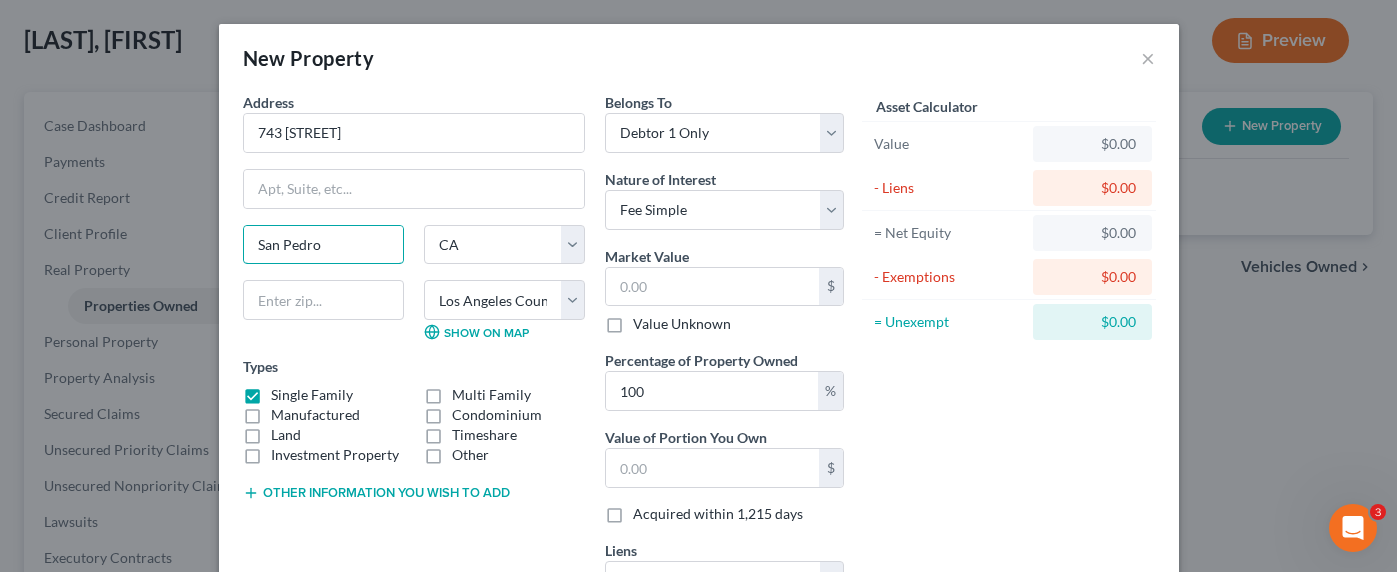 type on "San Pedro" 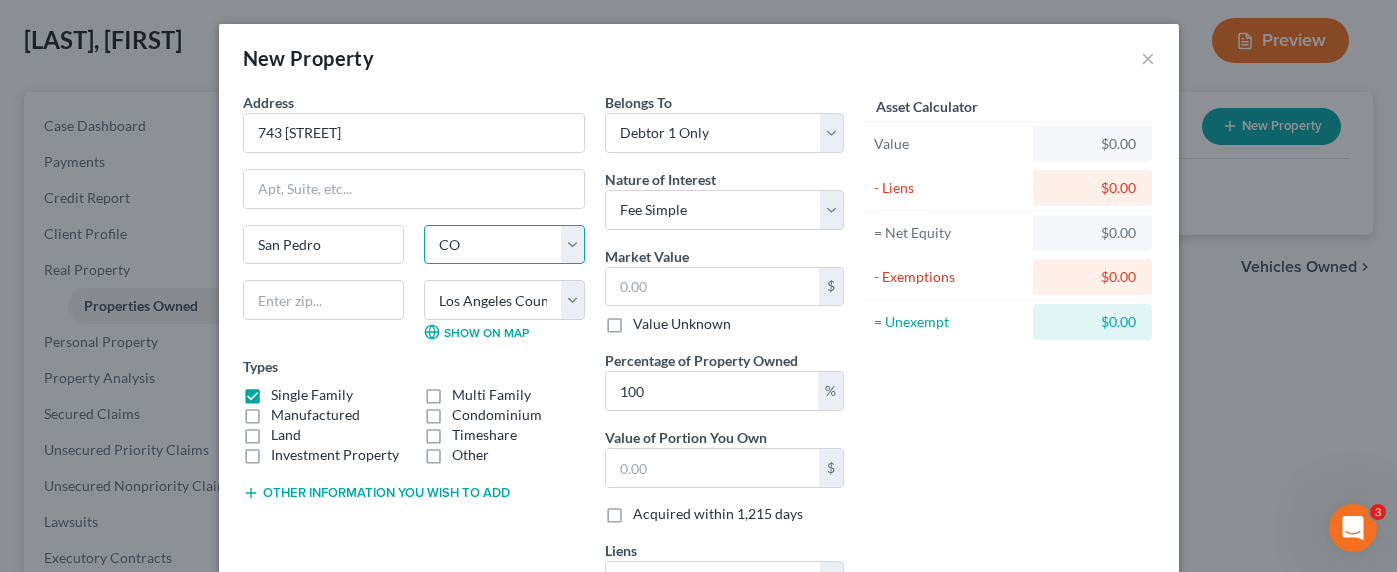 select on "4" 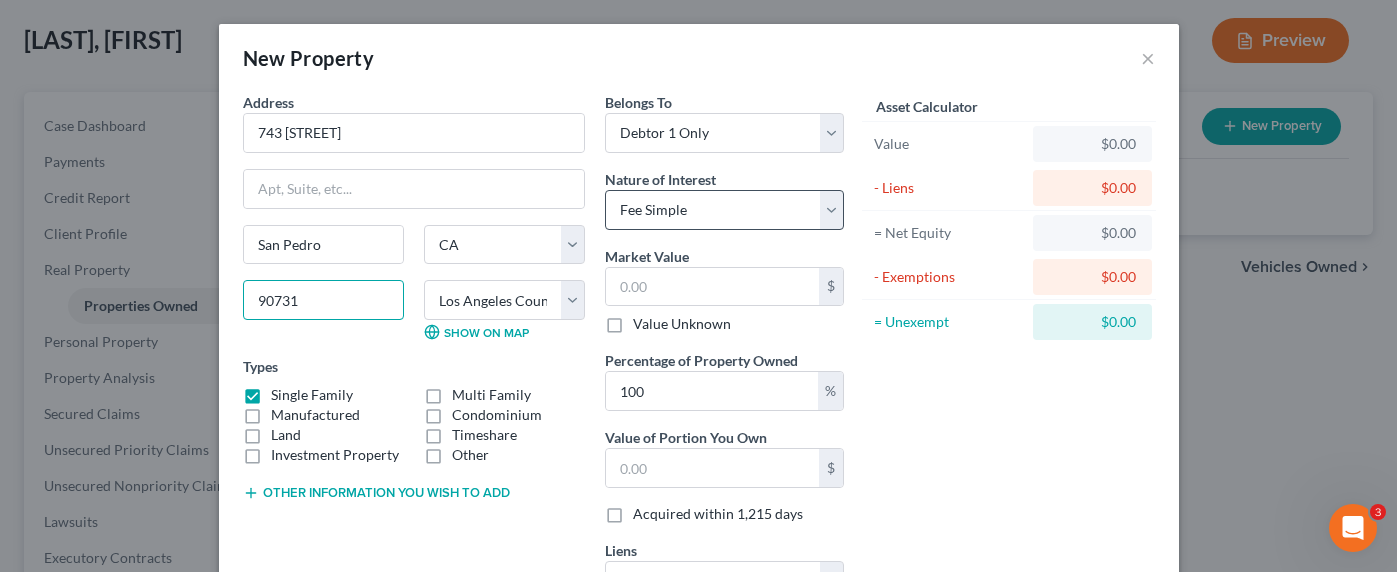 type on "90731" 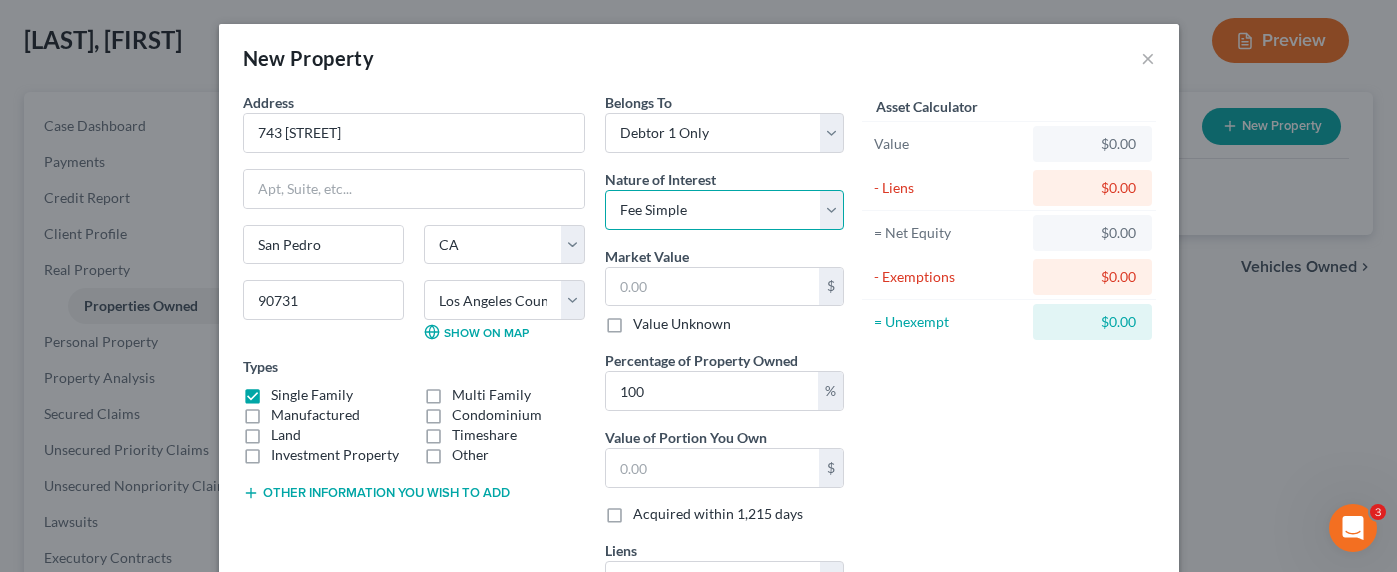 click on "Select Fee Simple Joint Tenant Life Estate Equitable Interest Future Interest Tenancy By The Entireties Tenants In Common Other" at bounding box center [724, 210] 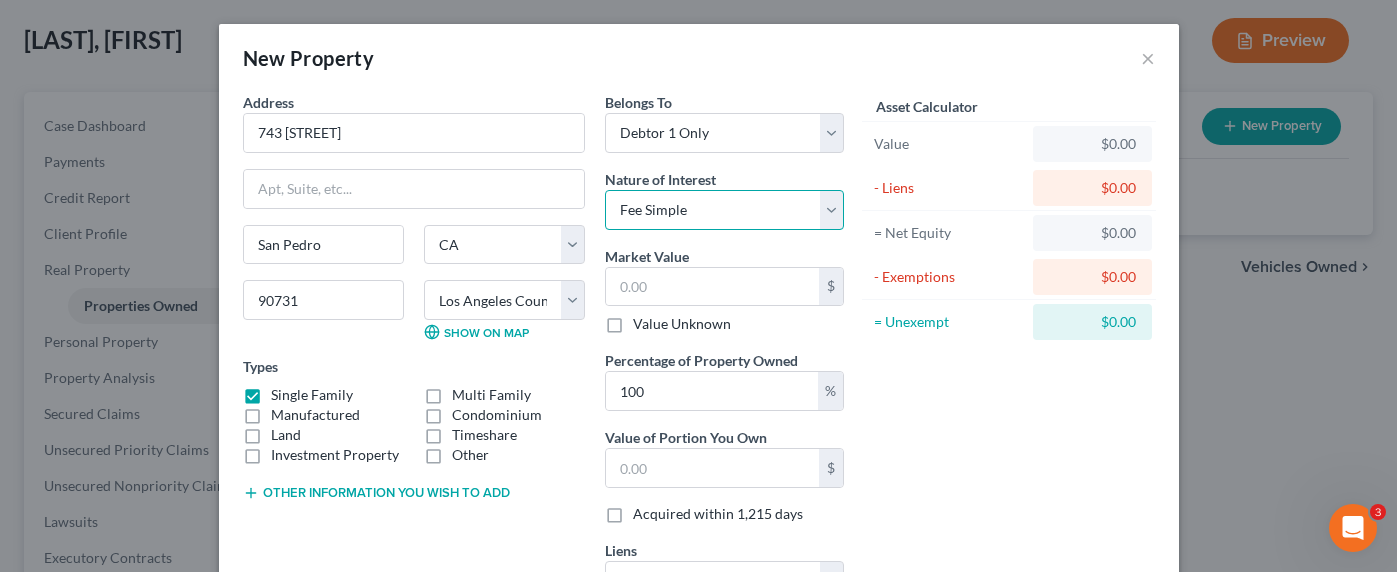 click on "Select Fee Simple Joint Tenant Life Estate Equitable Interest Future Interest Tenancy By The Entireties Tenants In Common Other" at bounding box center [724, 210] 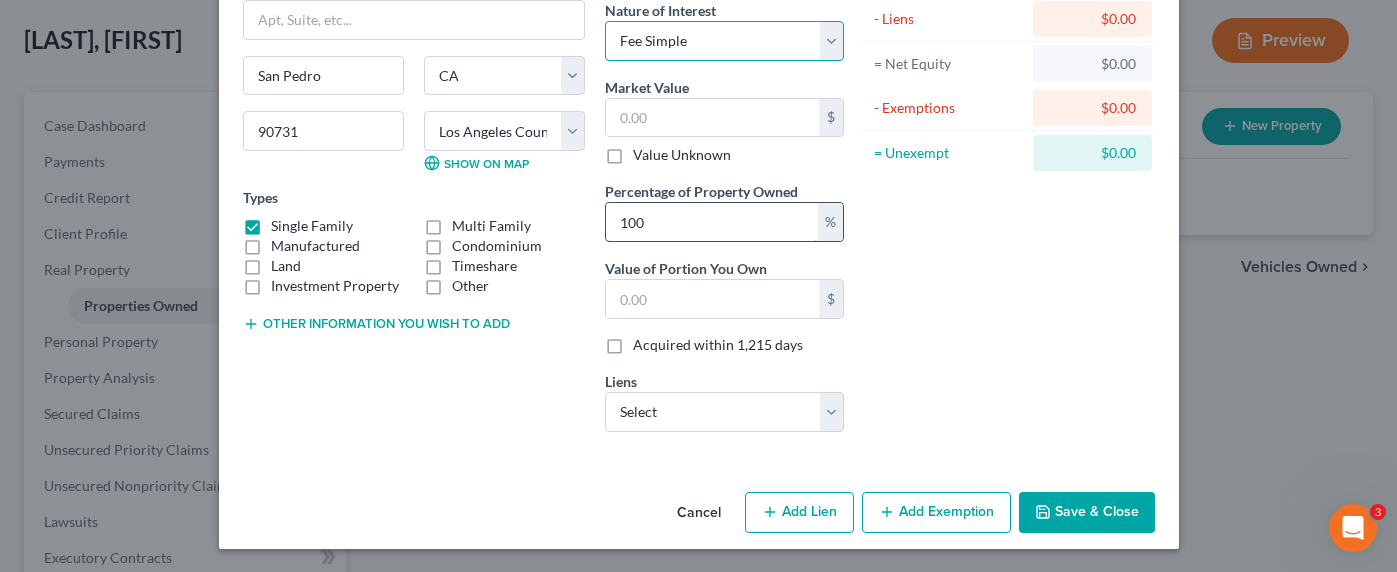 scroll, scrollTop: 170, scrollLeft: 0, axis: vertical 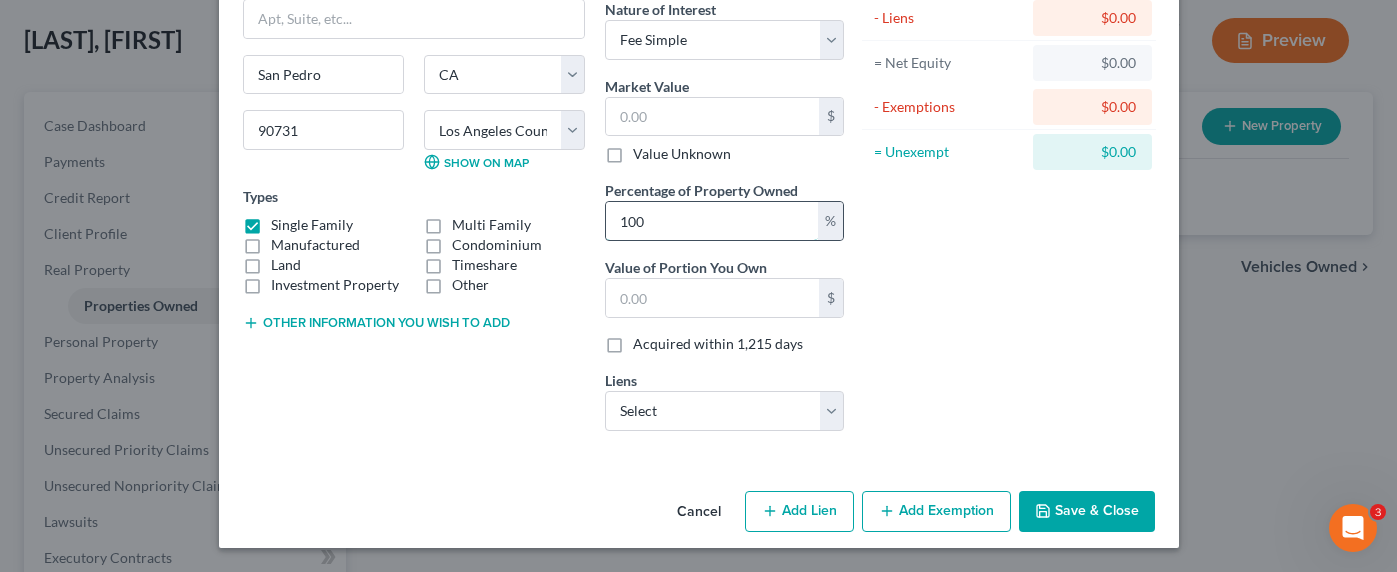 click on "100" at bounding box center [712, 221] 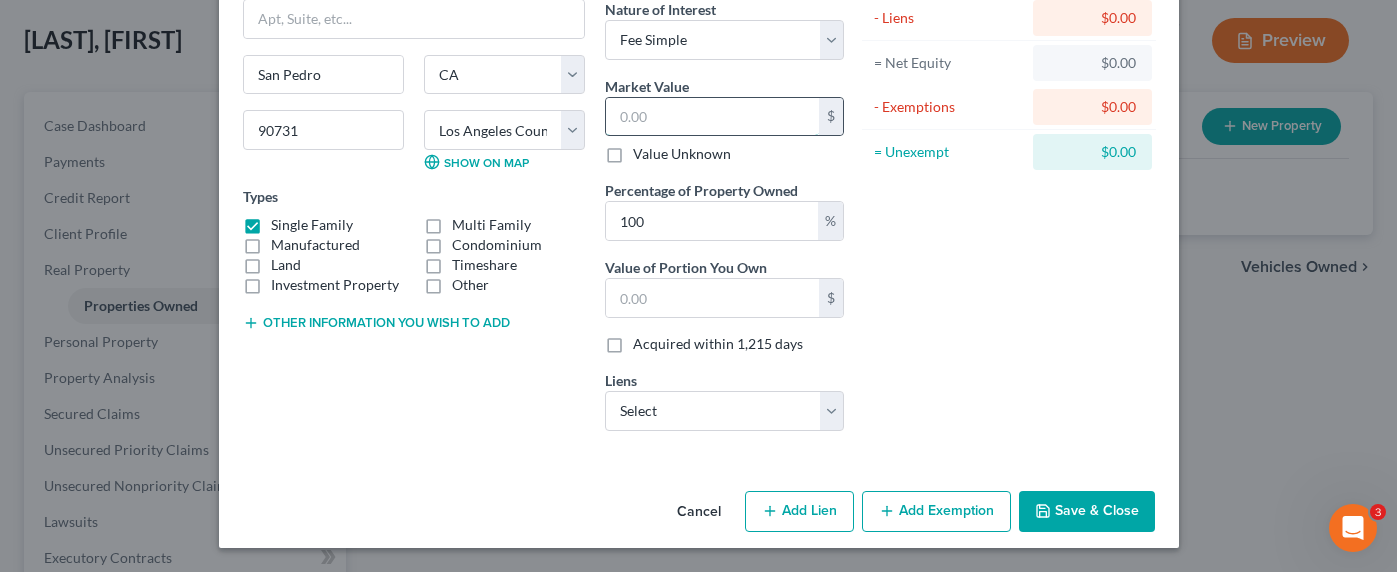 click at bounding box center (712, 117) 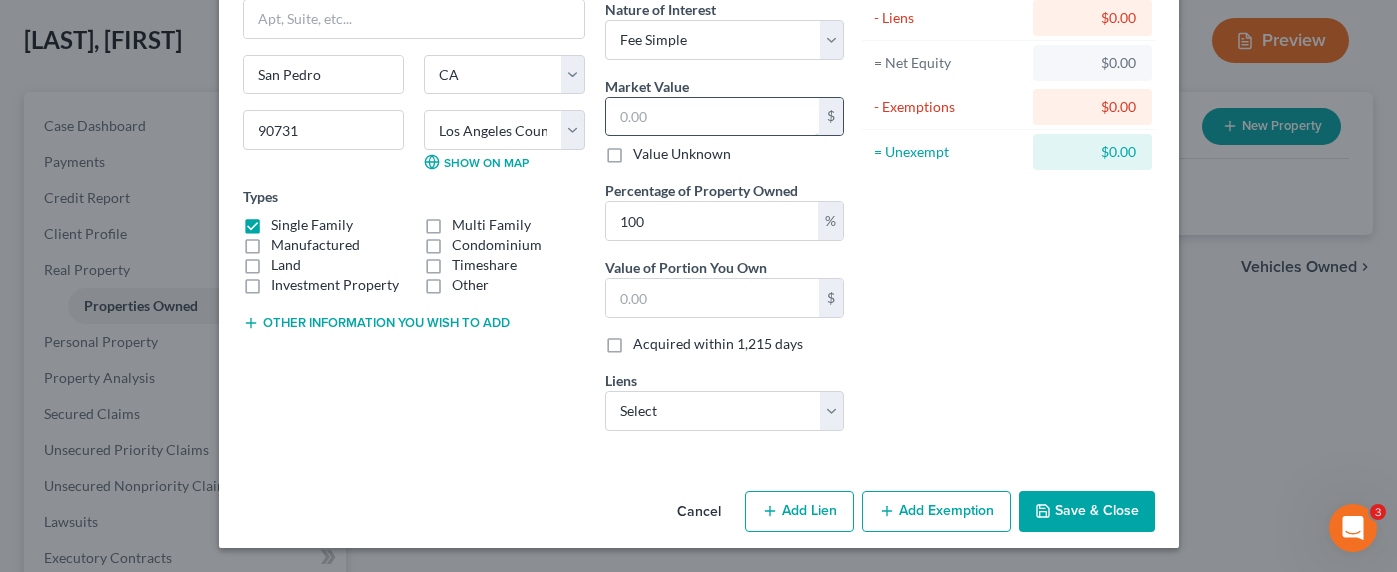 type on "7" 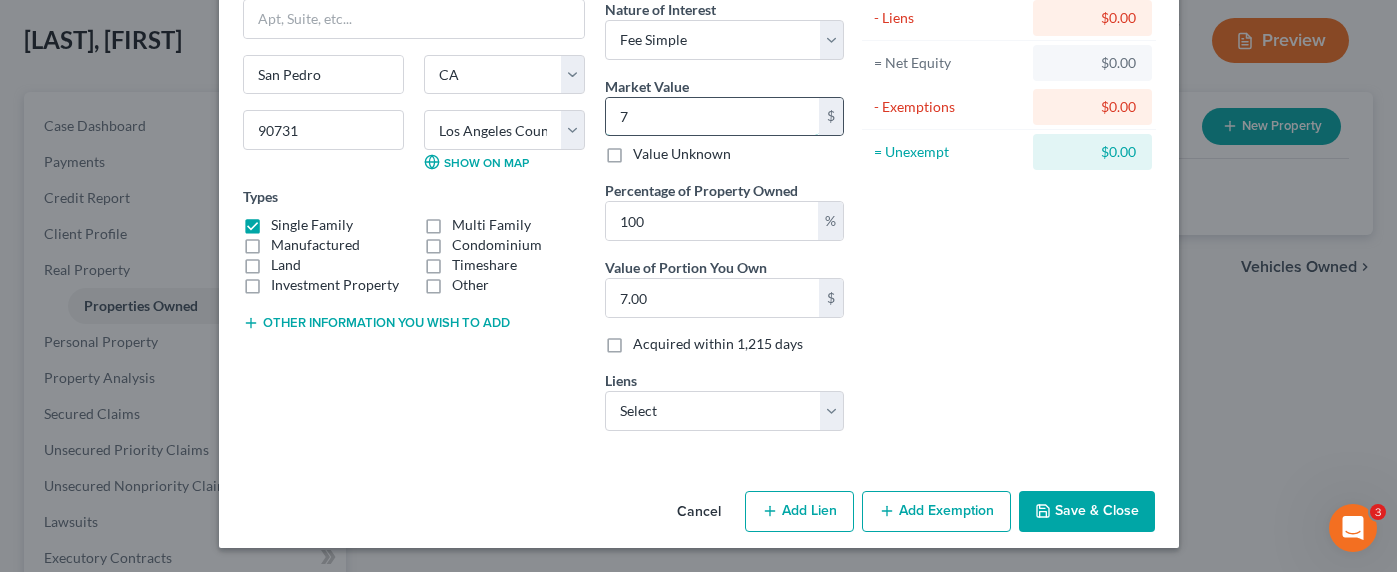 type on "70" 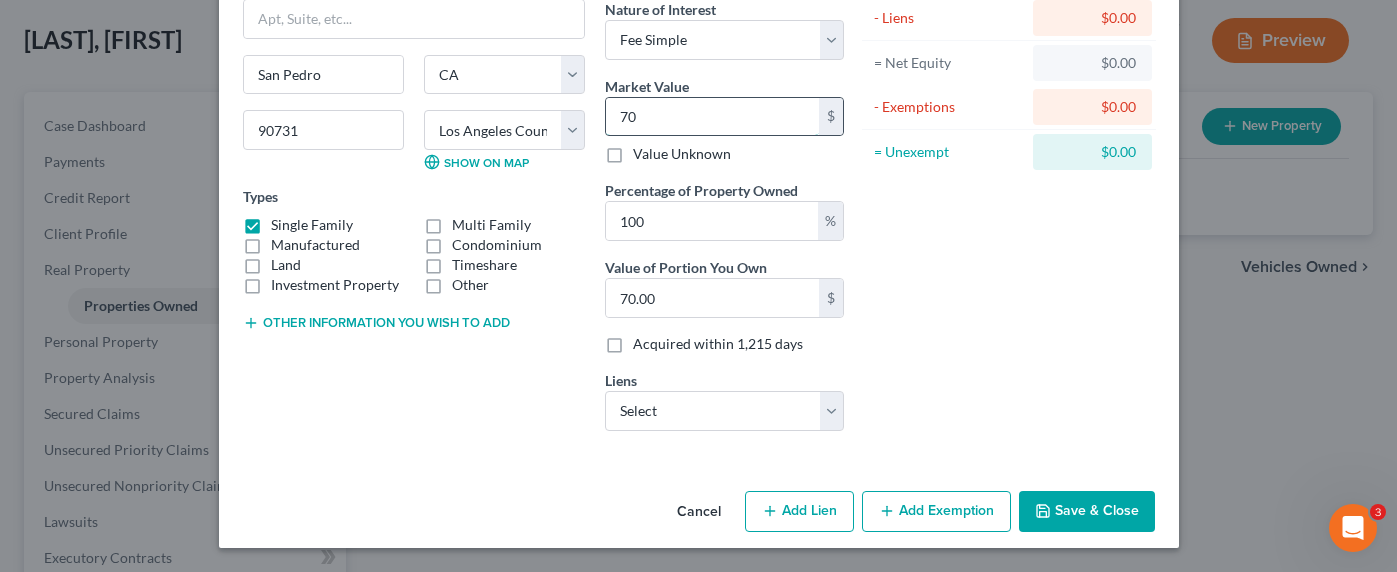 type on "700" 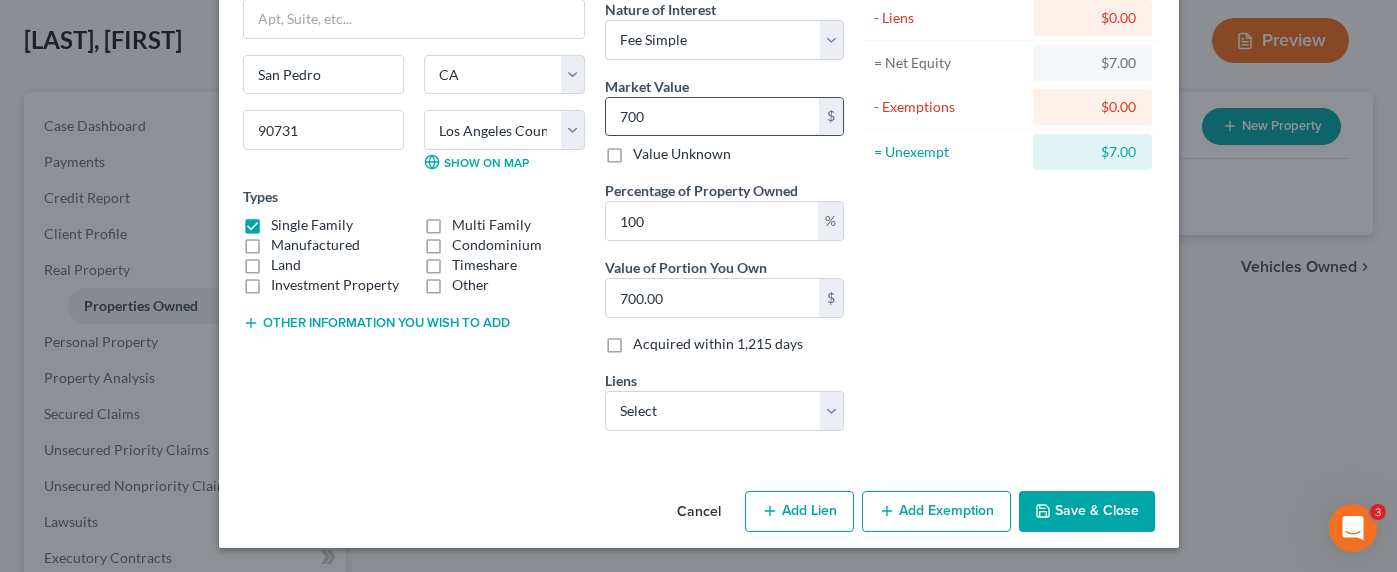 type on "7000" 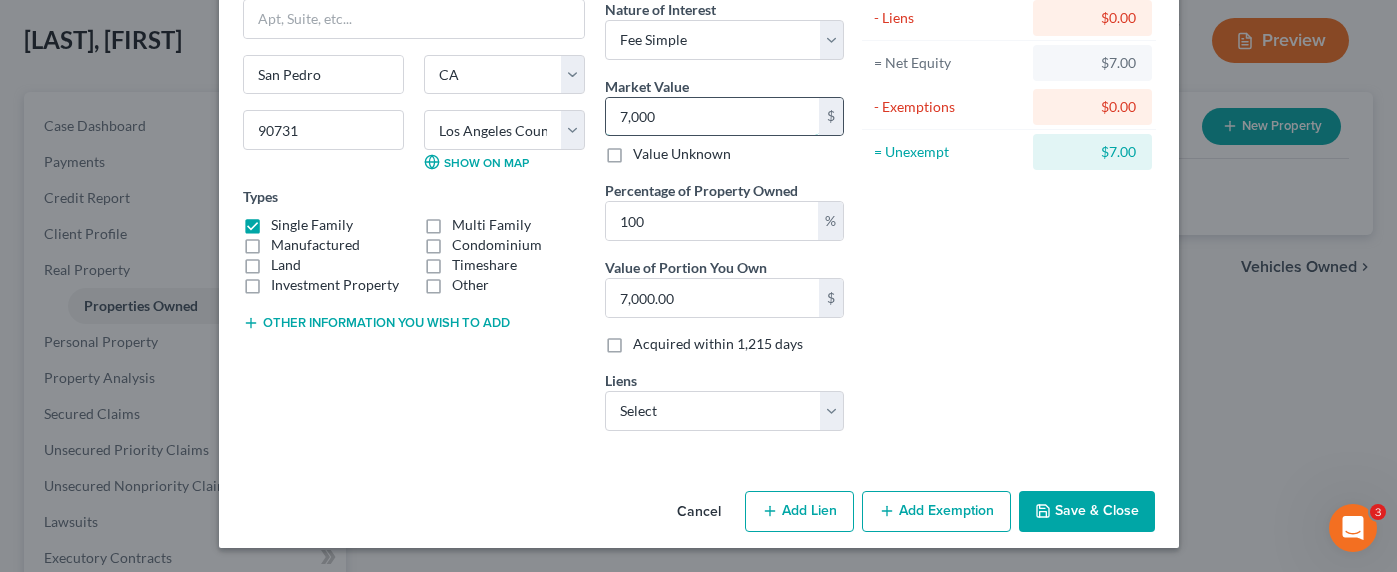 type on "7,0000" 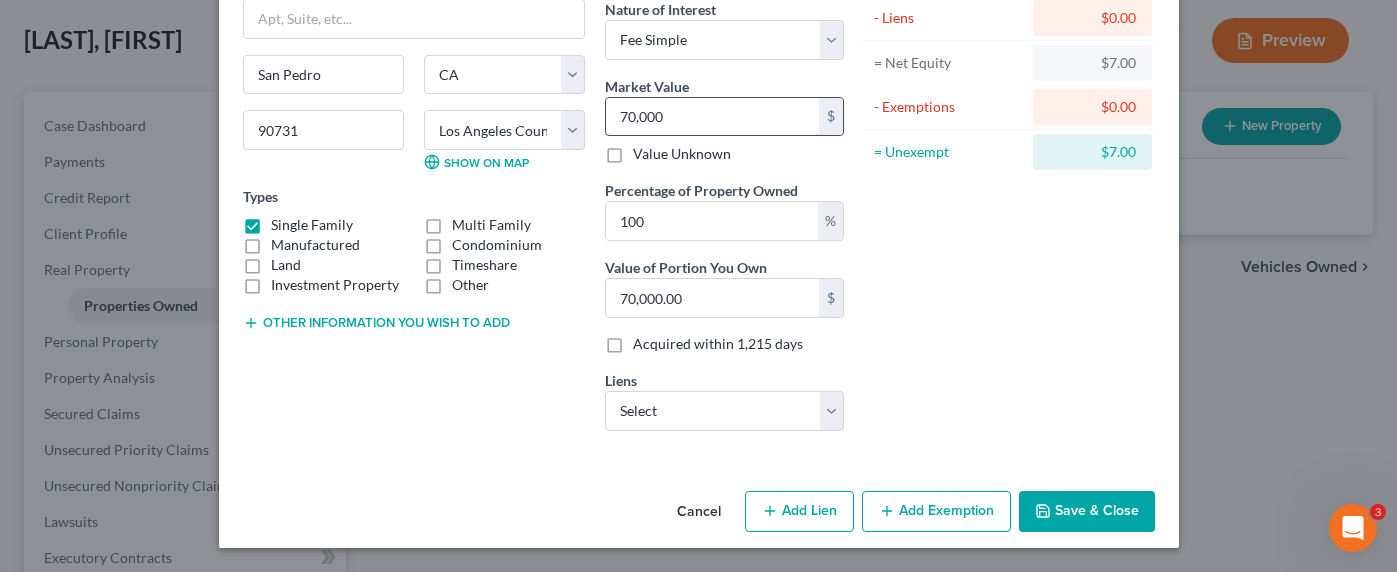 type on "70,0000" 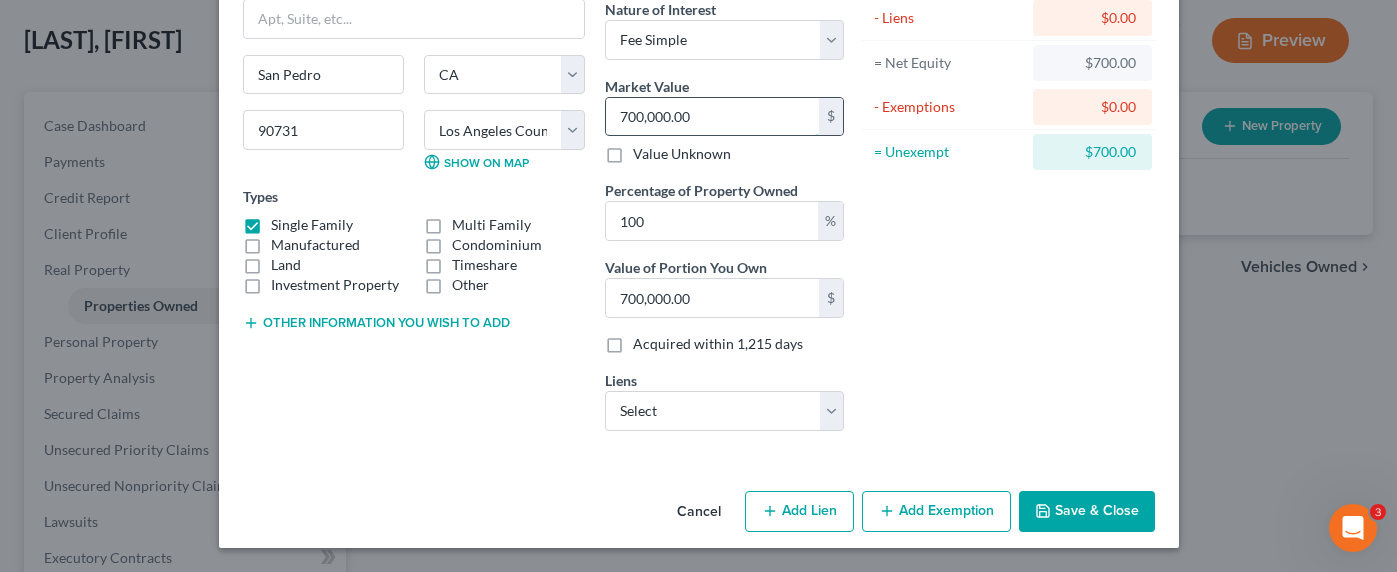 type on "700,000.00" 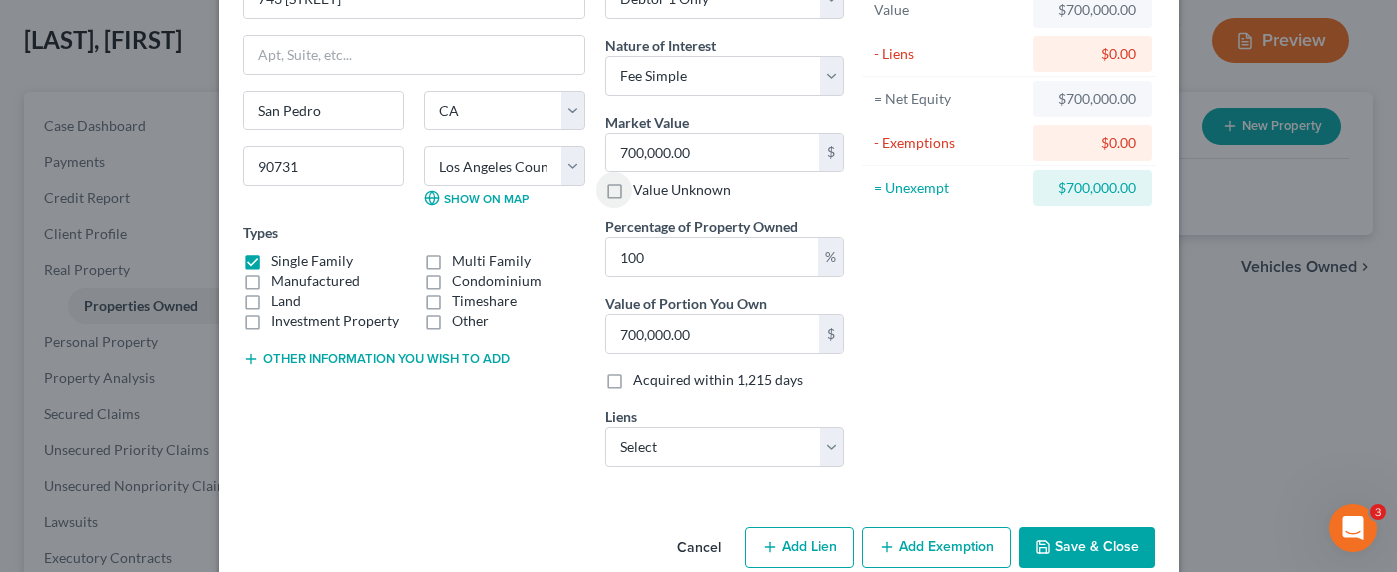 scroll, scrollTop: 170, scrollLeft: 0, axis: vertical 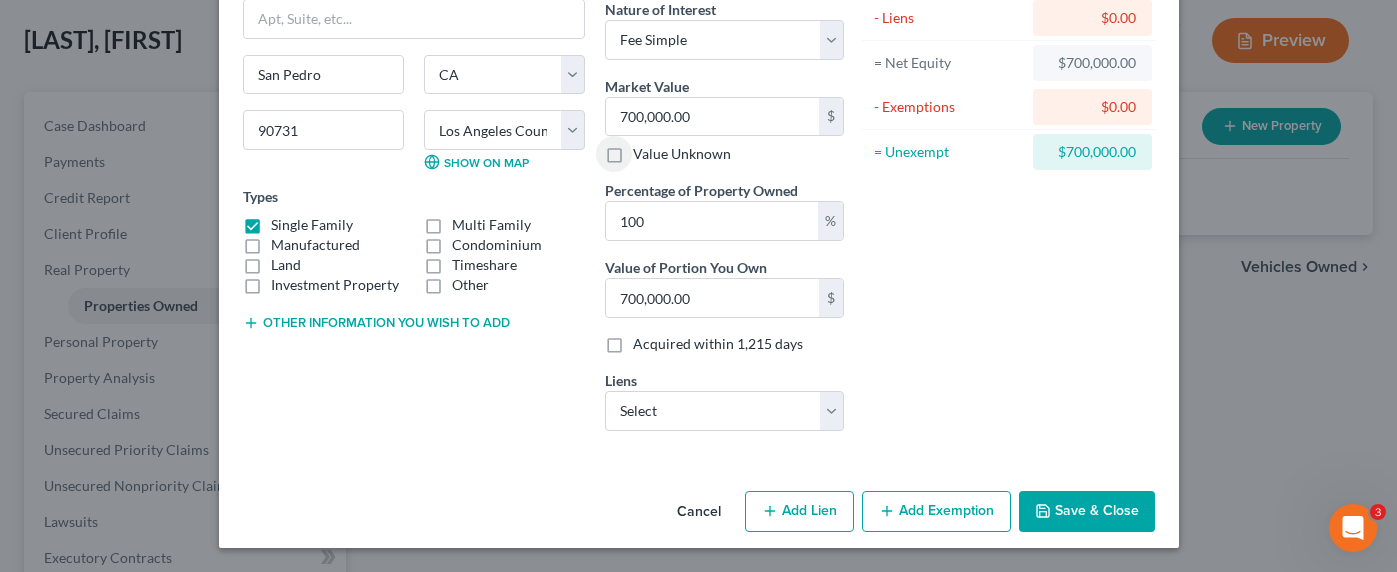 drag, startPoint x: 590, startPoint y: 343, endPoint x: 608, endPoint y: 342, distance: 18.027756 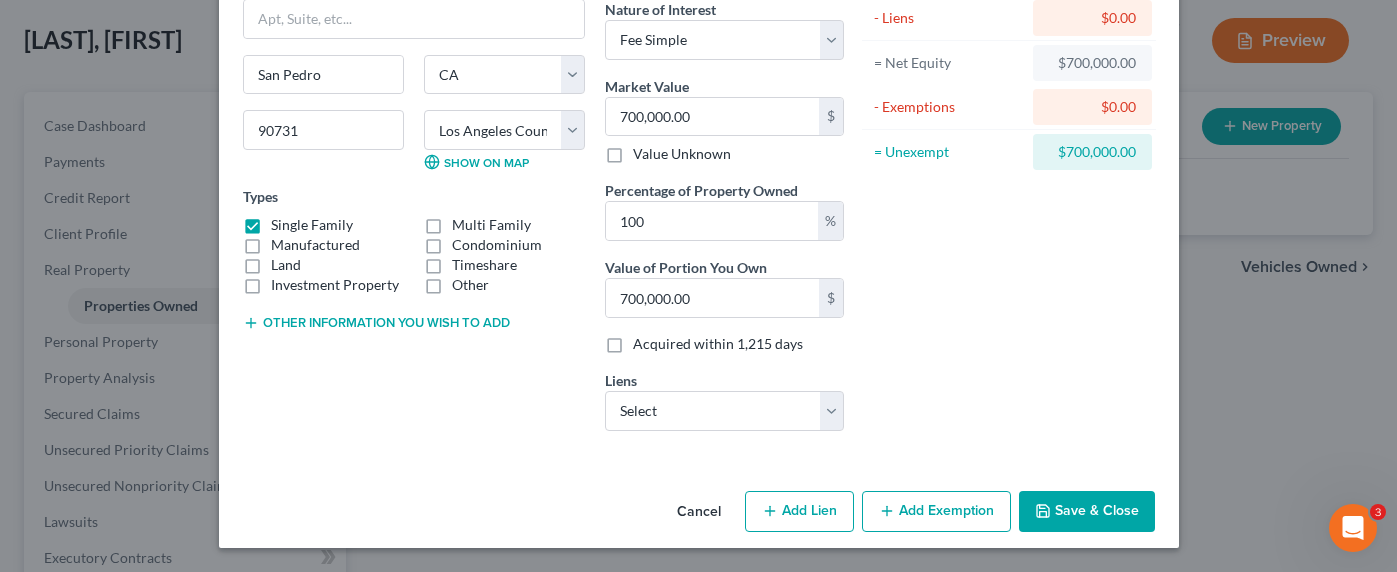 click on "Acquired within 1,215 days" at bounding box center (718, 344) 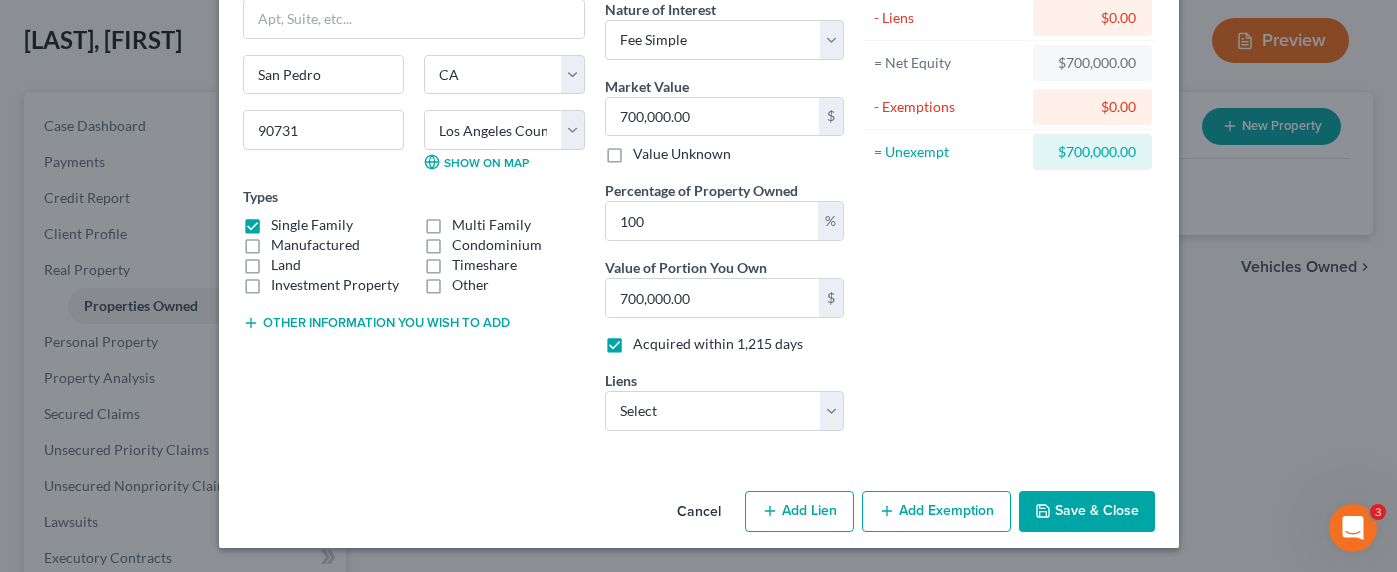 click on "Add Exemption" at bounding box center [936, 512] 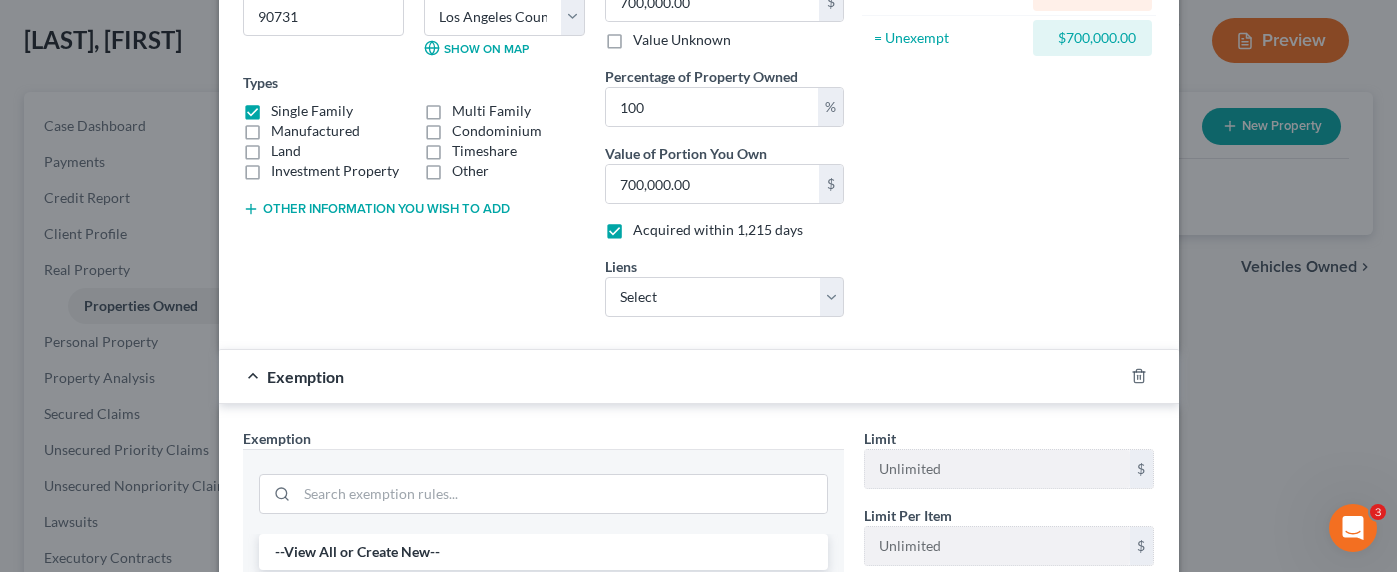 scroll, scrollTop: 470, scrollLeft: 0, axis: vertical 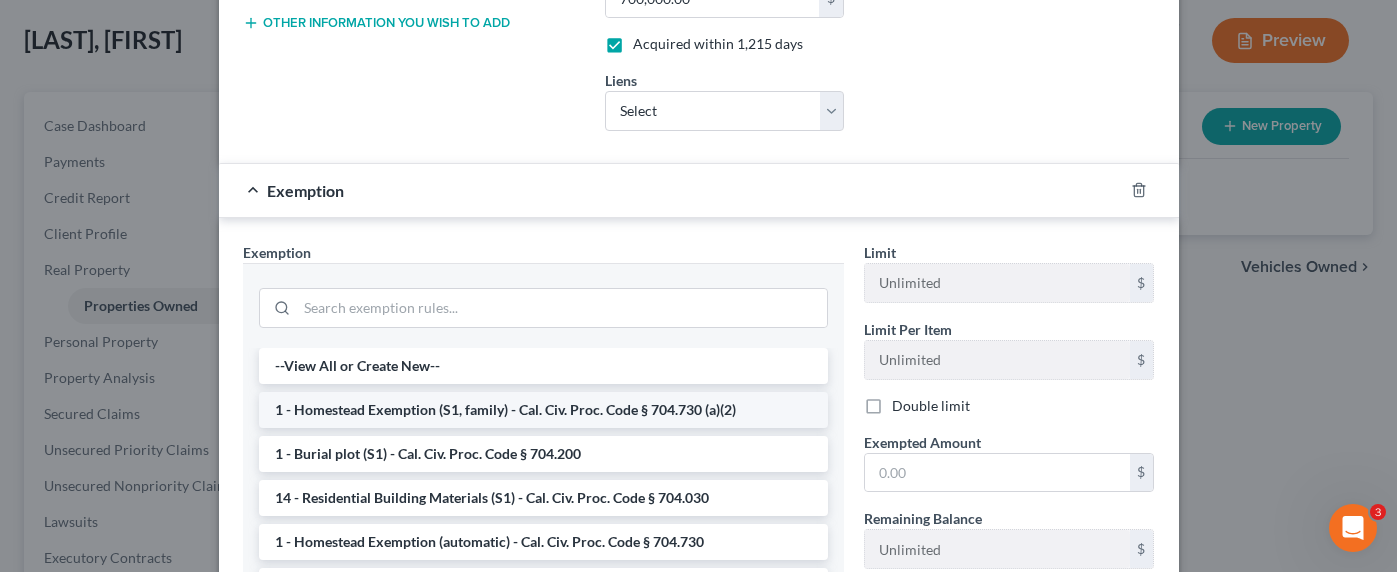 click on "1 - Homestead Exemption (S1, family) - Cal. Civ. Proc. Code § 704.730 (a)(2)" at bounding box center [543, 410] 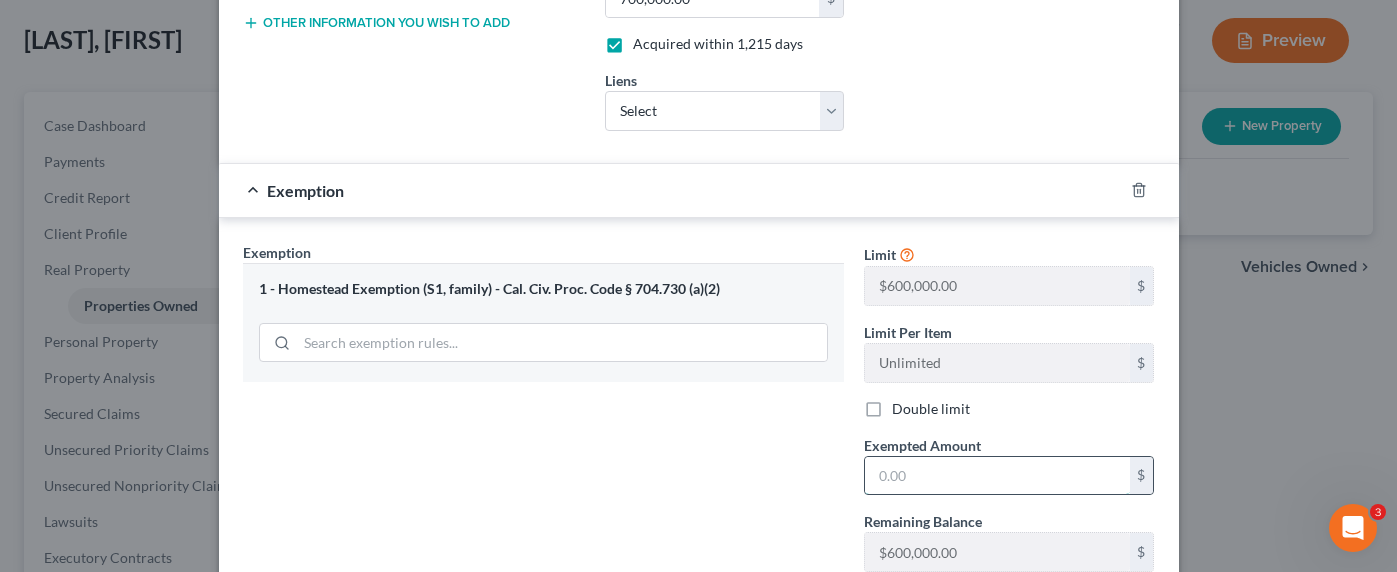 click at bounding box center [997, 476] 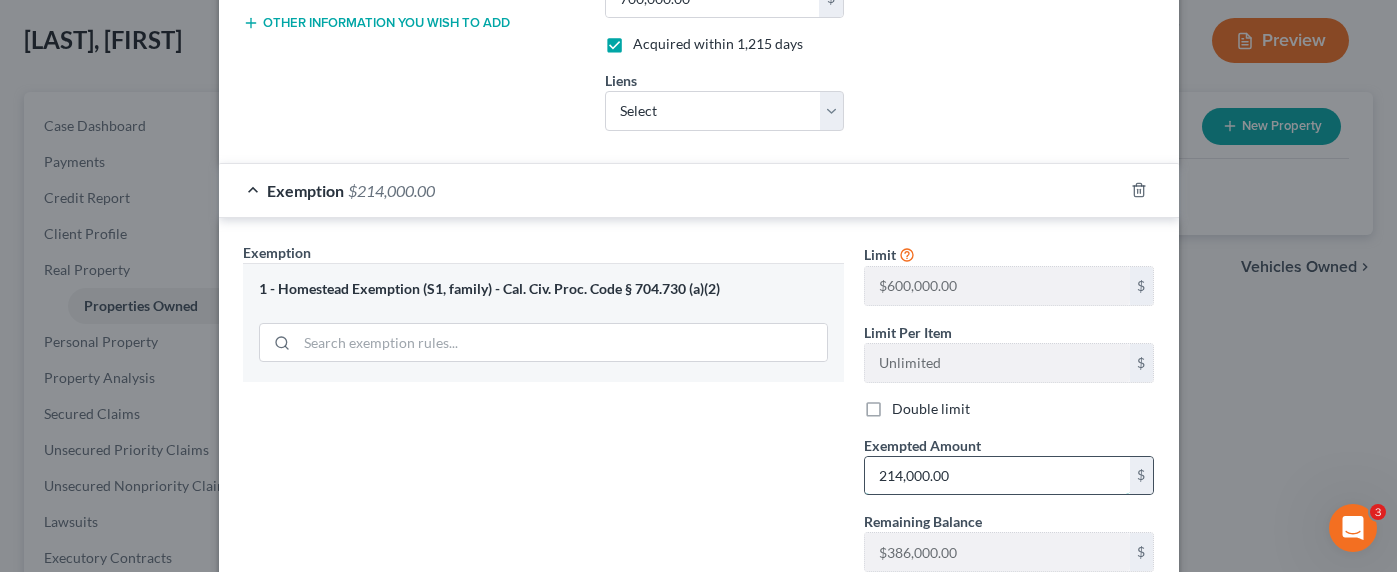 type on "214,000.00" 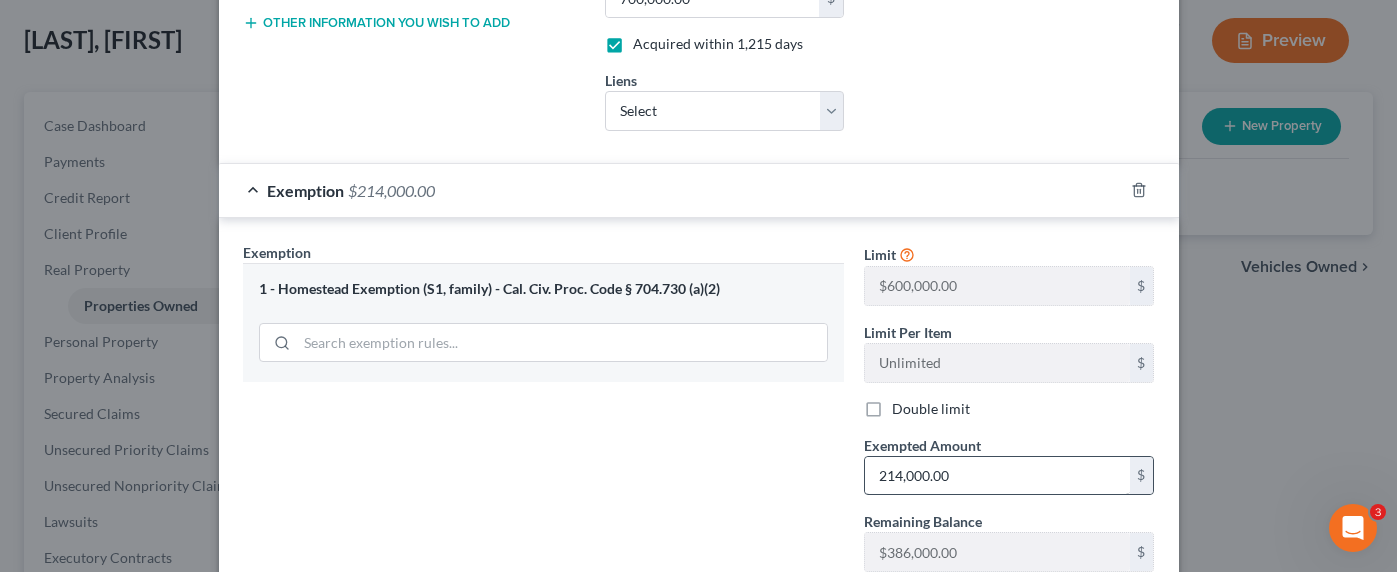 type 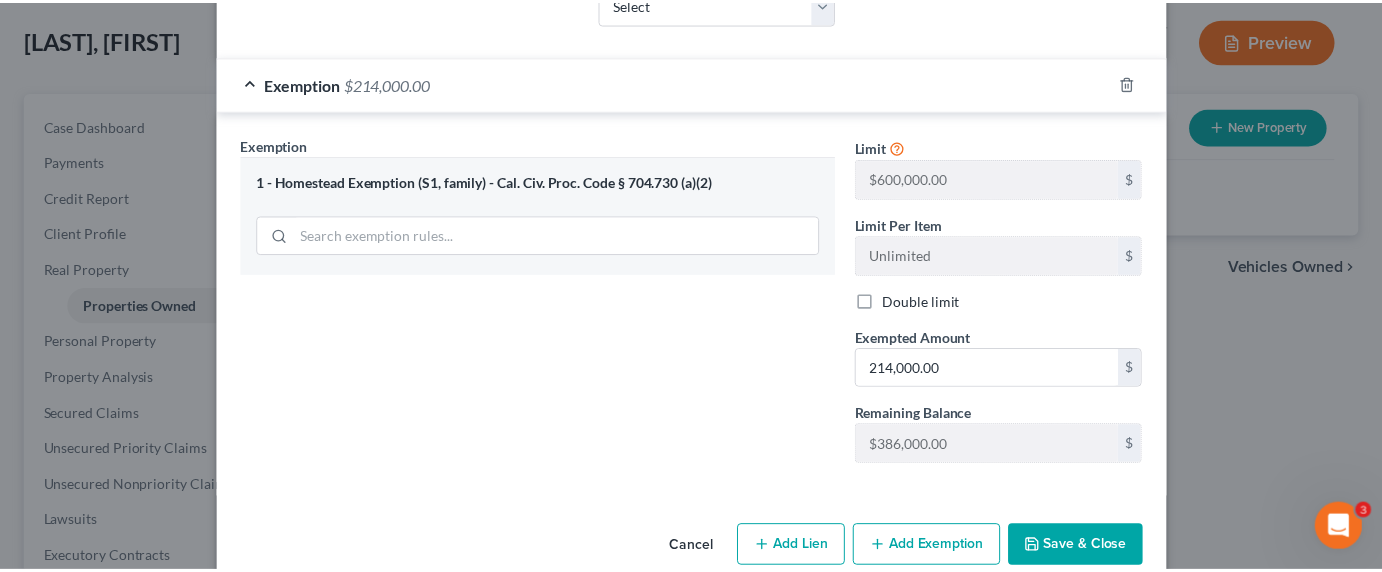 scroll, scrollTop: 613, scrollLeft: 0, axis: vertical 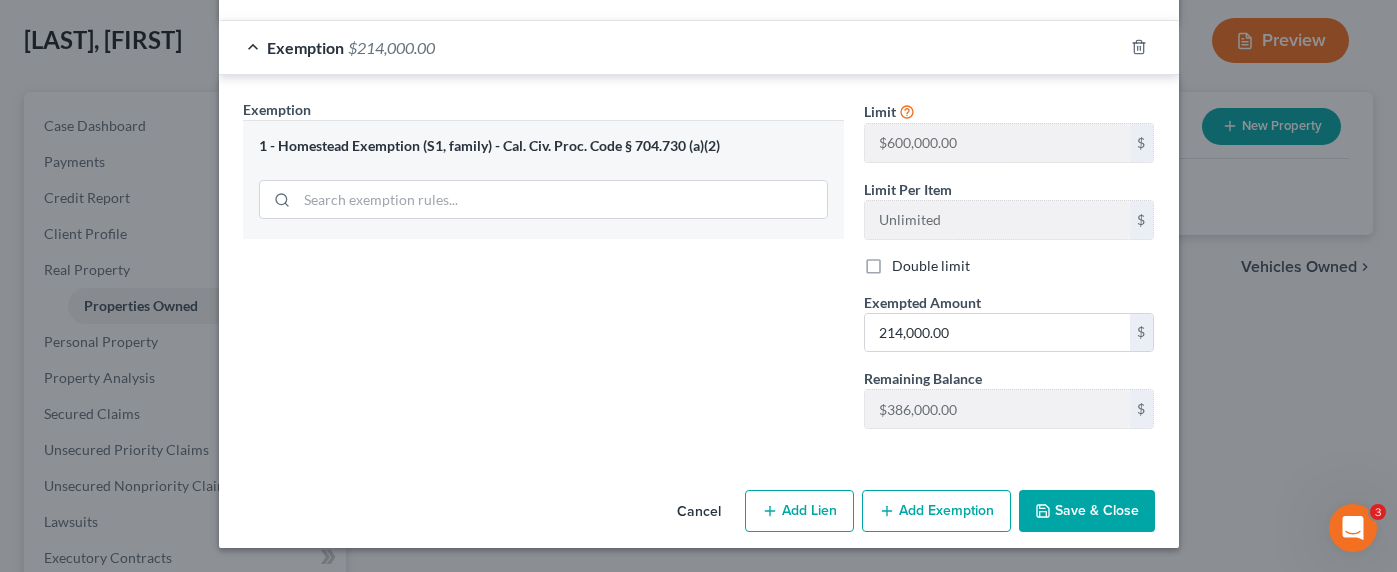 click on "Save & Close" at bounding box center (1087, 511) 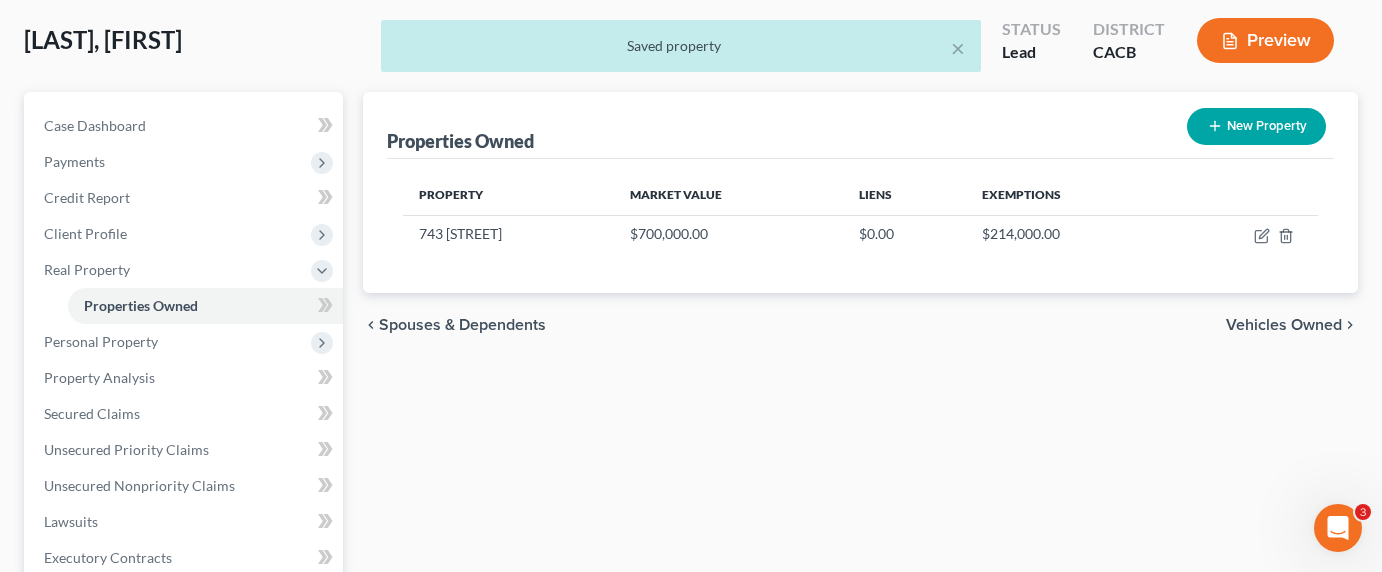 click on "Properties Owned New Property
Property Market Value Liens Exemptions 743 [STREET] $[NUMBER] $[NUMBER] $[NUMBER]
chevron_left
Spouses & Dependents
Vehicles Owned
chevron_right" at bounding box center [861, 525] 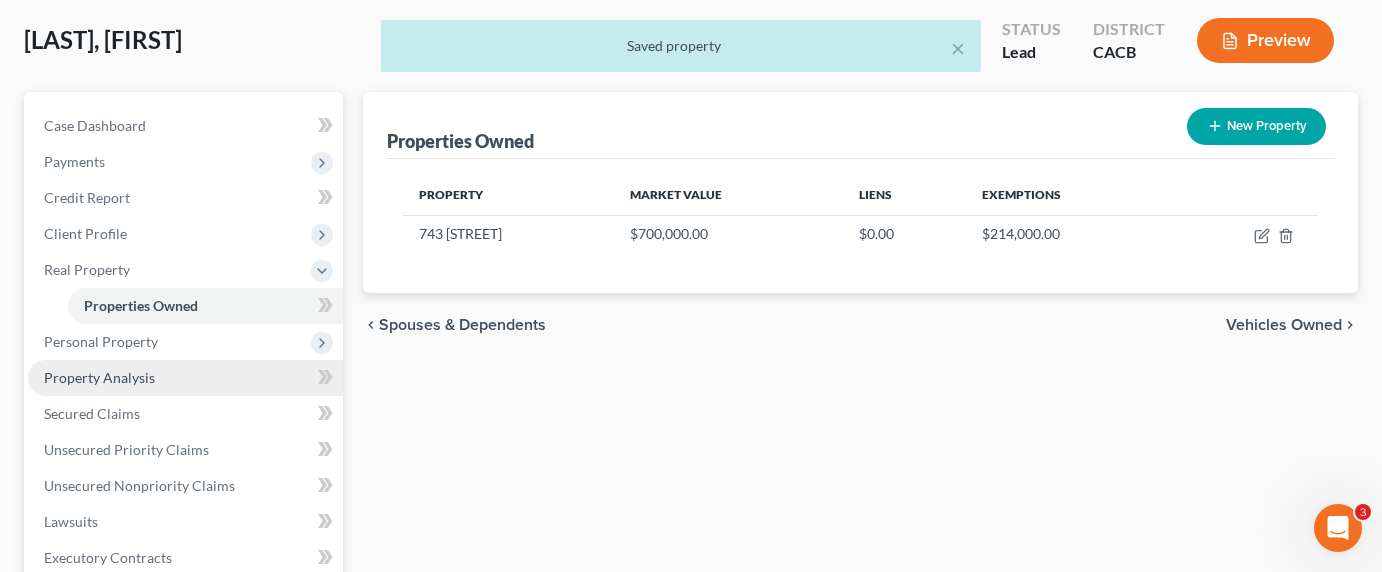 click on "Property Analysis" at bounding box center [99, 377] 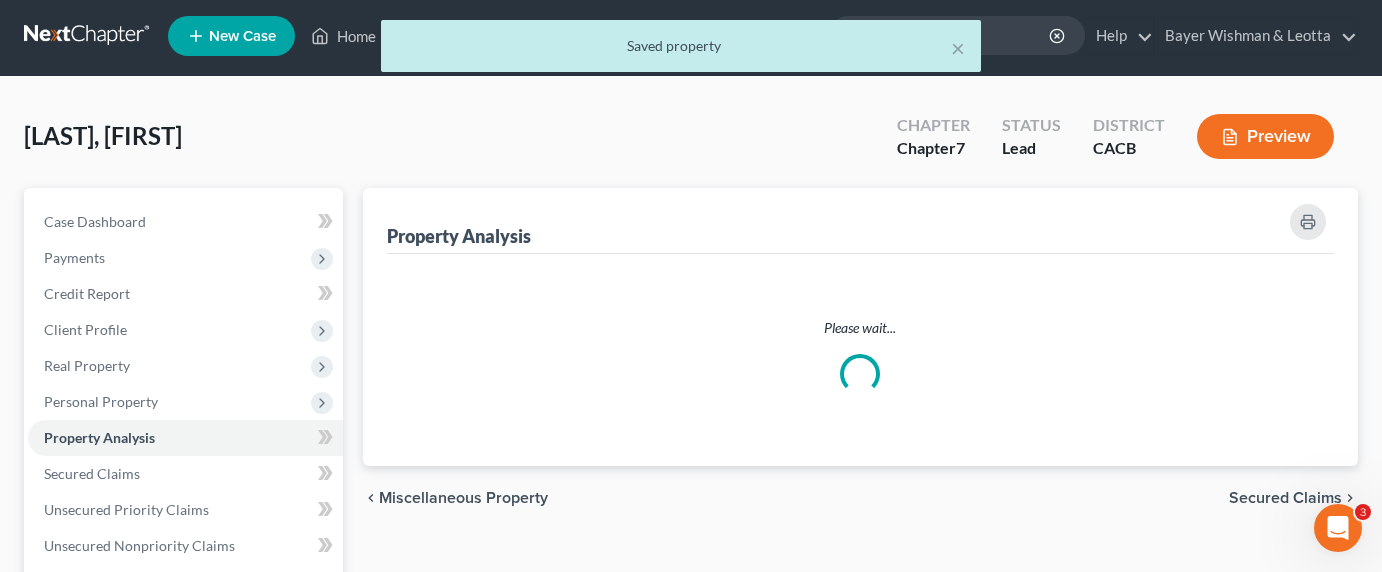 scroll, scrollTop: 0, scrollLeft: 0, axis: both 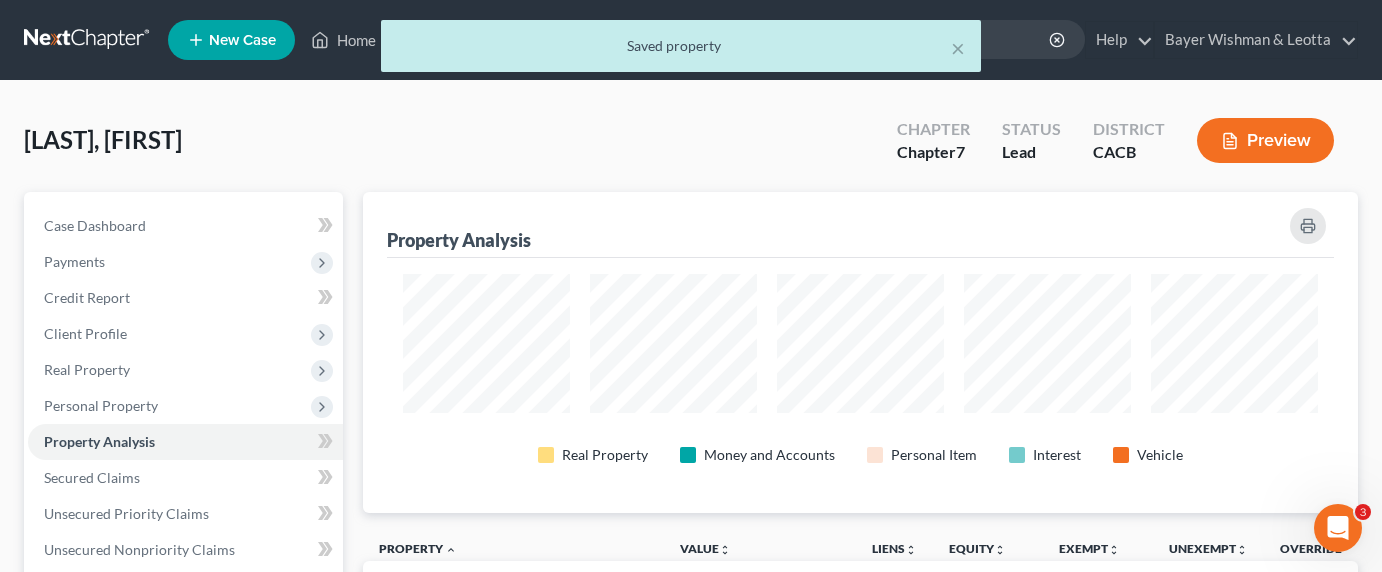click on "Preview" at bounding box center (1265, 140) 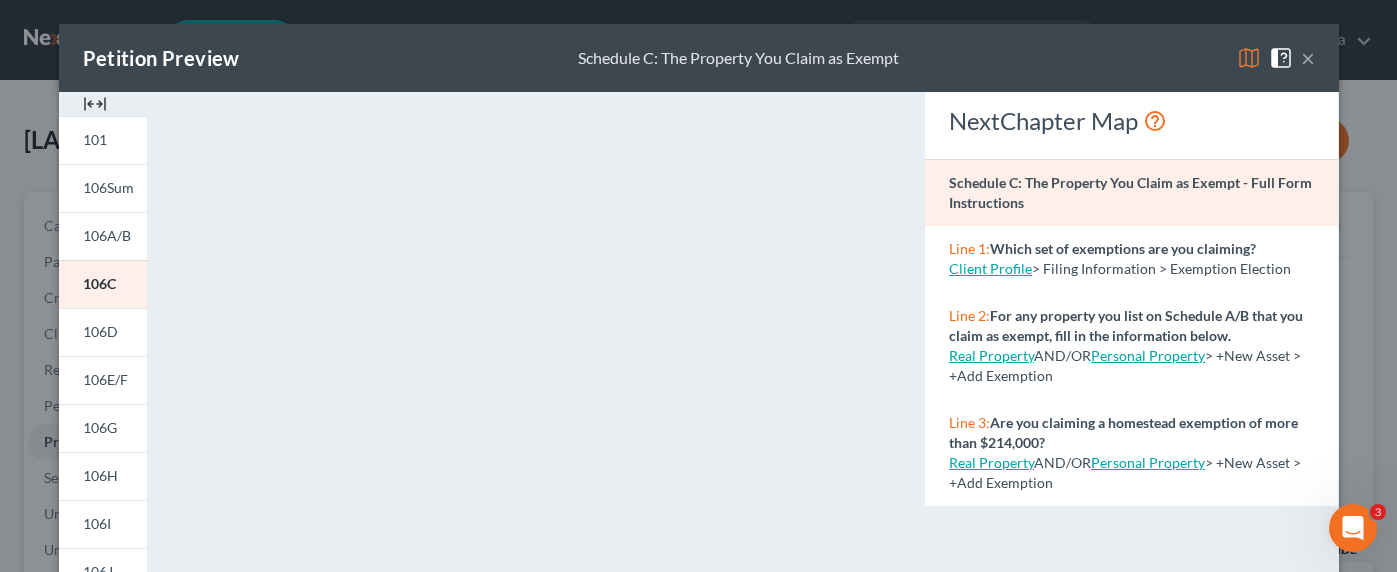 click on "×" at bounding box center (1308, 58) 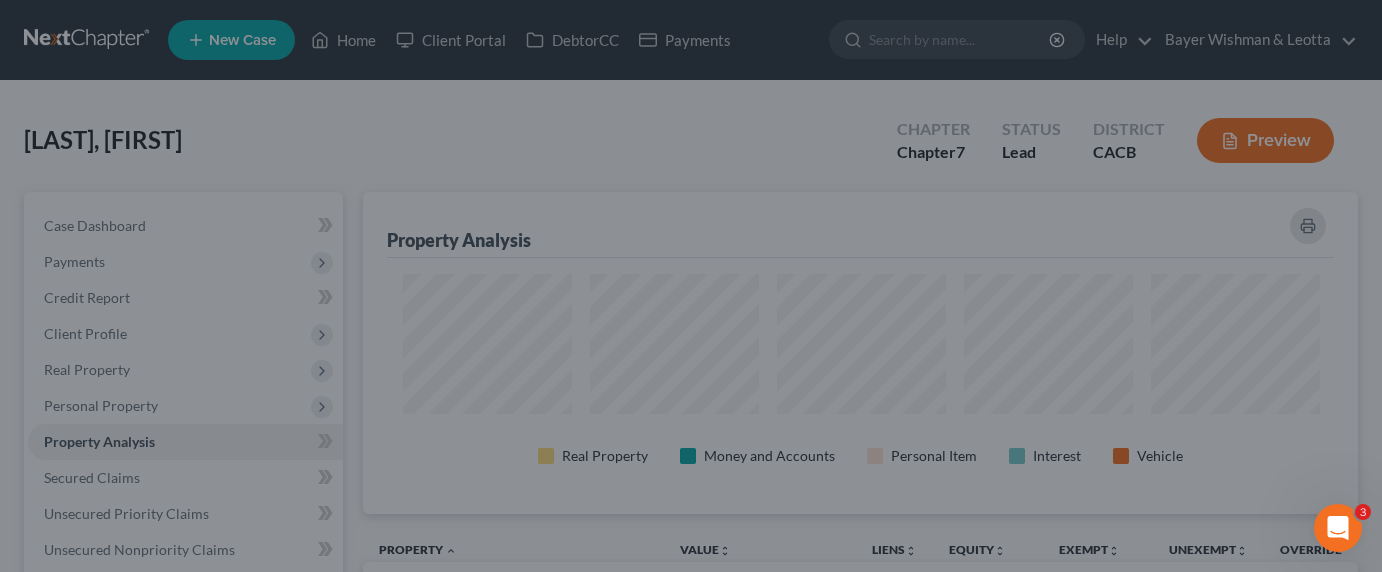 scroll, scrollTop: 321, scrollLeft: 995, axis: both 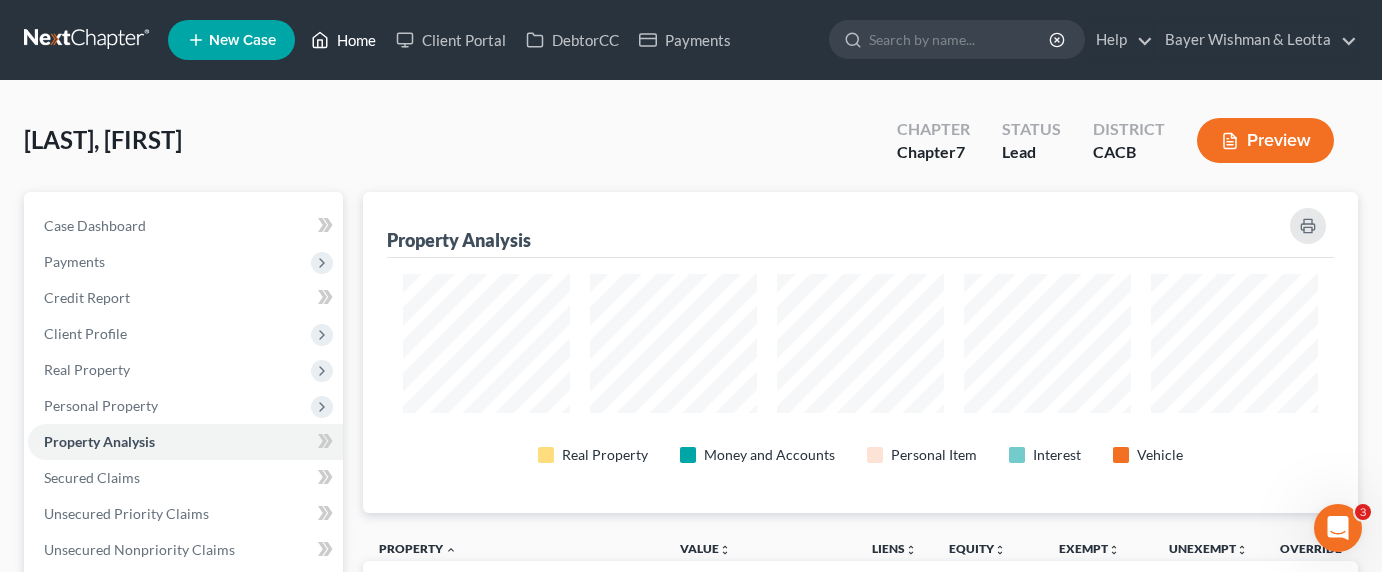 click on "Home" at bounding box center [343, 40] 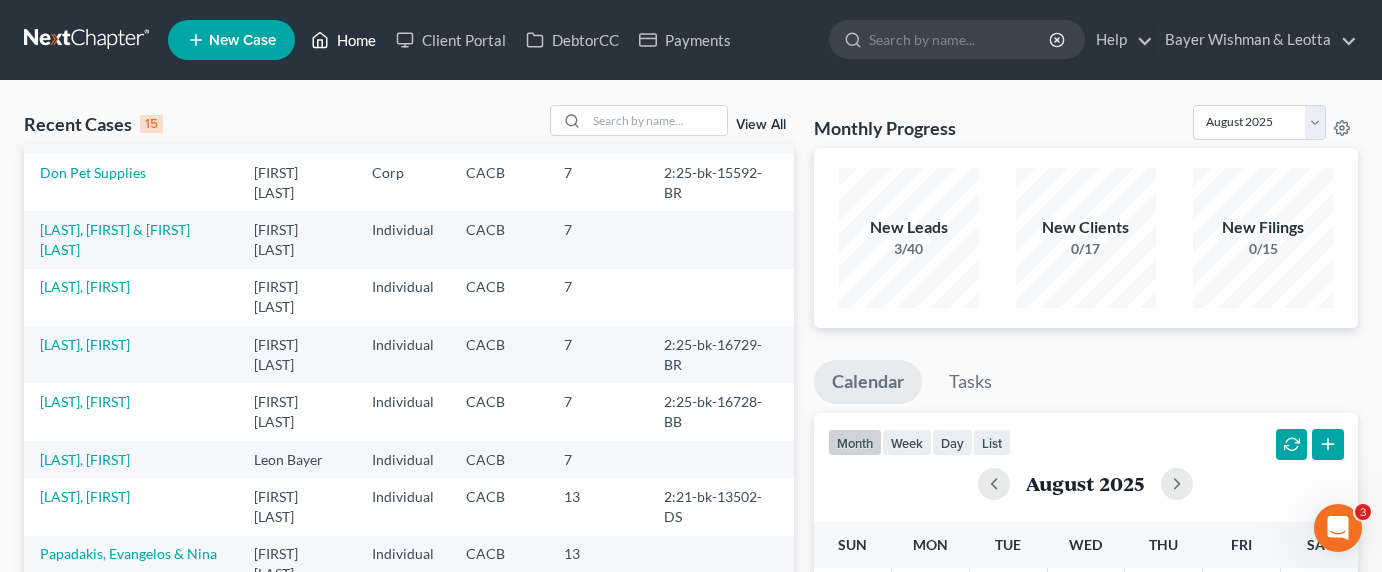 scroll, scrollTop: 300, scrollLeft: 0, axis: vertical 